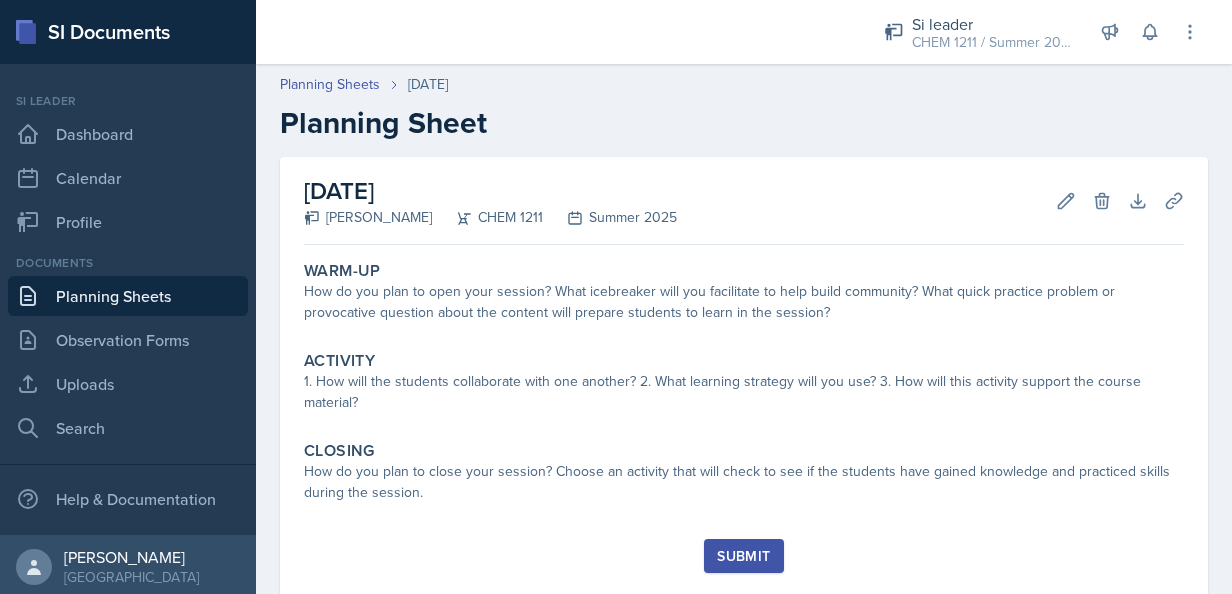 scroll, scrollTop: 0, scrollLeft: 0, axis: both 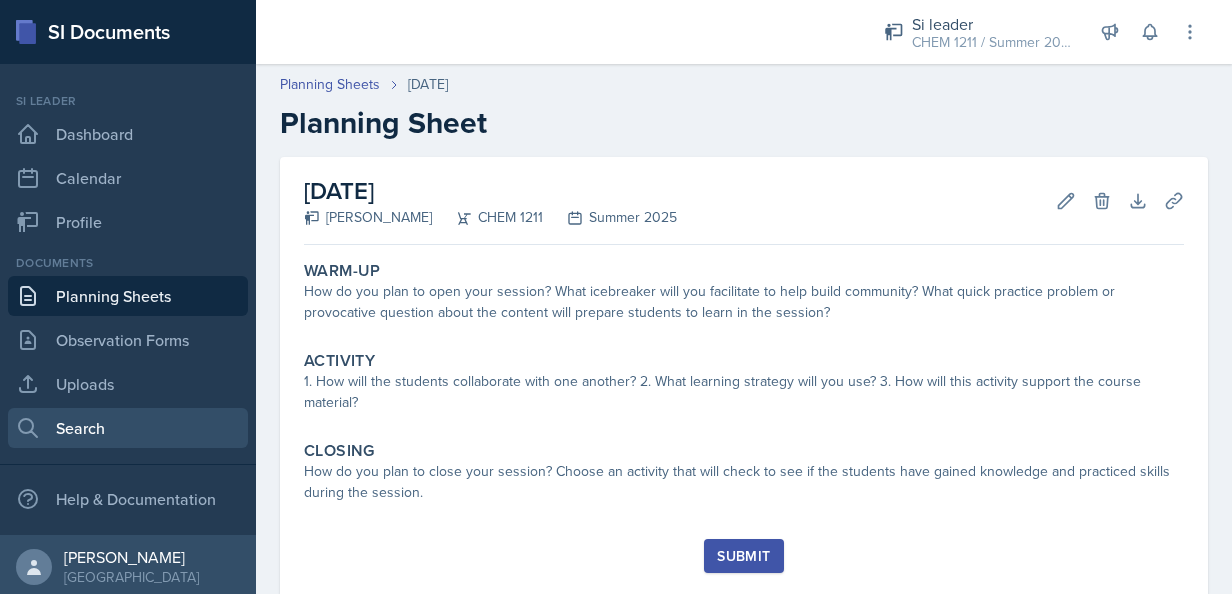 click on "Search" at bounding box center [128, 428] 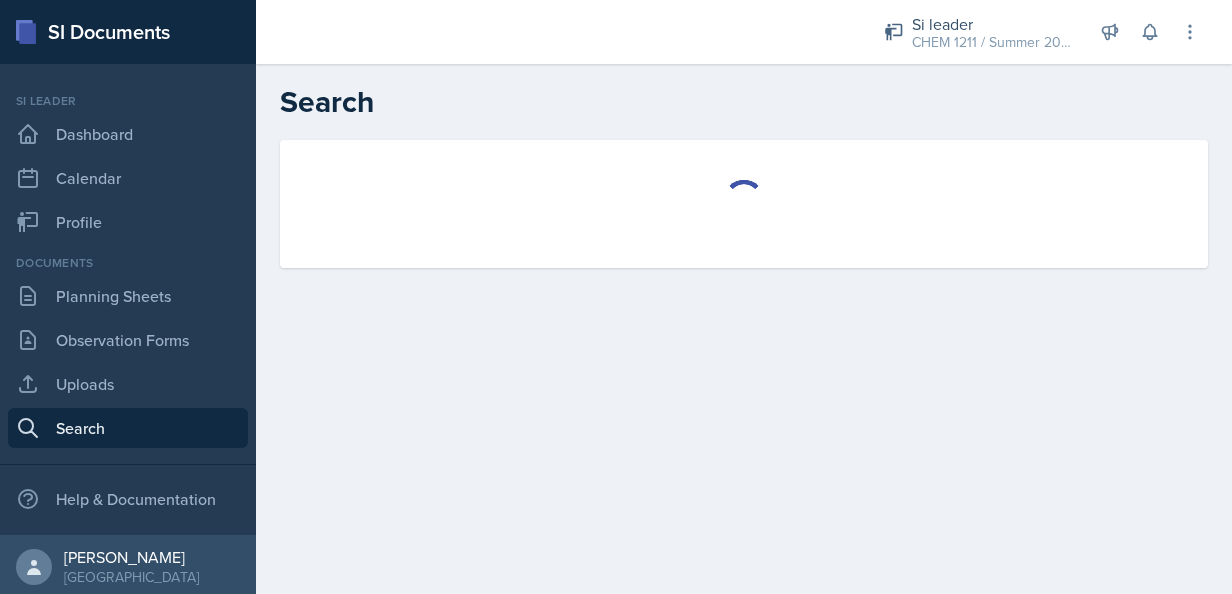 select on "all" 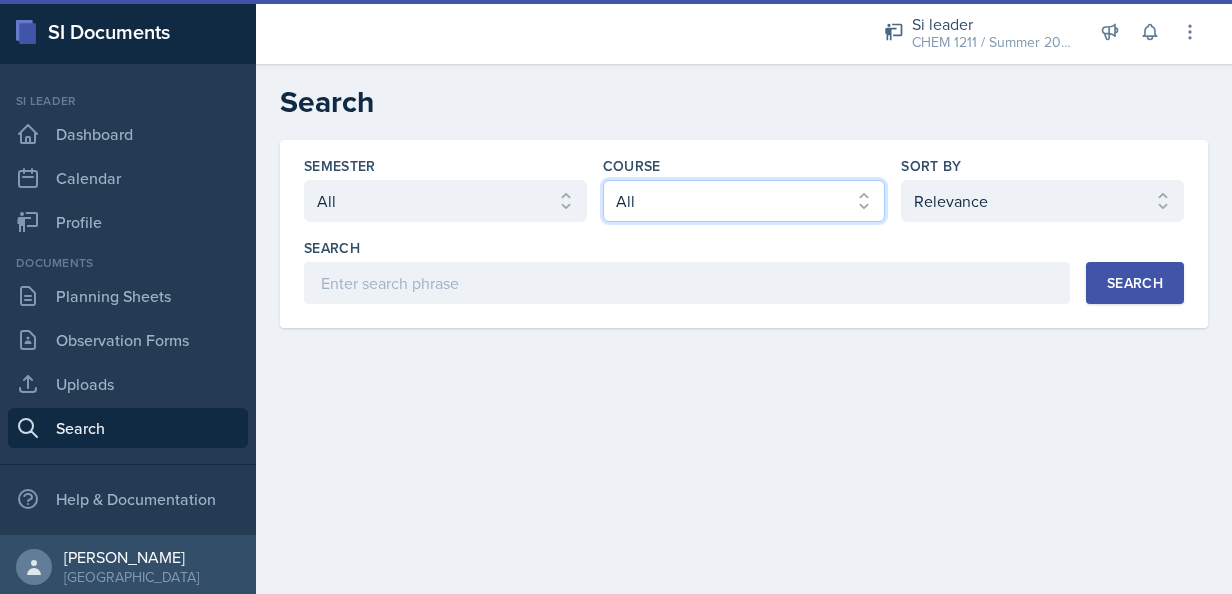 drag, startPoint x: 774, startPoint y: 206, endPoint x: 758, endPoint y: 206, distance: 16 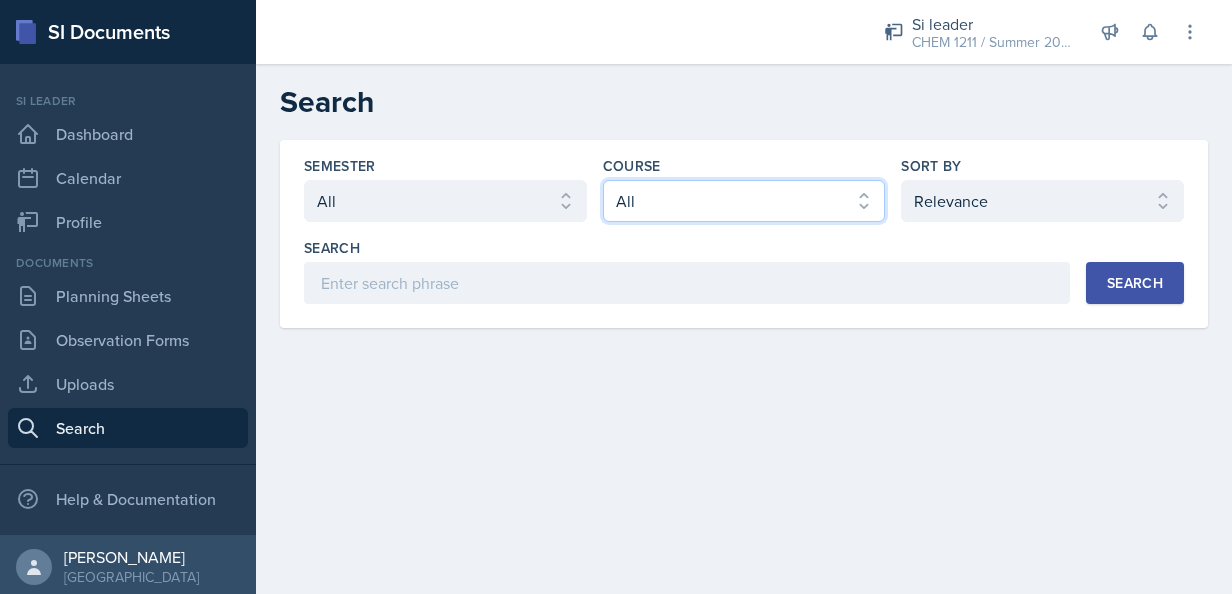 select on "3d8cb279-65cd-49af-8cf0-21e75e9e675e" 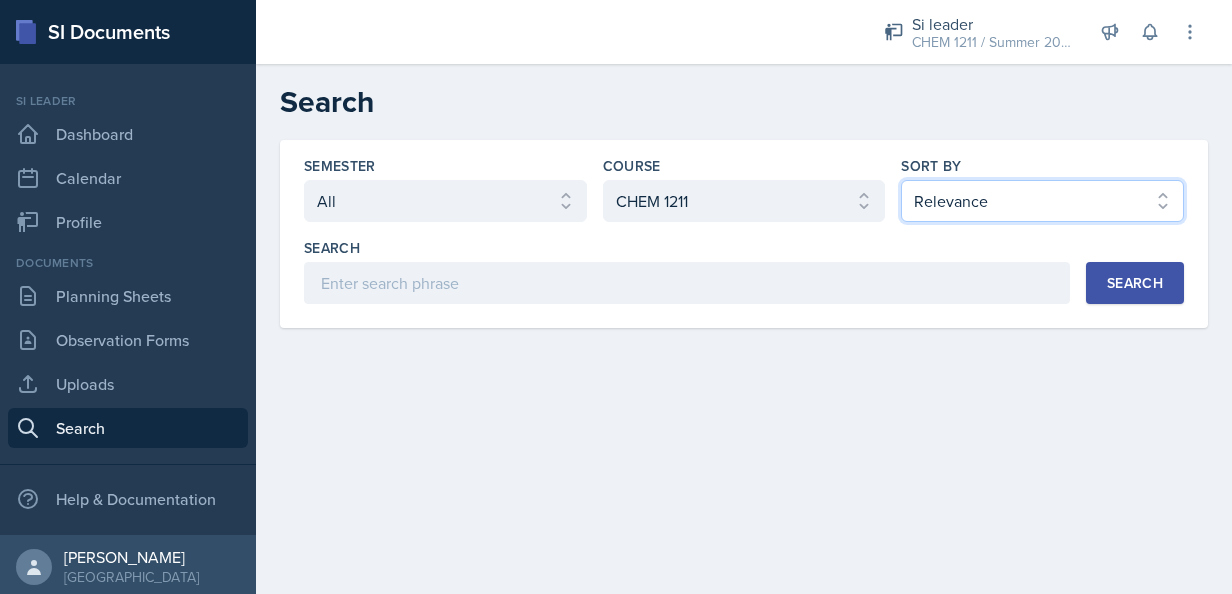 click on "Select sort by   Relevance Document Date (Asc) Document Date (Desc)" at bounding box center (1042, 201) 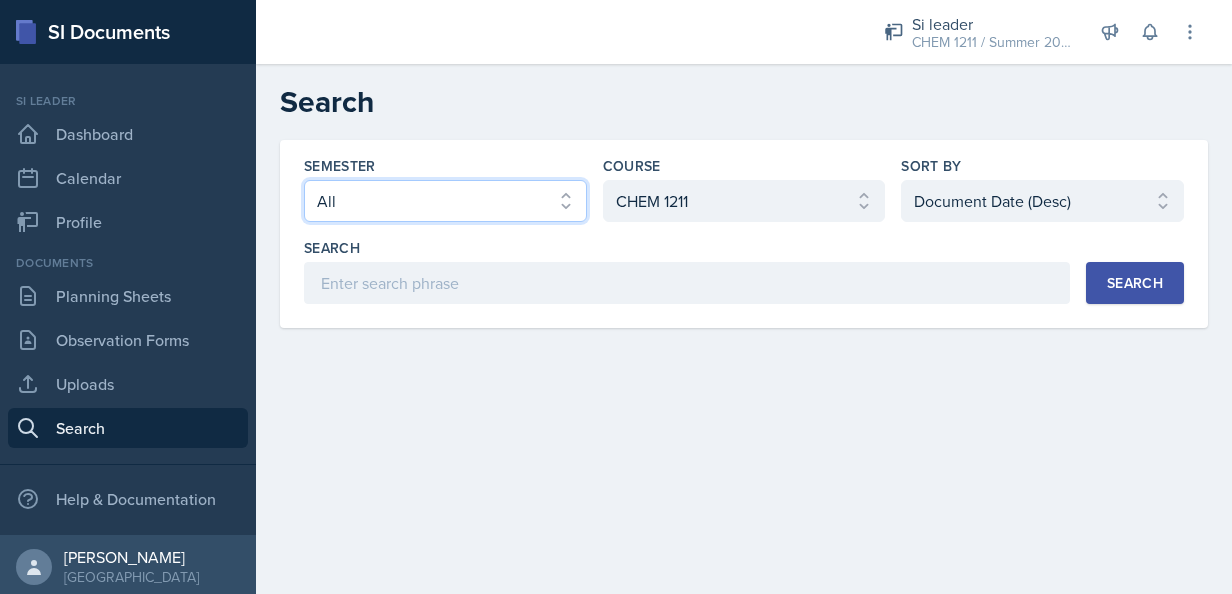 click on "Select semester   All Summer 2025 Spring 2025 Fall 2024 Summer 2024 Spring 2024 Fall 2023 Summer 2023 Spring 2023 Fall 2022 Summer 2022 Spring 2022 Fall 2021 Summer 2021 Spring 2021 Fall 2020" at bounding box center (445, 201) 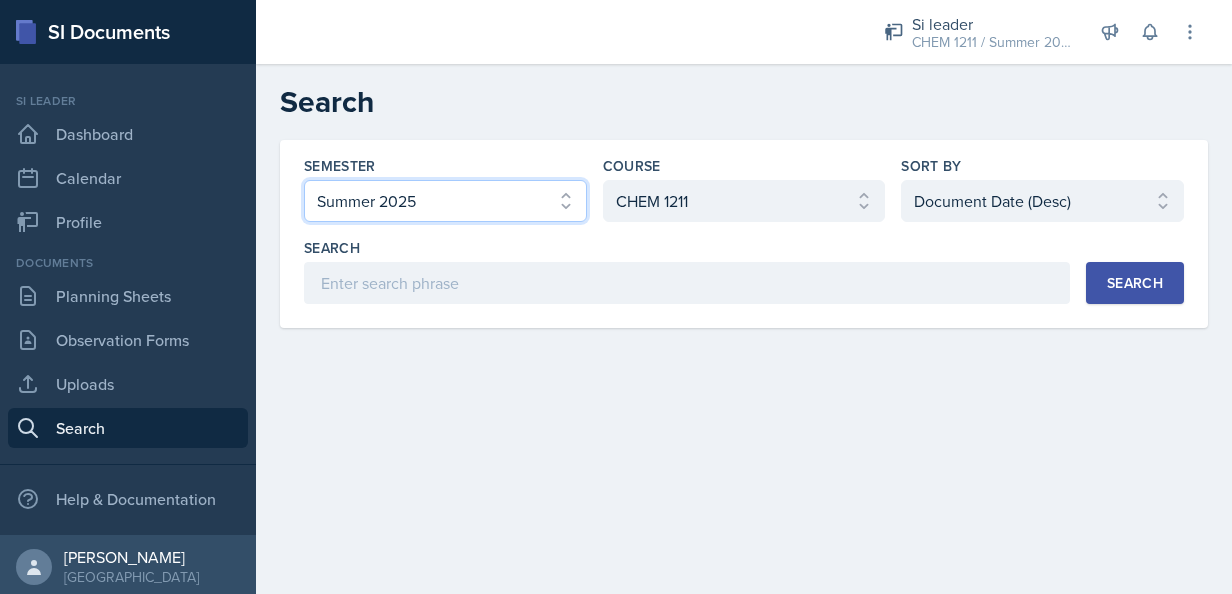 click on "Select semester   All Summer 2025 Spring 2025 Fall 2024 Summer 2024 Spring 2024 Fall 2023 Summer 2023 Spring 2023 Fall 2022 Summer 2022 Spring 2022 Fall 2021 Summer 2021 Spring 2021 Fall 2020" at bounding box center (445, 201) 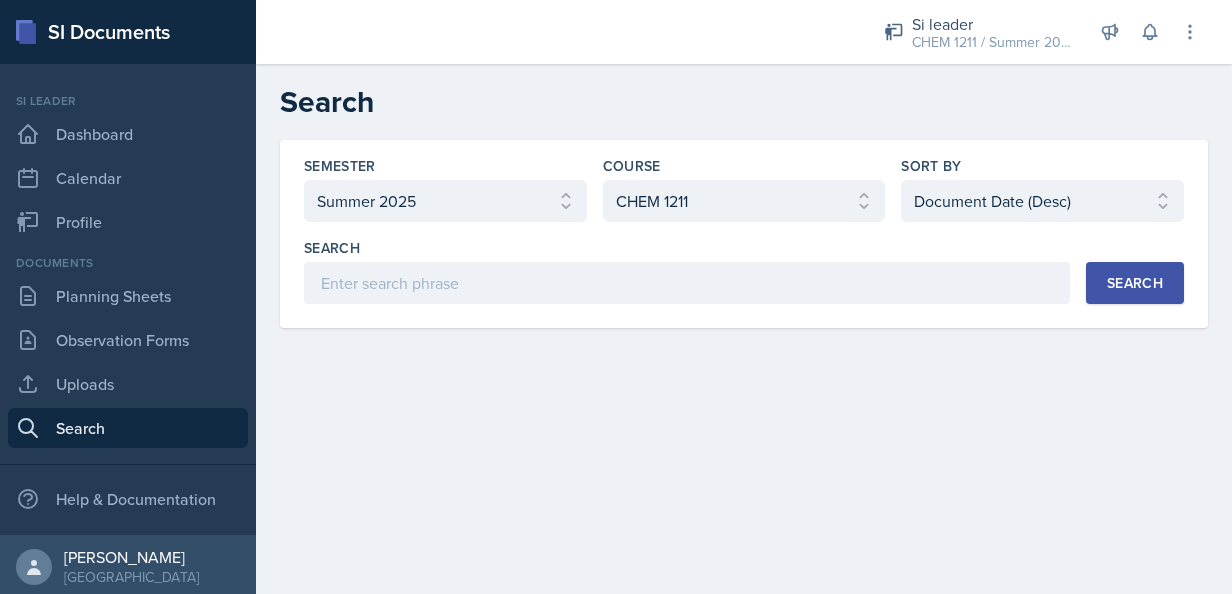 click on "Search" at bounding box center (1135, 283) 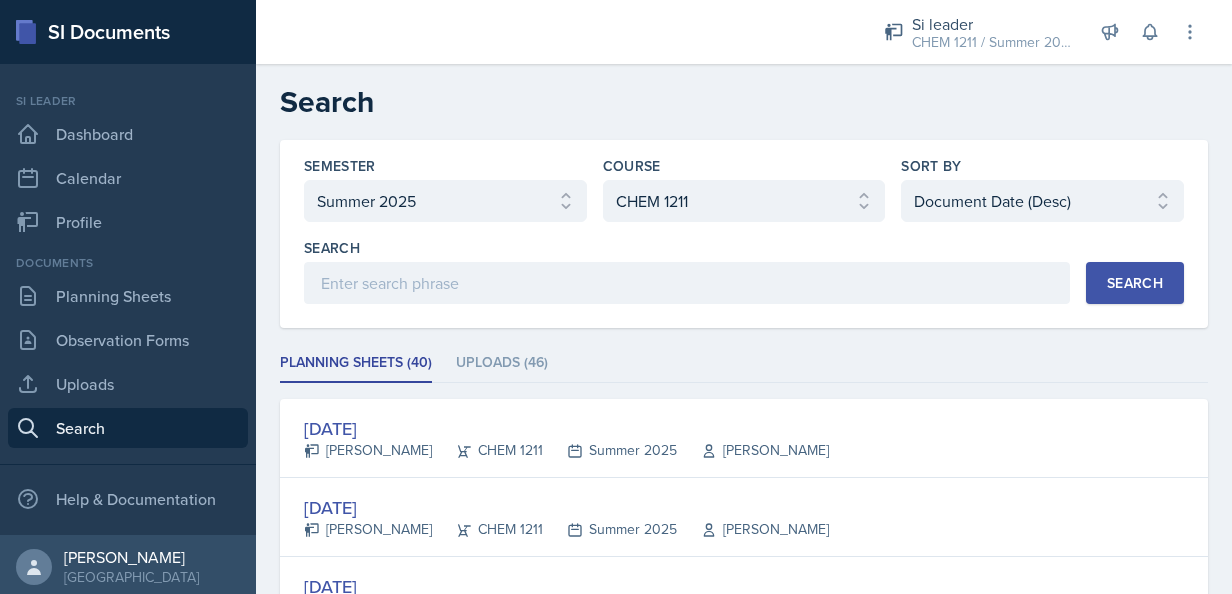 click on "Semester     Select semester   All Summer 2025 Spring 2025 Fall 2024 Summer 2024 Spring 2024 Fall 2023 Summer 2023 Spring 2023 Fall 2022 Summer 2022 Spring 2022 Fall 2021 Summer 2021 Spring 2021 Fall 2020     Course     Select course   All ACCT 2101 ACCT 2102 ACCT 4050 ANTH 1102 ANTH 3301 ARCH 1000 ARCH 1000 ARCH 1241 ARCH 2111 ARCH 2211 ARCH 2242 ARCH 3211 ARCH 3212 ARCH 3212 ART 1107 BIOL 1107 BIOL 1107L BIOL 1108 BIOL 1108/BIOL 1108L BIOL 2221 BIOL 2221Lab BIOL 2222 BIOL 2222/BIOL 2222L BIOL 2222Lab BIOL 2251 BIOL 2251L BIOL 2252 BIOL 2252L BIOL 3300 BIOL 3340 BLAW 2200 CHEM 1151 CHEM 1152 CHEM 1211 CHEM 1212 CHEM 3361 CHEM 3362 CHEM 3500 CHEM 3601 COM 2135 COMM 2135 DANC 1107 DATA 1501 ECON 2300 ECON 3300 EE 2301 ENGL 1101 ENGL 1102 ENGR 2214 ENGR 3122 ENGR 3131 ENGR 3343 FIN 4220 FIN 4360 FREN 1002 FREN 1002 GEOG 1101 GEOG 1112 HIST 1111 HIST 1112 HIST 2111 HIST 2112 IS 2200 IS 3260 LDRS 2300 MATH 1001 MATH 1111 MATH 1113 MATH 1160 MATH 1179 MATH 1190 MATH 2202 MATH 2203 MATH 2306 MATH 2345 MATH 2390" at bounding box center (744, 234) 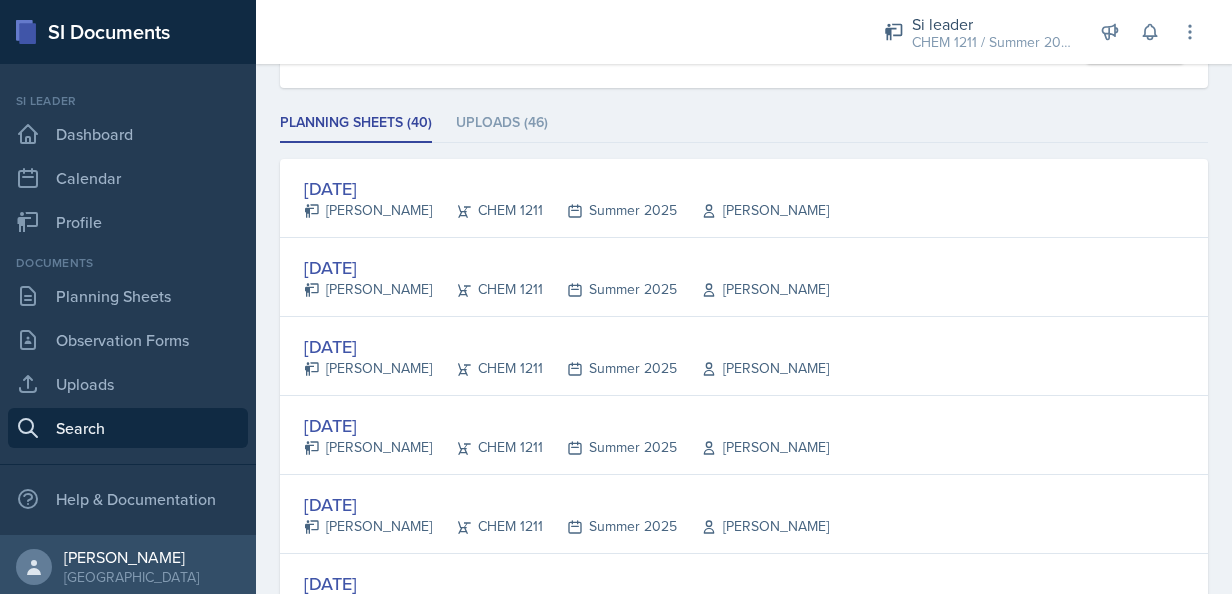 scroll, scrollTop: 200, scrollLeft: 0, axis: vertical 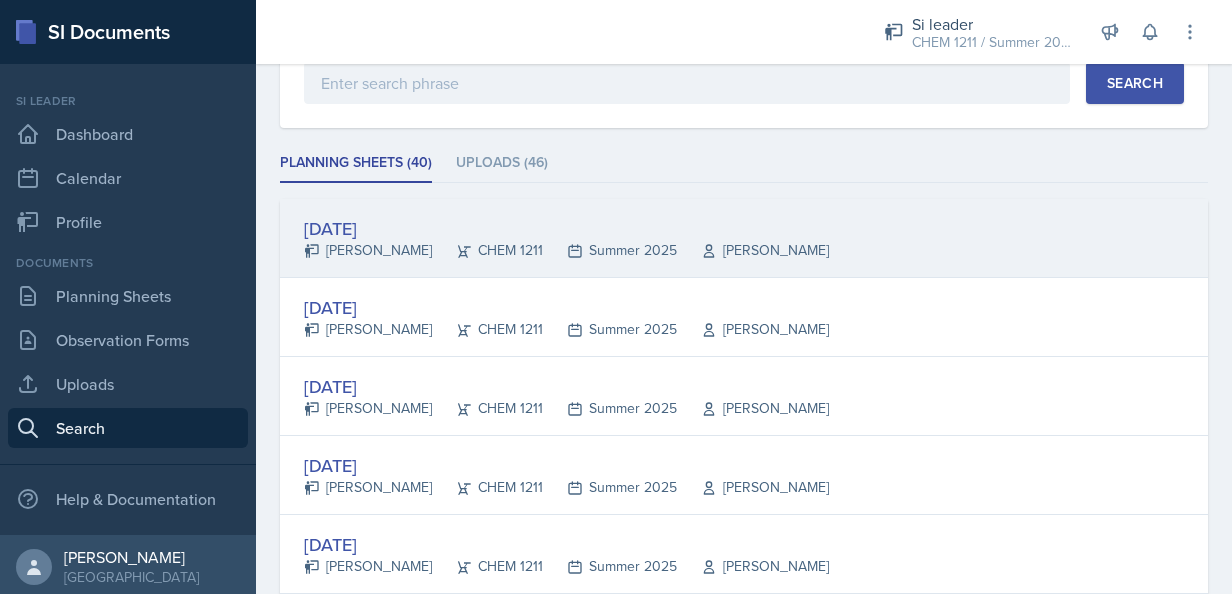 click on "[DATE]" at bounding box center (566, 228) 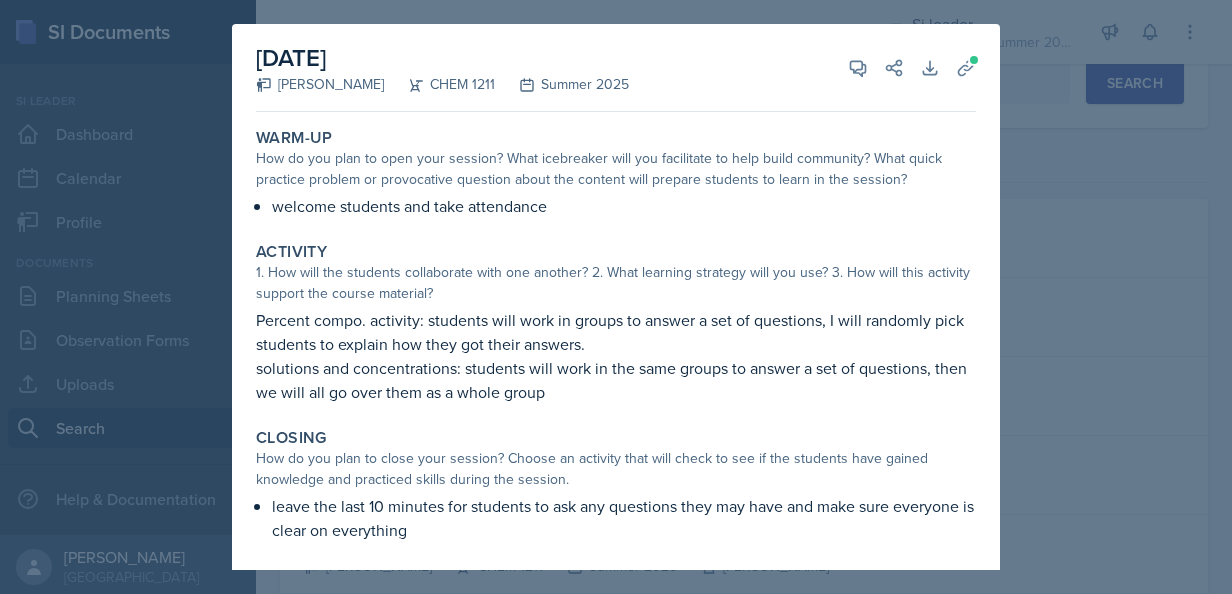 click at bounding box center [616, 297] 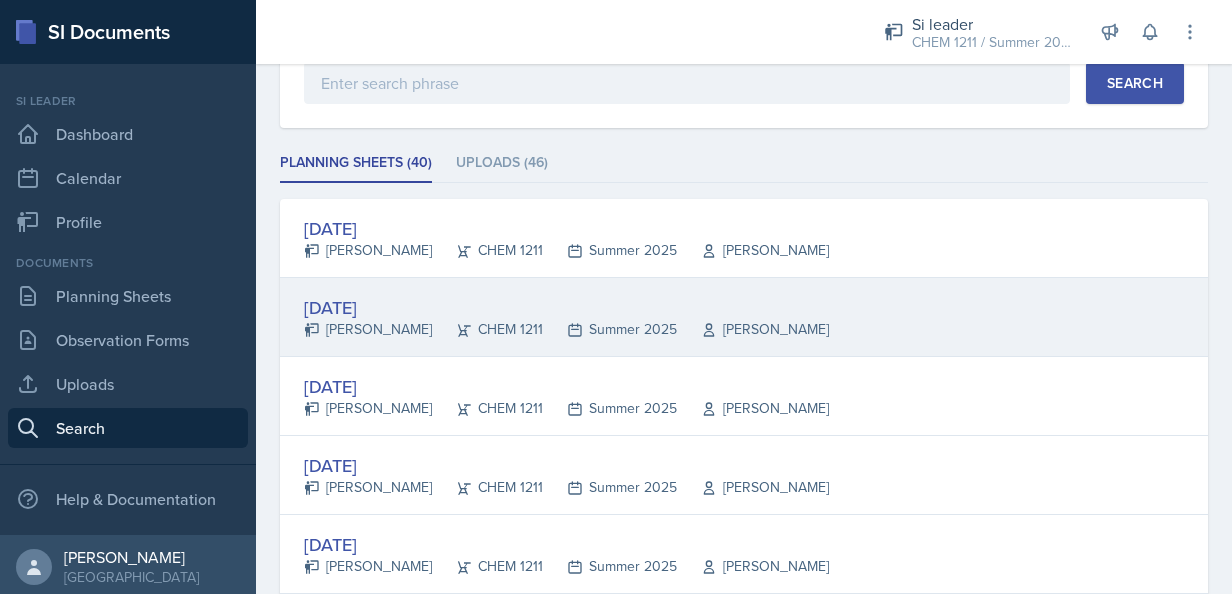 click on "[DATE]" at bounding box center [566, 307] 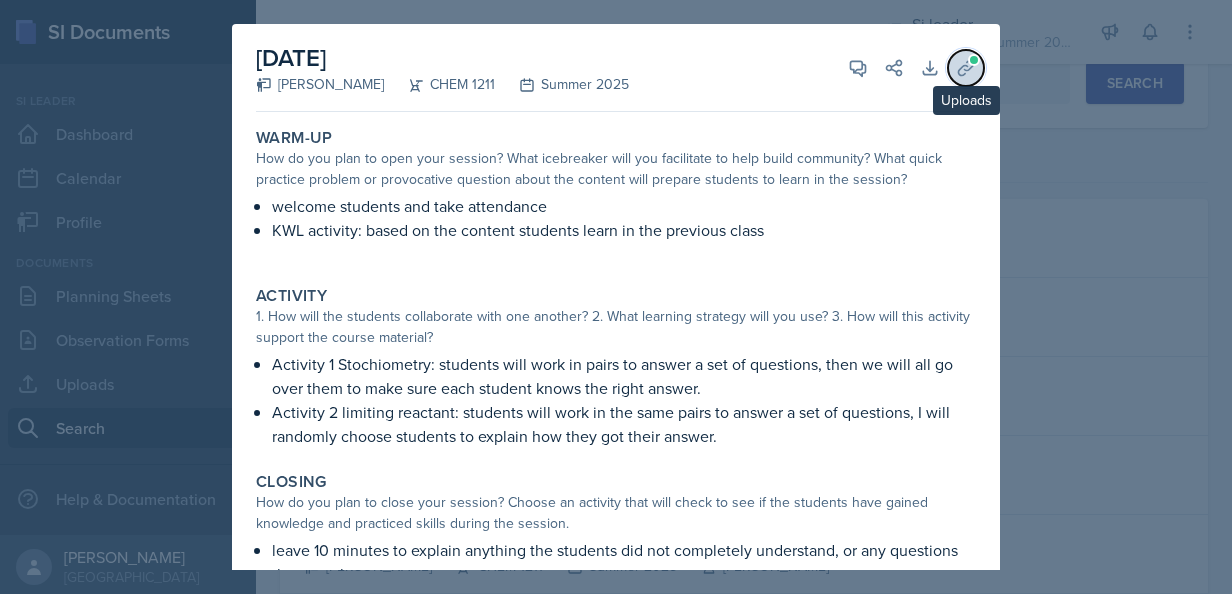 click 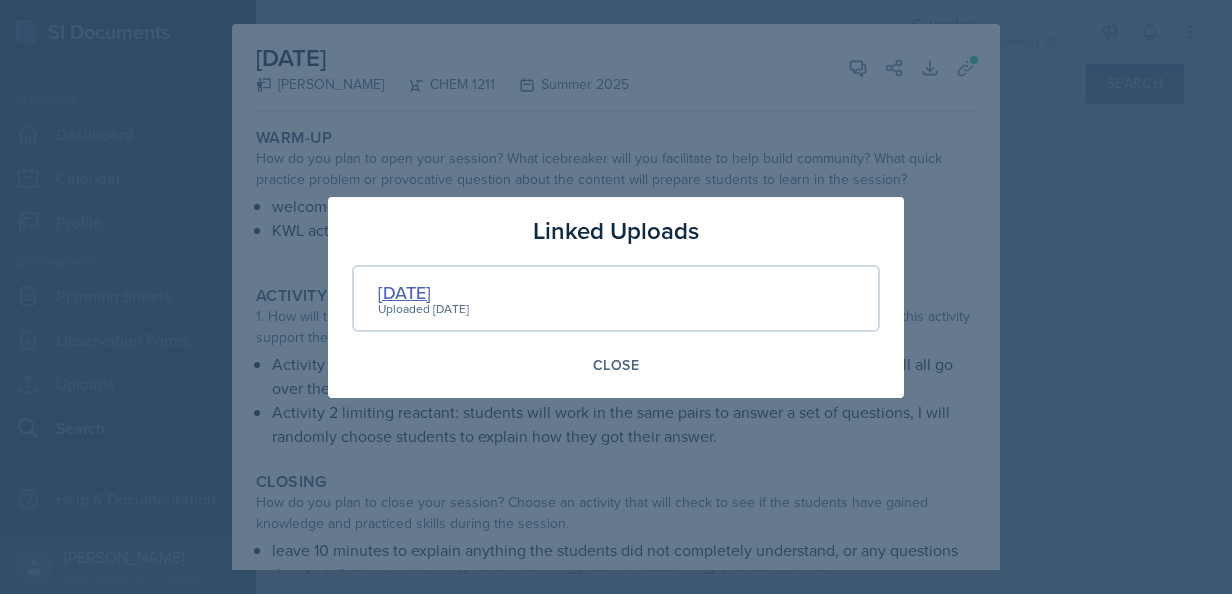 click on "[DATE]" at bounding box center (423, 292) 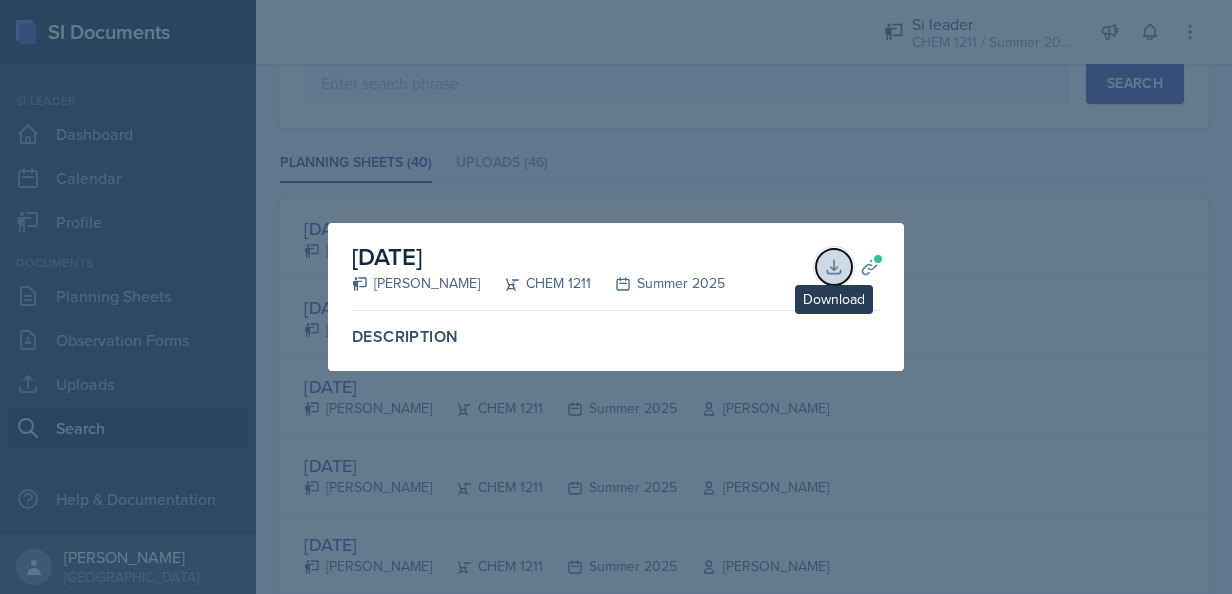 click on "Download" at bounding box center [834, 267] 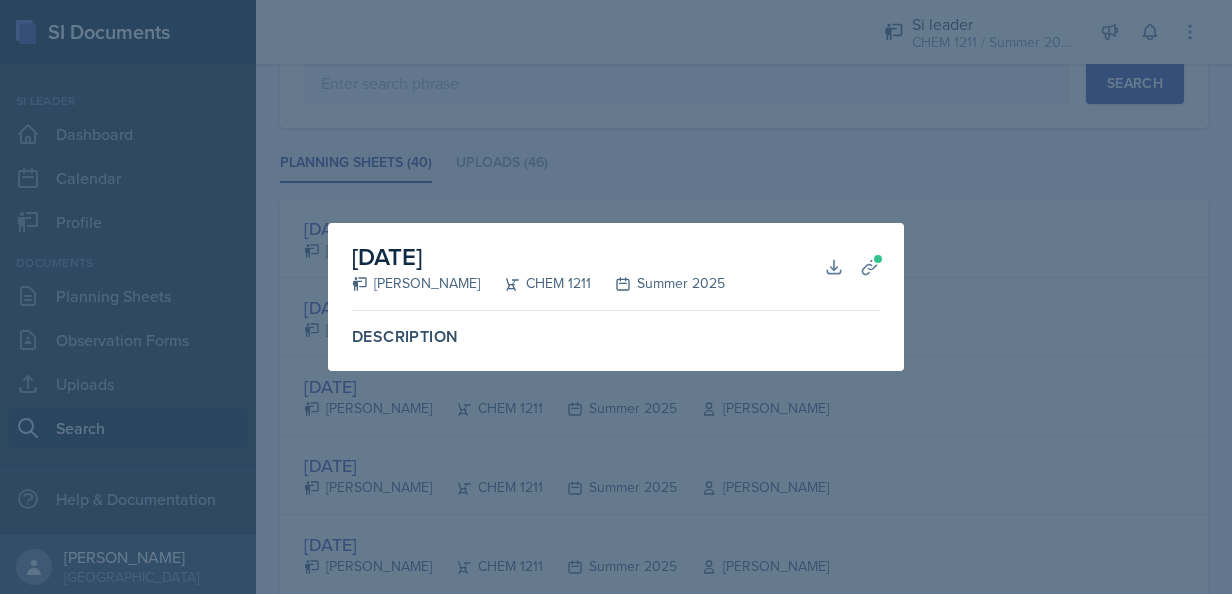 click at bounding box center [616, 297] 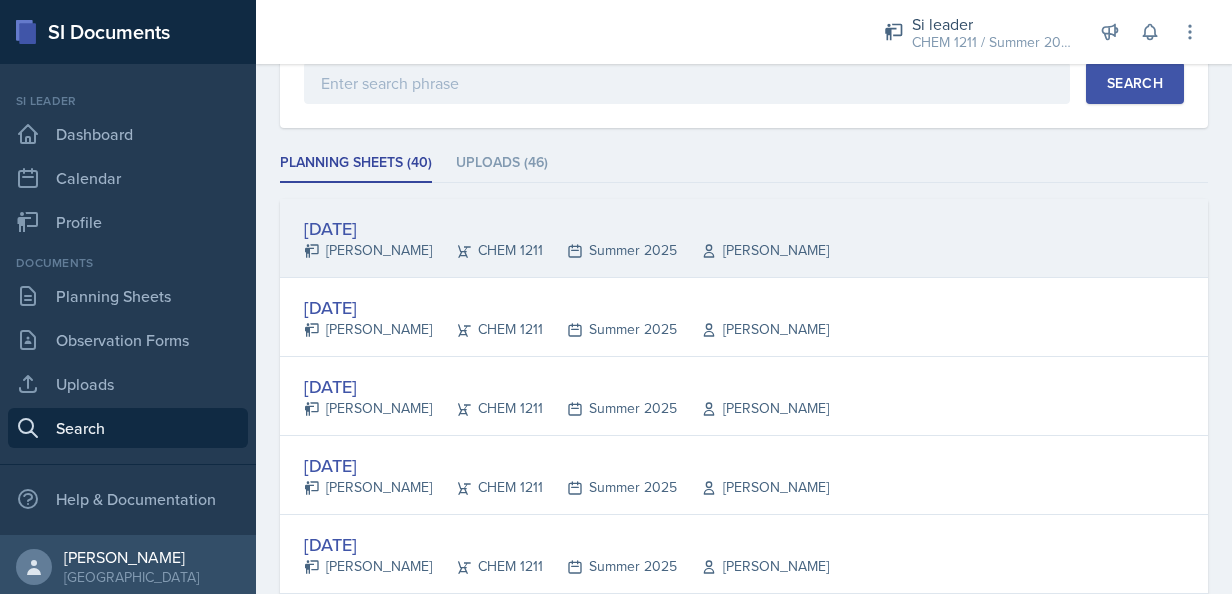 click on "[DATE]" at bounding box center (566, 228) 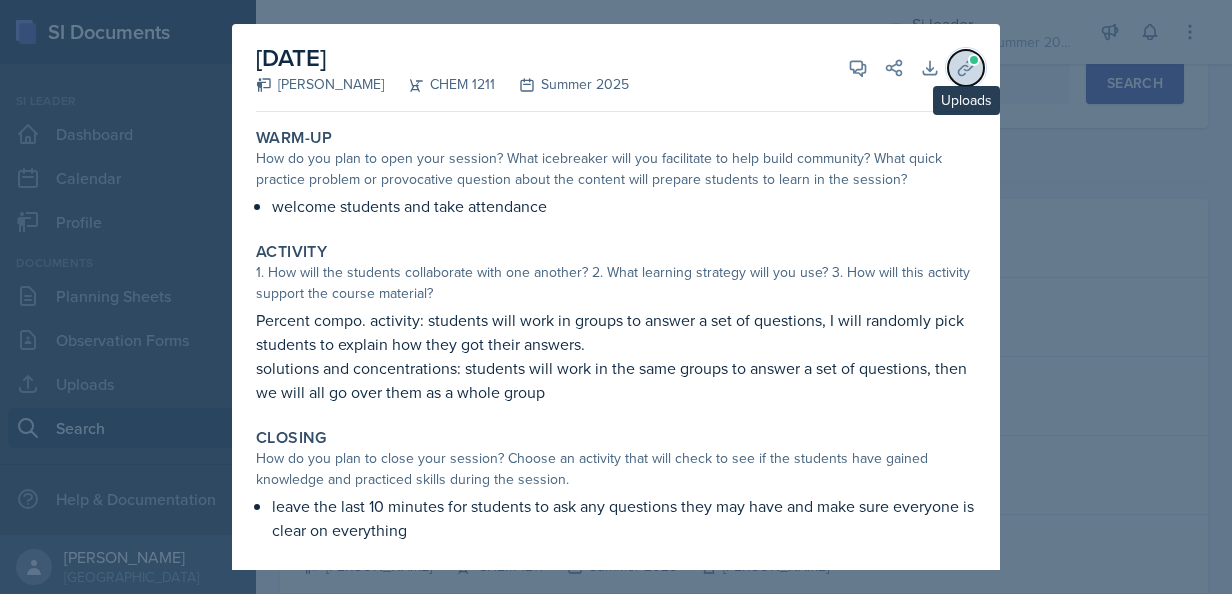 click 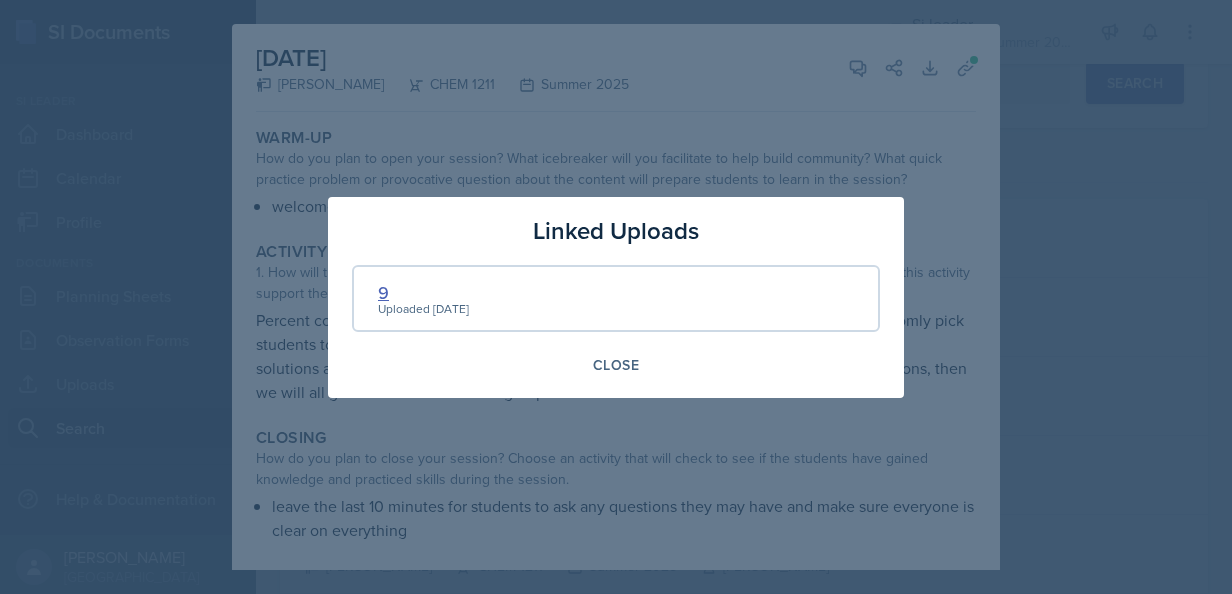 click on "9" at bounding box center (423, 292) 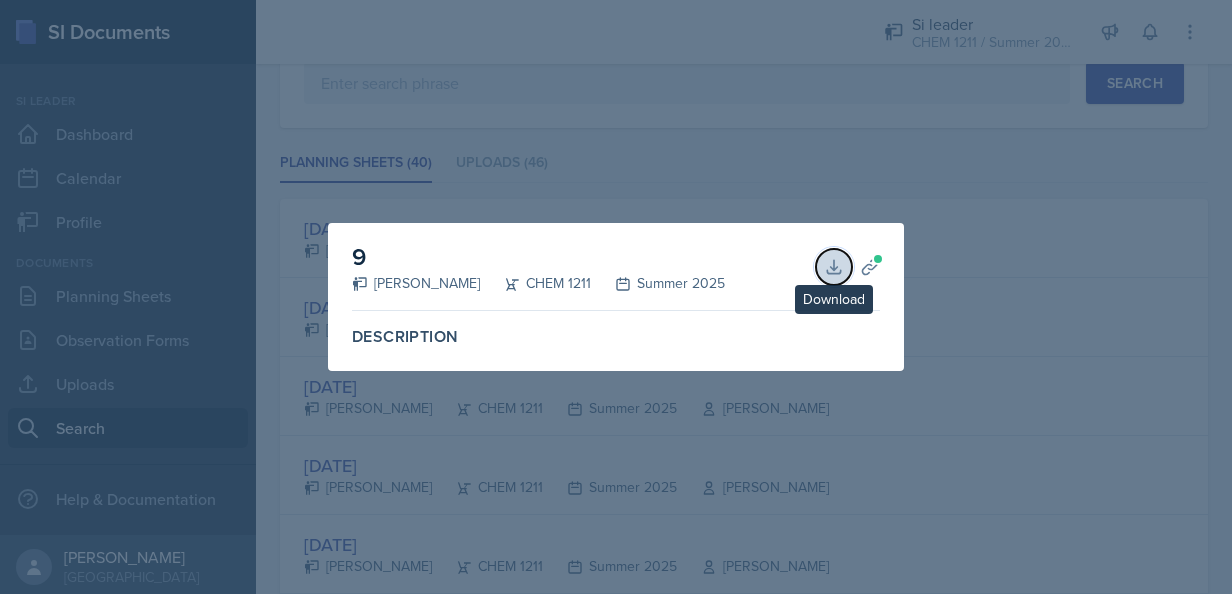 click 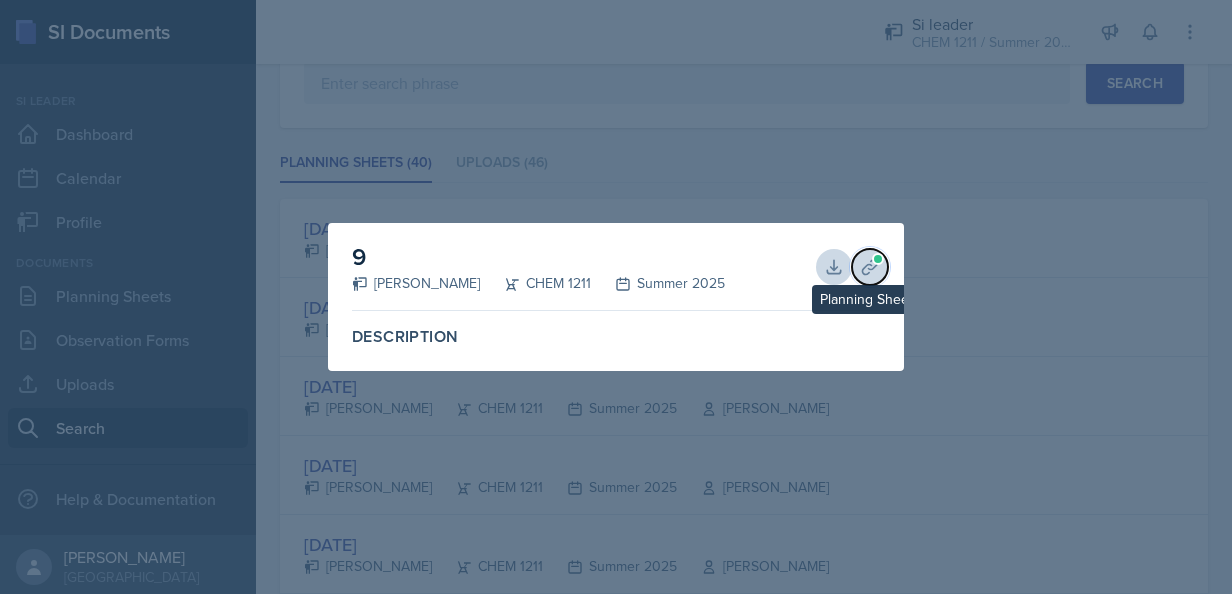 click 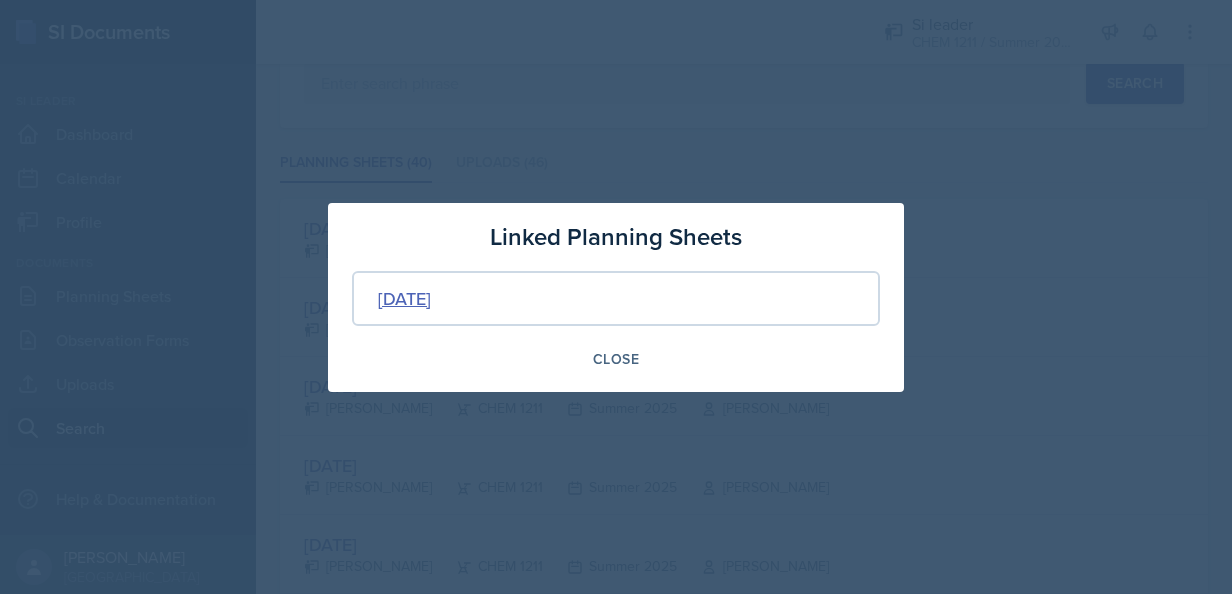click on "[DATE]" at bounding box center [404, 298] 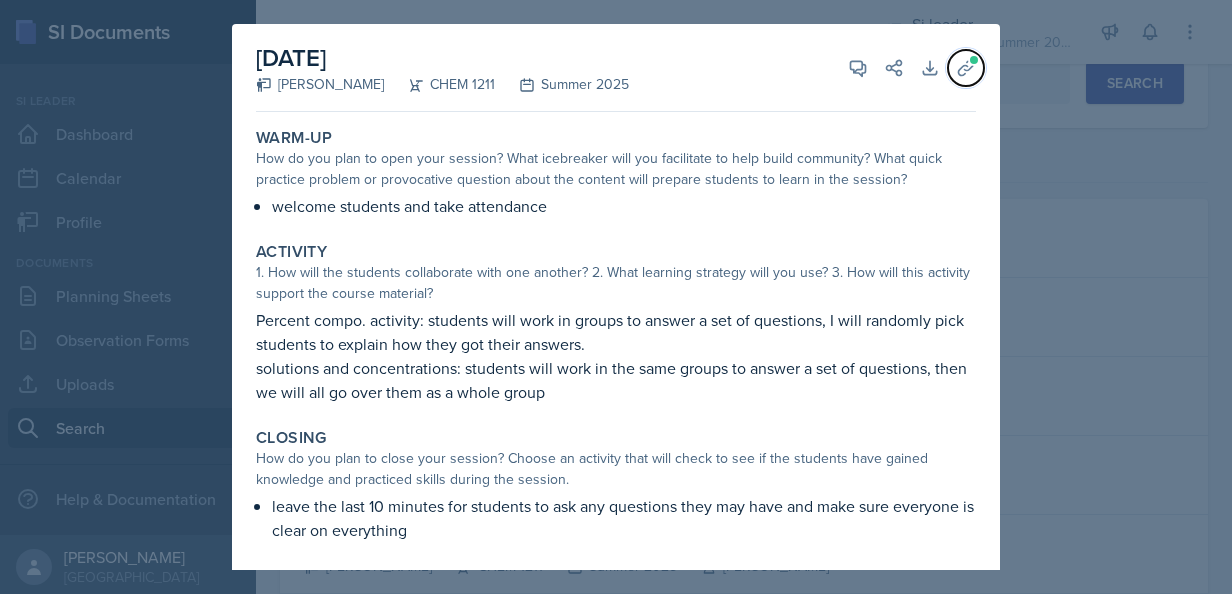 click on "Uploads" at bounding box center (966, 68) 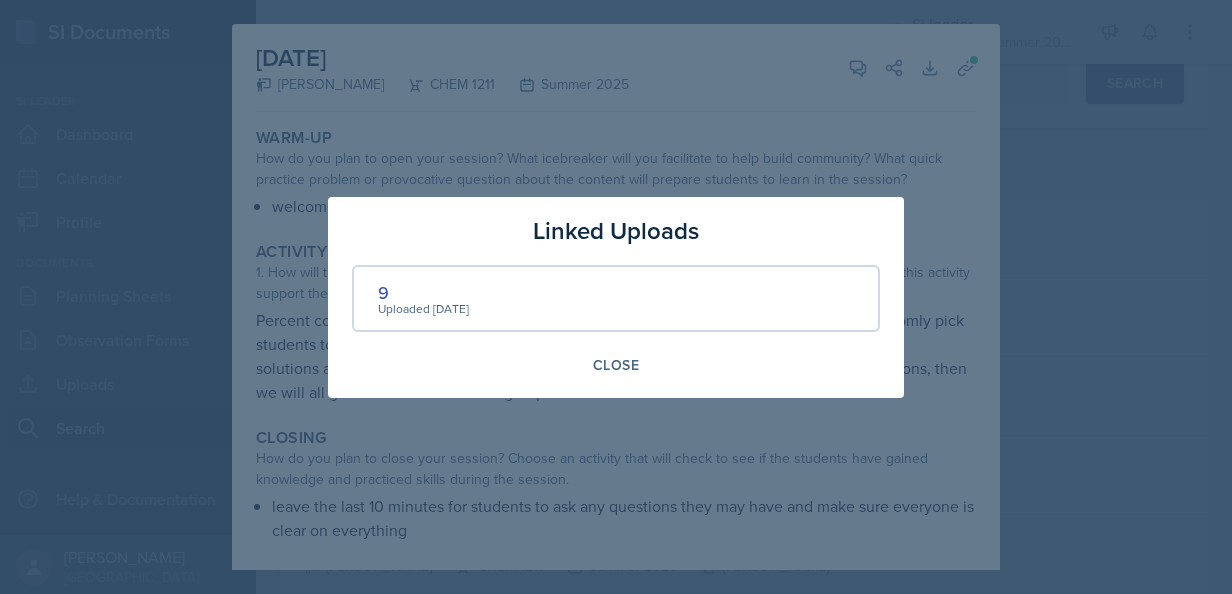 click at bounding box center [616, 297] 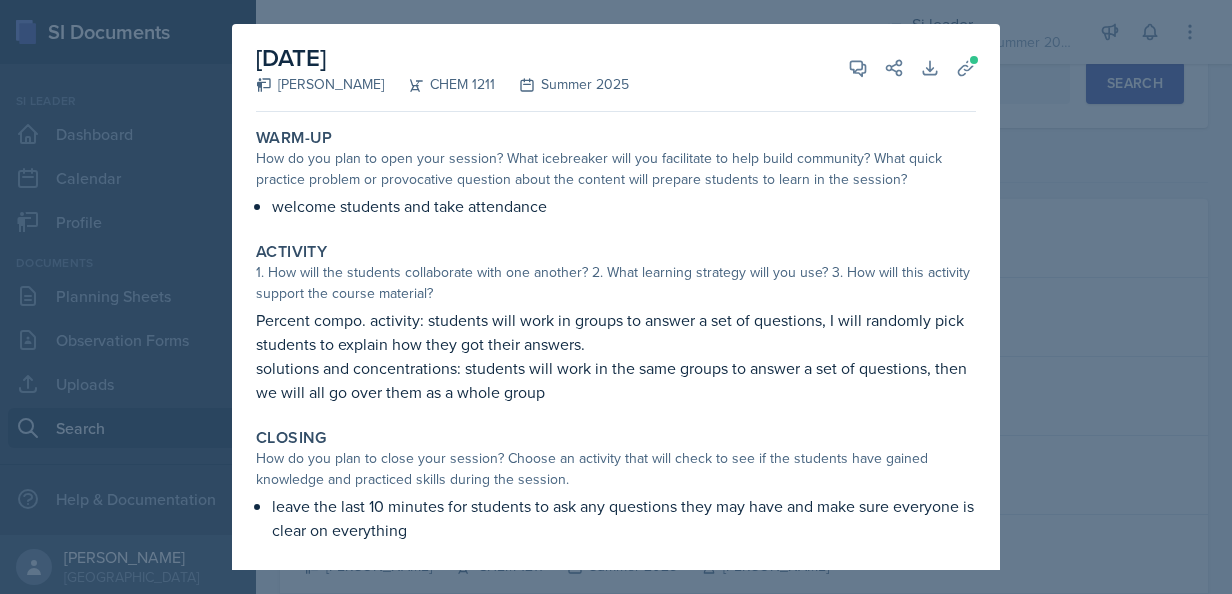 click at bounding box center [616, 297] 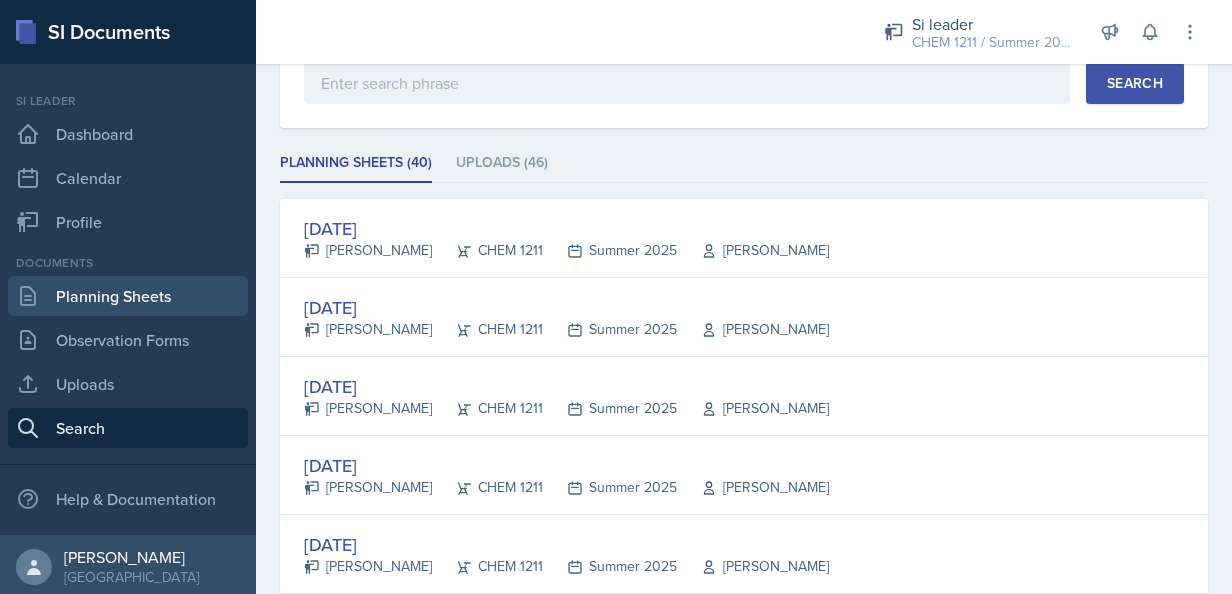 click on "Planning Sheets" at bounding box center (128, 296) 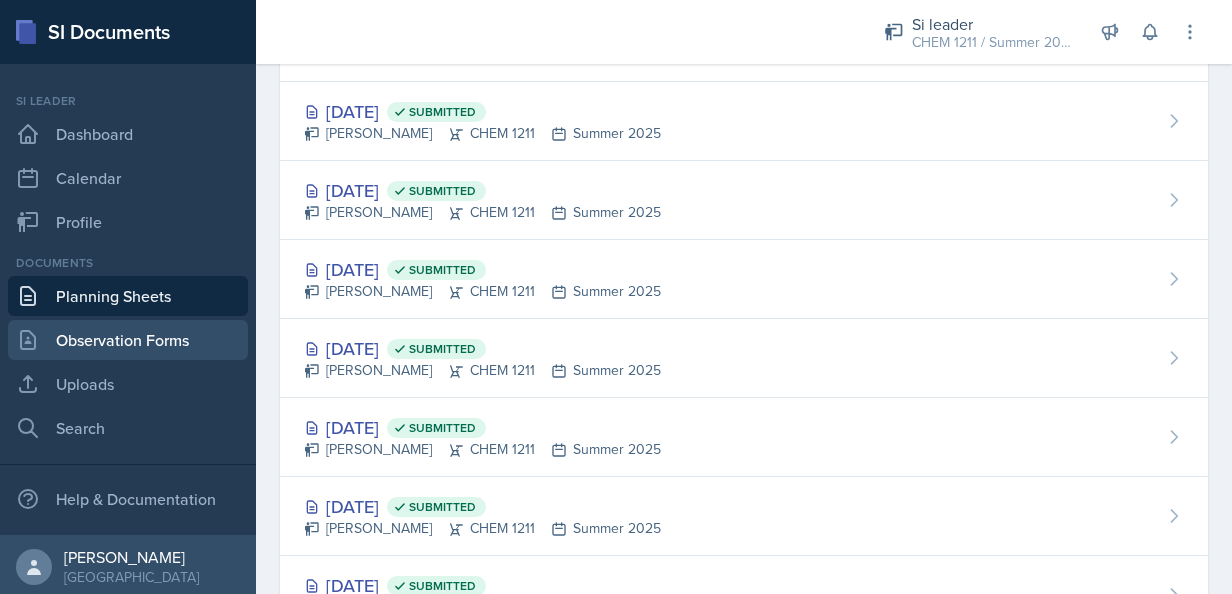 click on "Observation Forms" at bounding box center [128, 340] 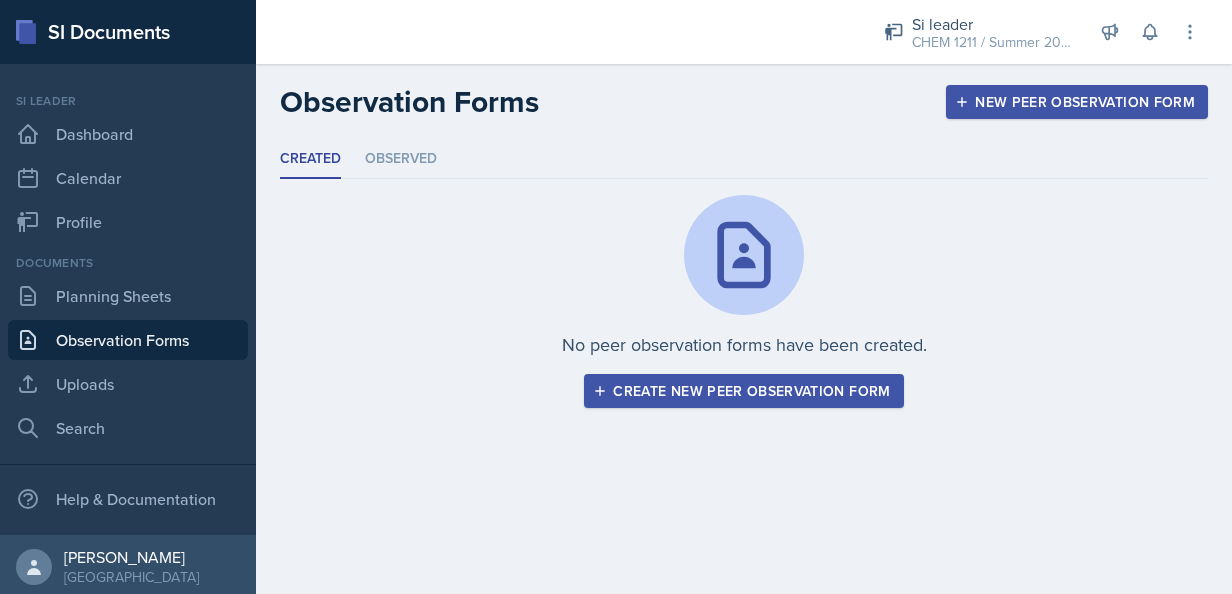 scroll, scrollTop: 0, scrollLeft: 0, axis: both 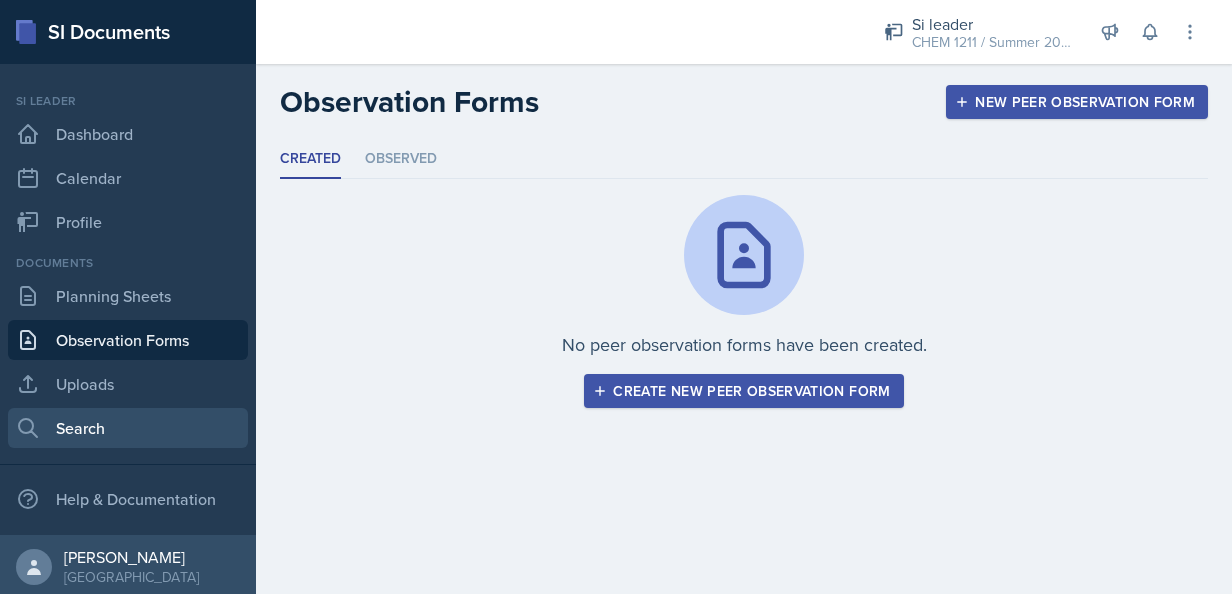 click on "Search" at bounding box center (128, 428) 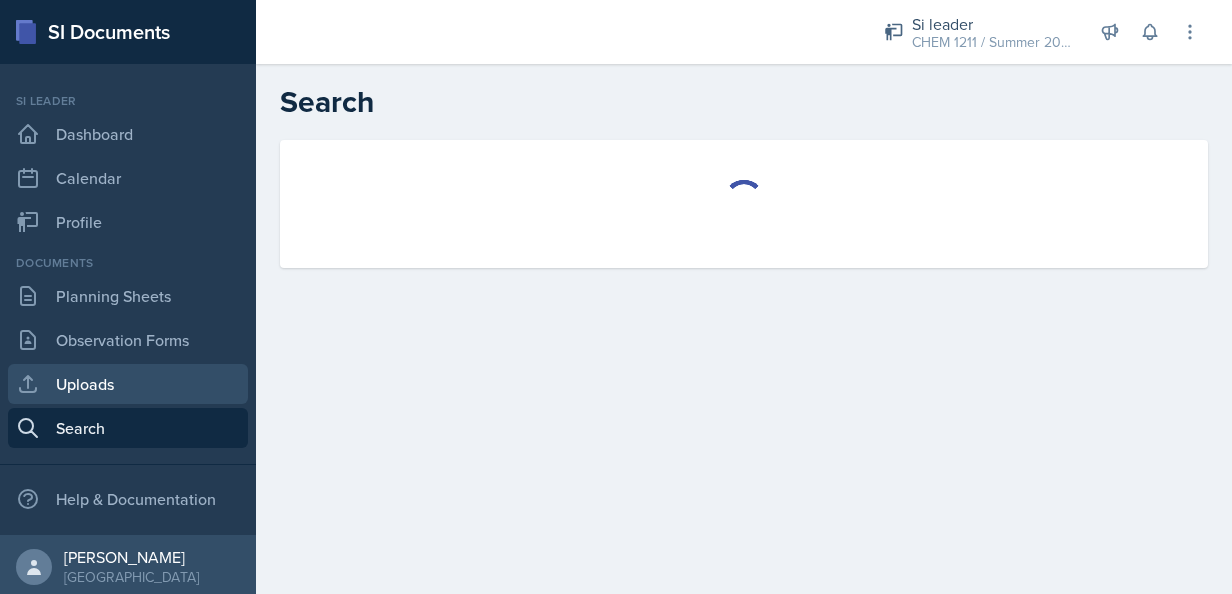 select on "all" 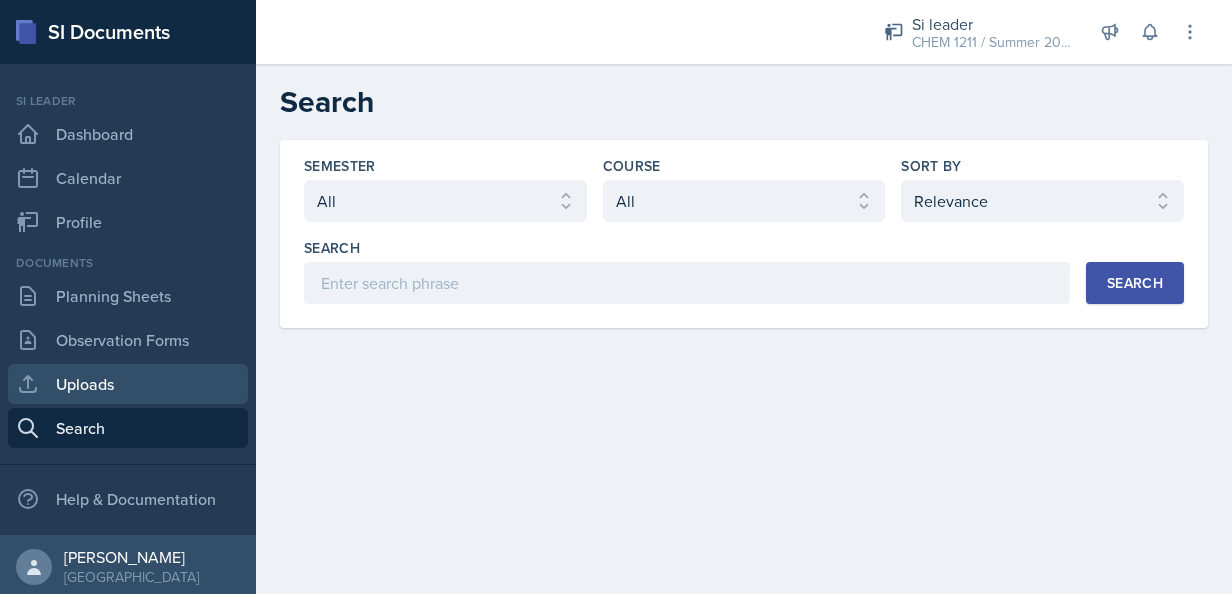 click on "Uploads" at bounding box center [128, 384] 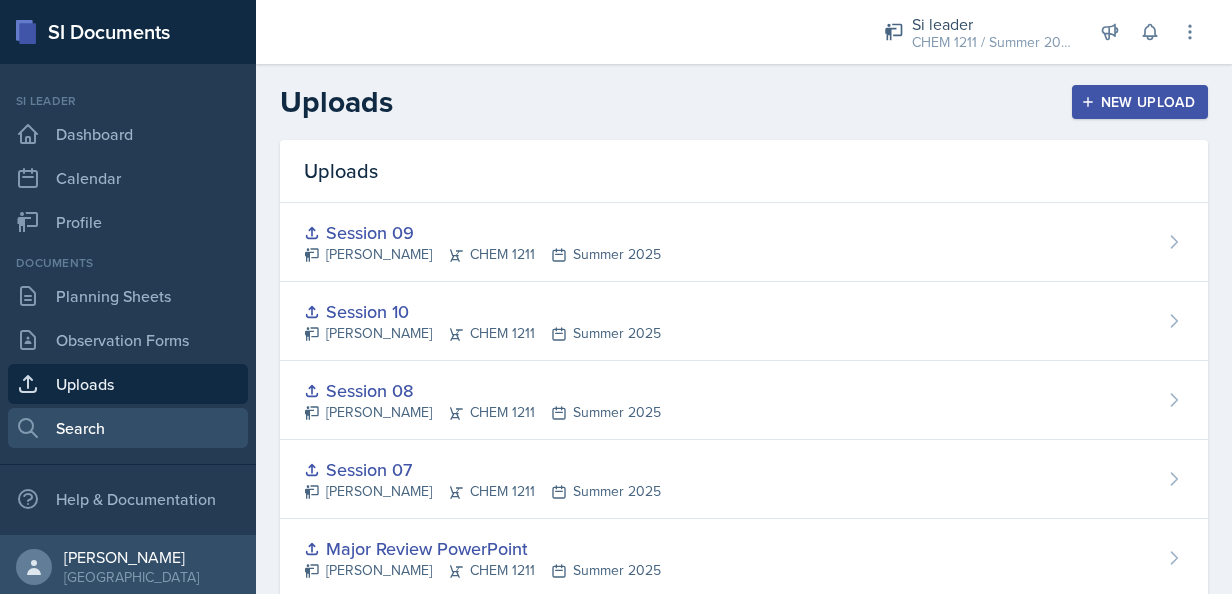 click on "Search" at bounding box center (128, 428) 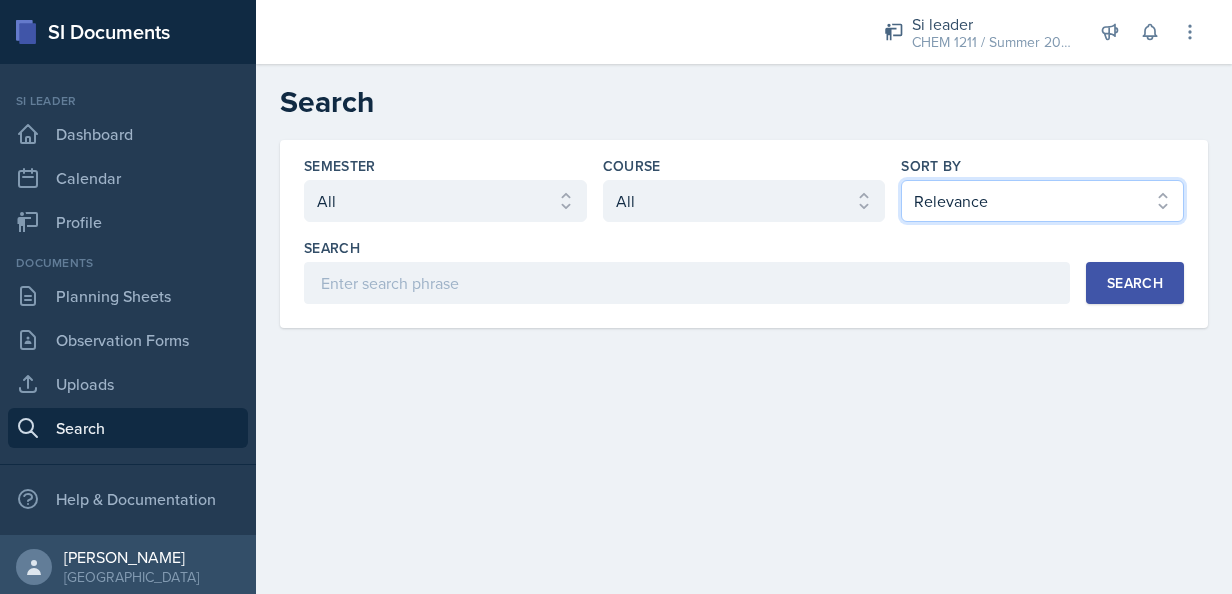 click on "Select sort by   Relevance Document Date (Asc) Document Date (Desc)" at bounding box center (1042, 201) 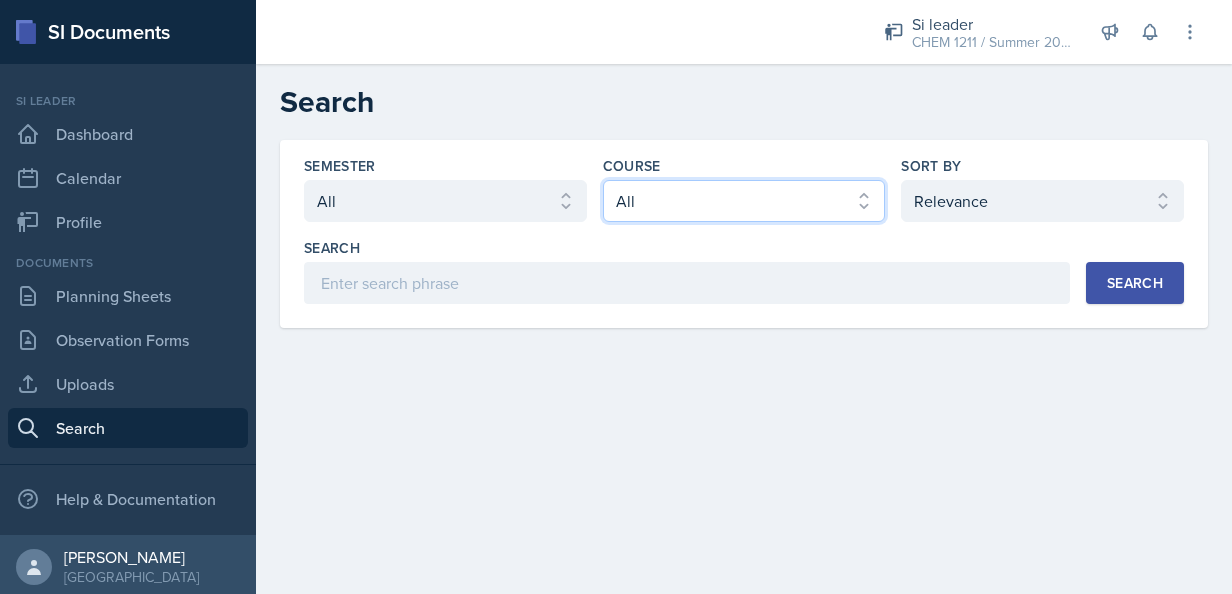 click on "Select course   All ACCT 2101 ACCT 2102 ACCT 4050 ANTH 1102 ANTH 3301 ARCH 1000 ARCH 1000 ARCH 1241 ARCH 2111 ARCH 2211 ARCH 2242 ARCH 3211 ARCH 3212 ARCH 3212 ART 1107 BIOL 1107 BIOL 1107L BIOL 1108 BIOL 1108/BIOL 1108L BIOL 2221 BIOL 2221Lab BIOL 2222 BIOL 2222/BIOL 2222L BIOL 2222Lab BIOL 2251 BIOL 2251L BIOL 2252 BIOL 2252L BIOL 3300 BIOL 3340 BLAW 2200 CHEM 1151 CHEM 1152 CHEM 1211 CHEM 1212 CHEM 3361 CHEM 3362 CHEM 3500 CHEM 3601 COM 2135 COMM 2135 DANC 1107 DATA 1501 ECON 2300 ECON 3300 EE 2301 ENGL 1101 ENGL 1102 ENGR 2214 ENGR 3122 ENGR 3131 ENGR 3343 FIN 4220 FIN 4360 FREN 1002 FREN 1002 GEOG 1101 GEOG 1112 HIST 1111 HIST 1112 HIST 2111 HIST 2112 IS 2200 IS 3260 LDRS 2300 MATH 1001 MATH 1111 MATH 1113 MATH 1160 MATH 1179 MATH 1190 MATH 2202 MATH 2203 MATH 2306 MATH 2345 MATH 2390 MATH 3260 MGT 3200 MUSI 1107 PHYS 1111 PHYS 1112 PHYS 2211 PHYS 2212 POLS 1101 POLS 2401 PSYC 1101 PSYC 2000 PSYC 2210 PSYC 2500 PSYC 3000 PSYC 3425 PSYC 4100 PSYC 4345 PSYC 4410 SI 1101 SI 1101 SM 2300 SPAN 2001 STAT 1401" at bounding box center [744, 201] 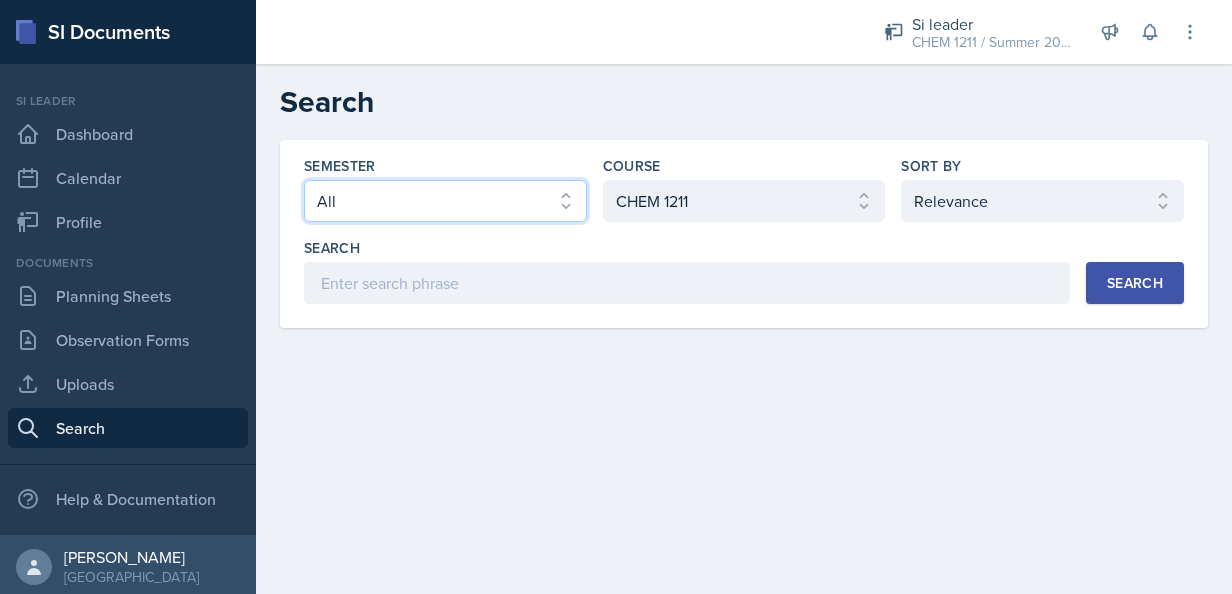 click on "Select semester   All Summer 2025 Spring 2025 Fall 2024 Summer 2024 Spring 2024 Fall 2023 Summer 2023 Spring 2023 Fall 2022 Summer 2022 Spring 2022 Fall 2021 Summer 2021 Spring 2021 Fall 2020" at bounding box center [445, 201] 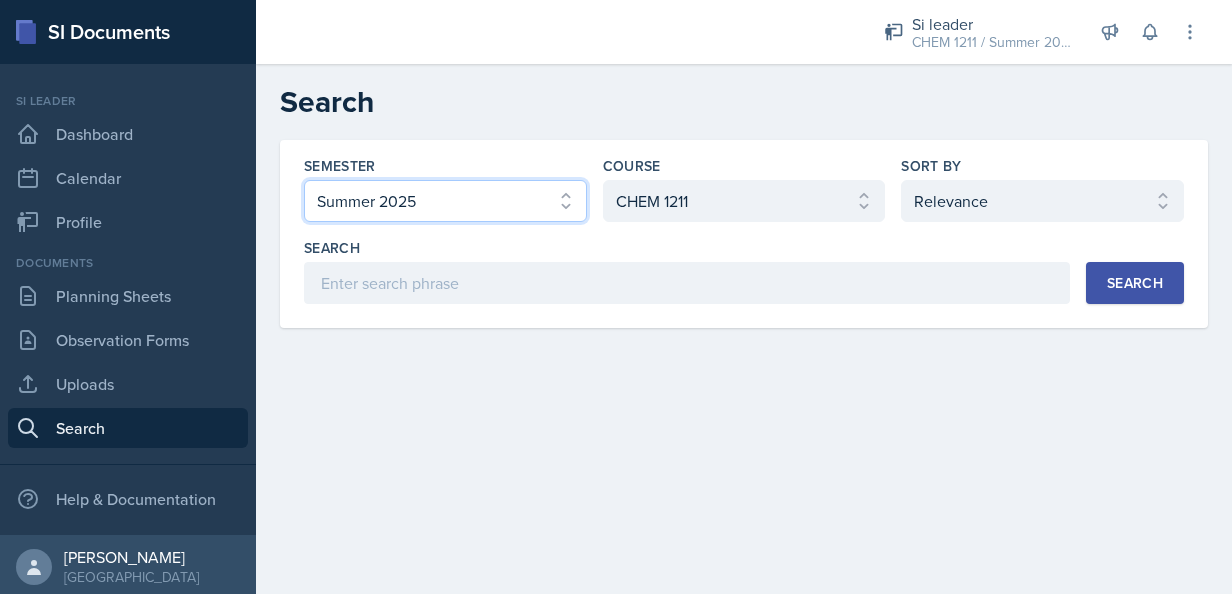 click on "Select semester   All Summer 2025 Spring 2025 Fall 2024 Summer 2024 Spring 2024 Fall 2023 Summer 2023 Spring 2023 Fall 2022 Summer 2022 Spring 2022 Fall 2021 Summer 2021 Spring 2021 Fall 2020" at bounding box center [445, 201] 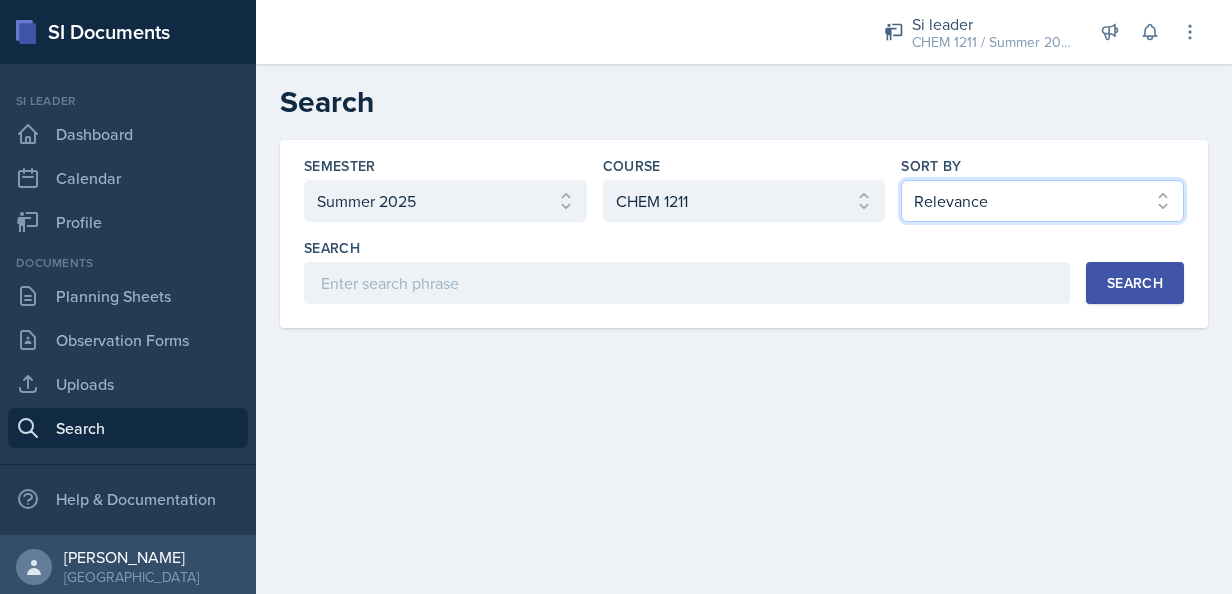 click on "Select sort by   Relevance Document Date (Asc) Document Date (Desc)" at bounding box center [1042, 201] 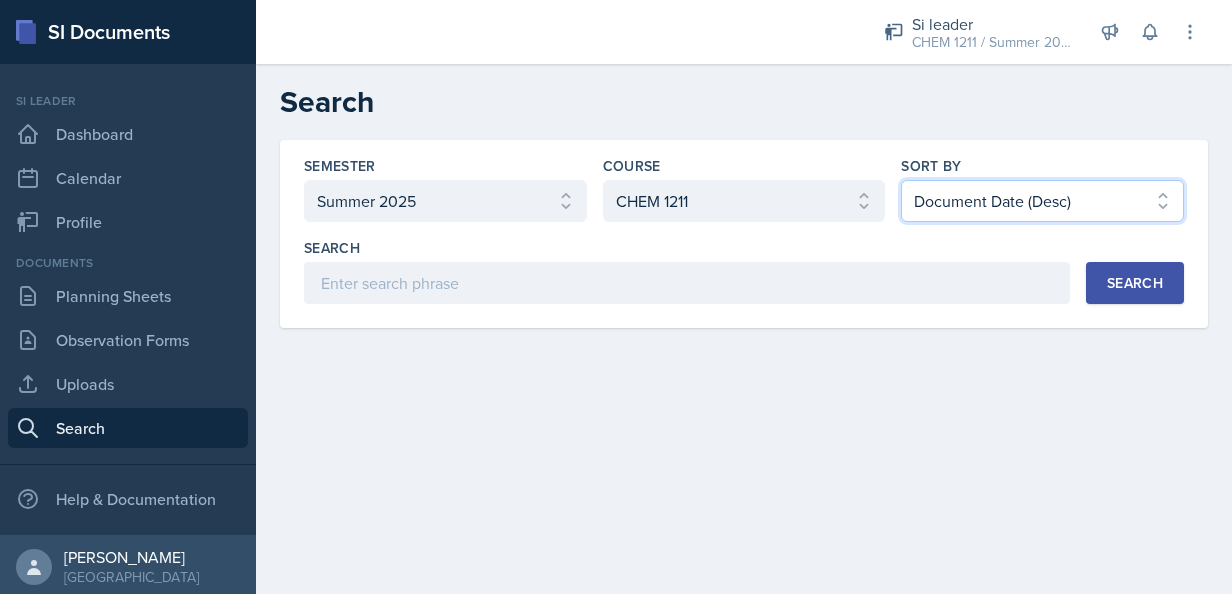 click on "Select sort by   Relevance Document Date (Asc) Document Date (Desc)" at bounding box center [1042, 201] 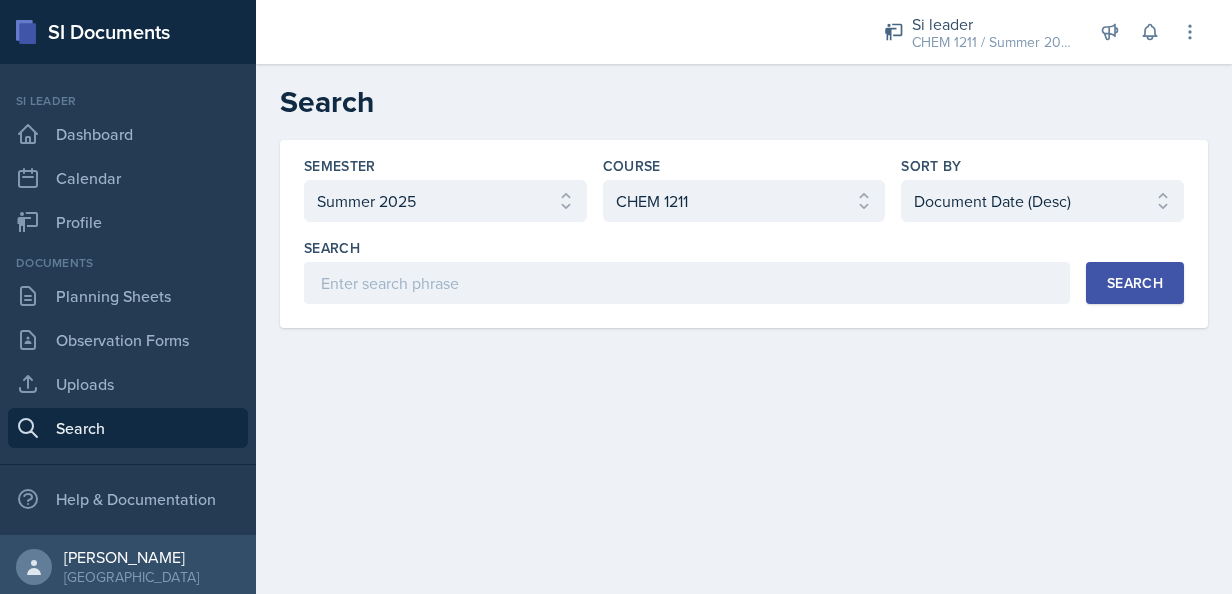 click on "Search                       Search" at bounding box center (744, 271) 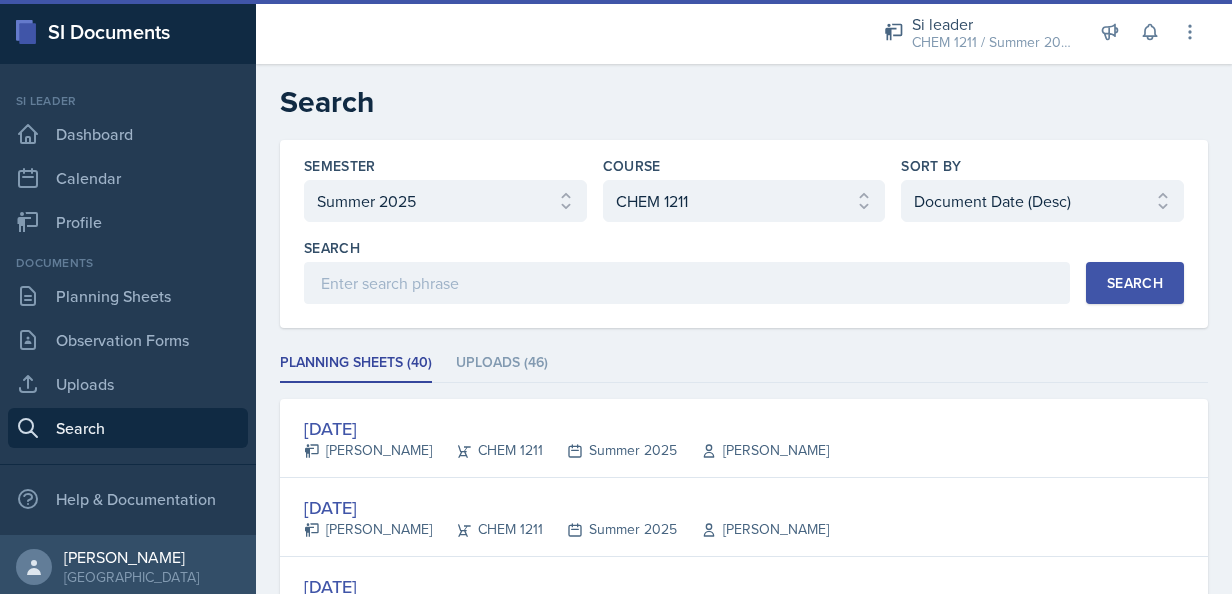 type 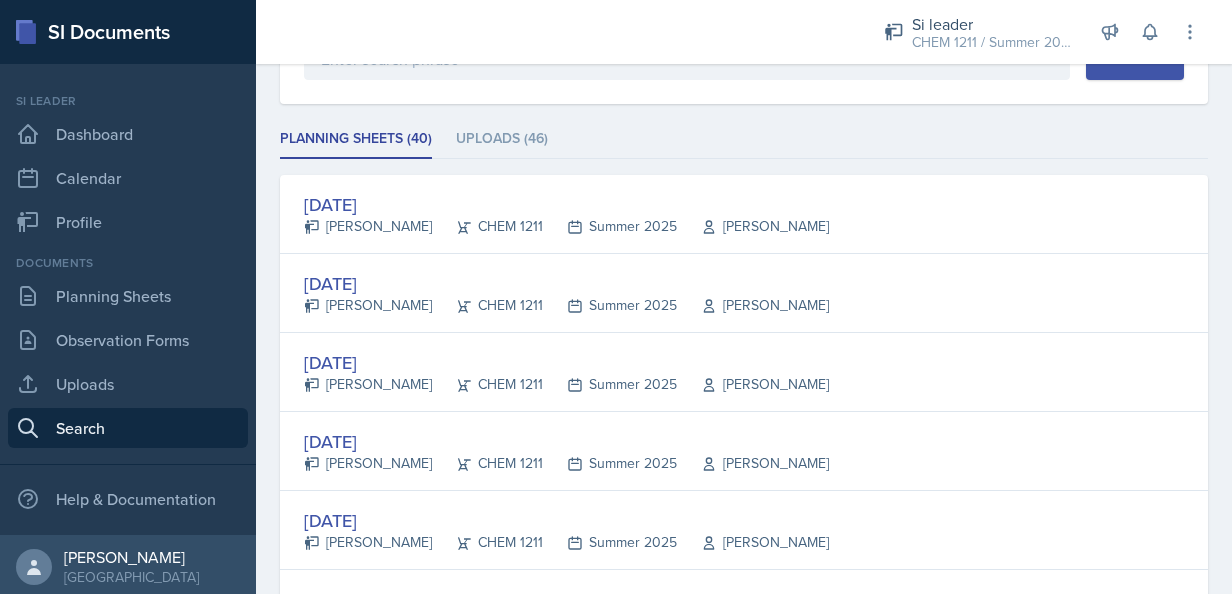 scroll, scrollTop: 360, scrollLeft: 0, axis: vertical 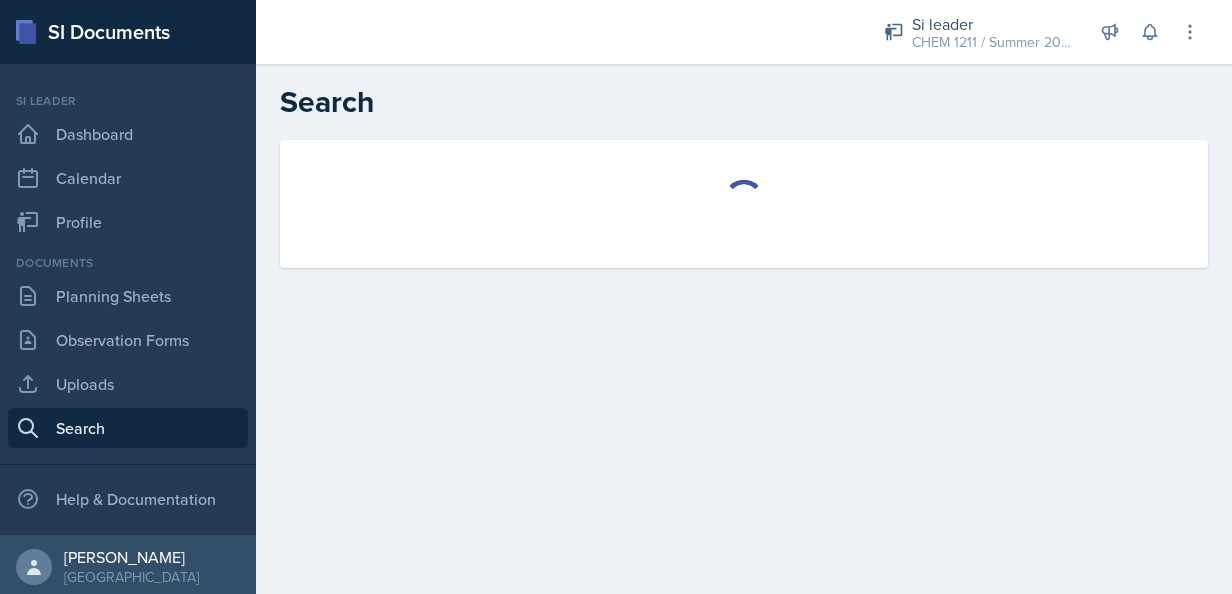 select on "all" 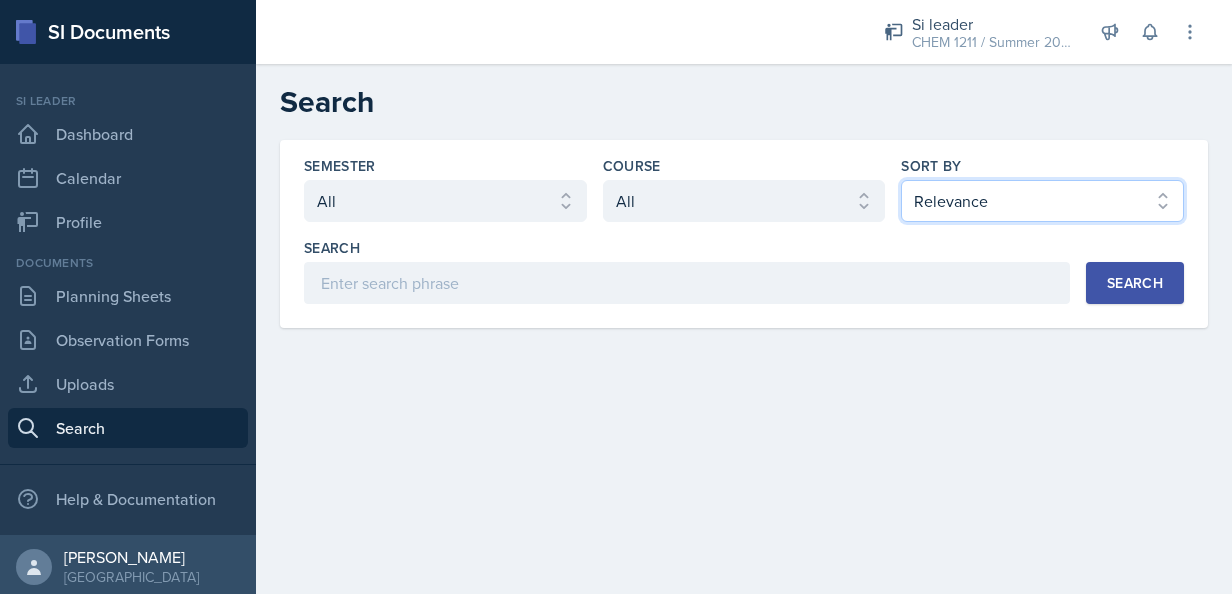 click on "Select sort by   Relevance Document Date (Asc) Document Date (Desc)" at bounding box center (1042, 201) 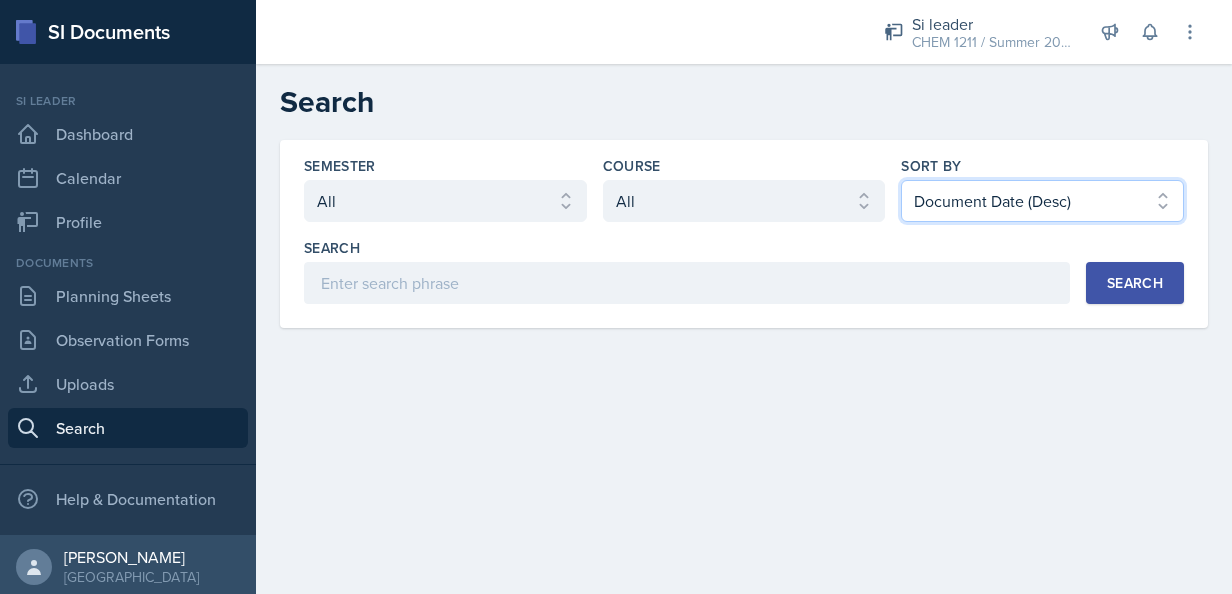 click on "Select sort by   Relevance Document Date (Asc) Document Date (Desc)" at bounding box center [1042, 201] 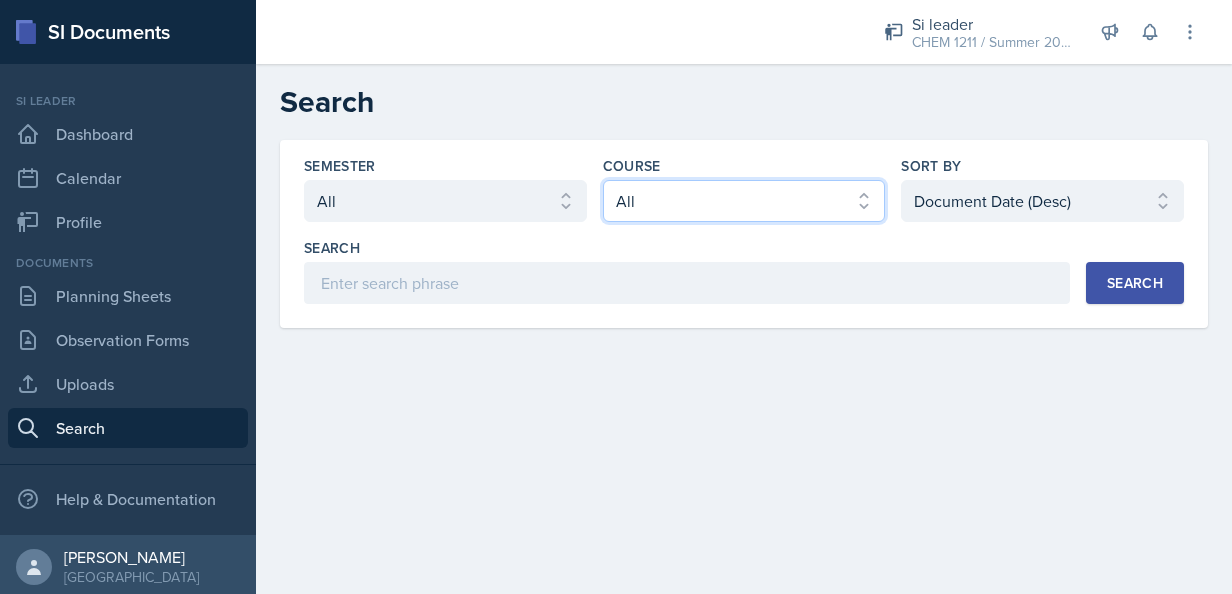 click on "Select course   All ACCT 2101 ACCT 2102 ACCT 4050 ANTH 1102 ANTH 3301 ARCH 1000 ARCH 1000 ARCH 1241 ARCH 2111 ARCH 2211 ARCH 2242 ARCH 3211 ARCH 3212 ARCH 3212 ART 1107 BIOL 1107 BIOL 1107L BIOL 1108 BIOL 1108/BIOL 1108L BIOL 2221 BIOL 2221Lab BIOL 2222 BIOL 2222/BIOL 2222L BIOL 2222Lab BIOL 2251 BIOL 2251L BIOL 2252 BIOL 2252L BIOL 3300 BIOL 3340 BLAW 2200 CHEM 1151 CHEM 1152 CHEM 1211 CHEM 1212 CHEM 3361 CHEM 3362 CHEM 3500 CHEM 3601 COM 2135 COMM 2135 DANC 1107 DATA 1501 ECON 2300 ECON 3300 EE 2301 ENGL 1101 ENGL 1102 ENGR 2214 ENGR 3122 ENGR 3131 ENGR 3343 FIN 4220 FIN 4360 FREN 1002 FREN 1002 GEOG 1101 GEOG 1112 HIST 1111 HIST 1112 HIST 2111 HIST 2112 IS 2200 IS 3260 LDRS 2300 MATH 1001 MATH 1111 MATH 1113 MATH 1160 MATH 1179 MATH 1190 MATH 2202 MATH 2203 MATH 2306 MATH 2345 MATH 2390 MATH 3260 MGT 3200 MUSI 1107 PHYS 1111 PHYS 1112 PHYS 2211 PHYS 2212 POLS 1101 POLS 2401 PSYC 1101 PSYC 2000 PSYC 2210 PSYC 2500 PSYC 3000 PSYC 3425 PSYC 4100 PSYC 4345 PSYC 4410 SI 1101 SI 1101 SM 2300 SPAN 2001 STAT 1401" at bounding box center (744, 201) 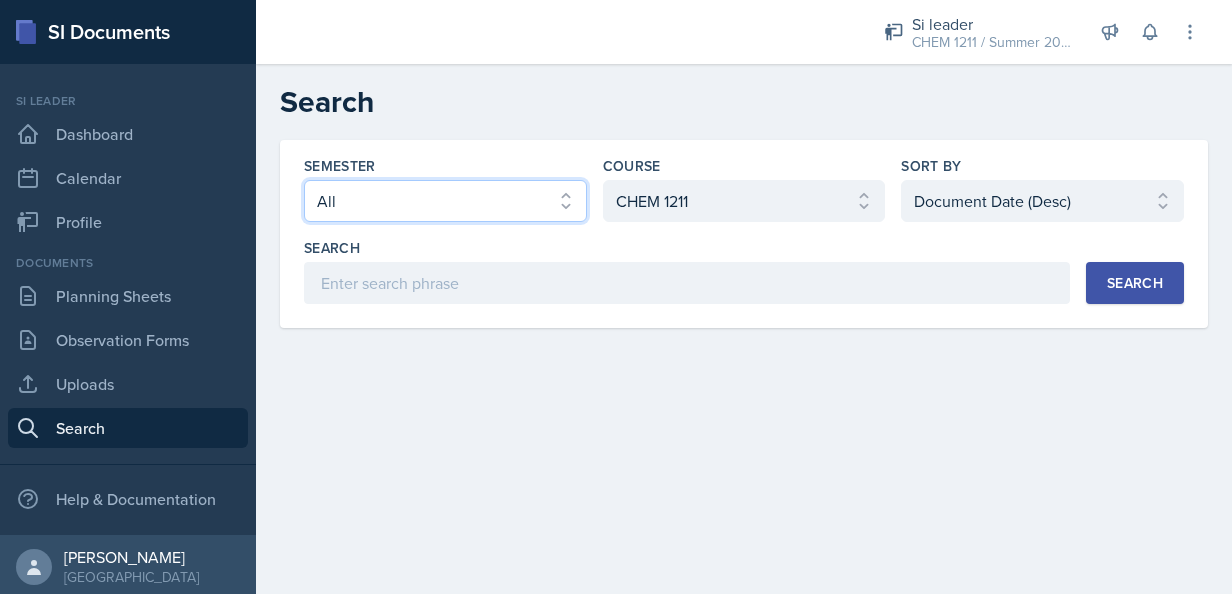click on "Select semester   All Summer 2025 Spring 2025 Fall 2024 Summer 2024 Spring 2024 Fall 2023 Summer 2023 Spring 2023 Fall 2022 Summer 2022 Spring 2022 Fall 2021 Summer 2021 Spring 2021 Fall 2020" at bounding box center (445, 201) 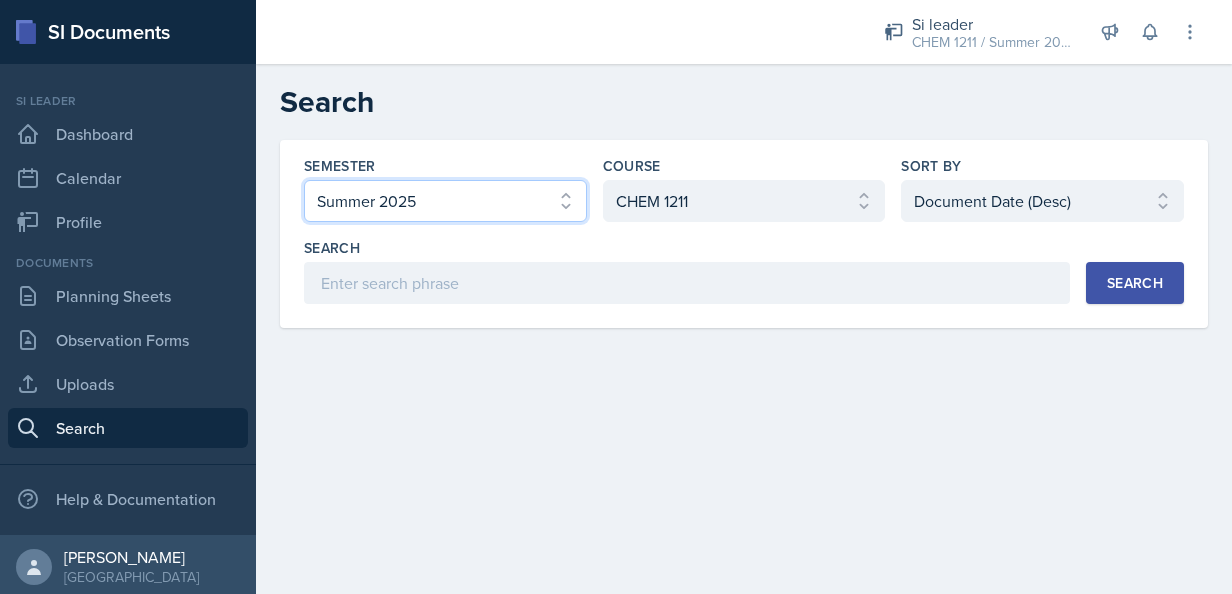 click on "Select semester   All Summer 2025 Spring 2025 Fall 2024 Summer 2024 Spring 2024 Fall 2023 Summer 2023 Spring 2023 Fall 2022 Summer 2022 Spring 2022 Fall 2021 Summer 2021 Spring 2021 Fall 2020" at bounding box center [445, 201] 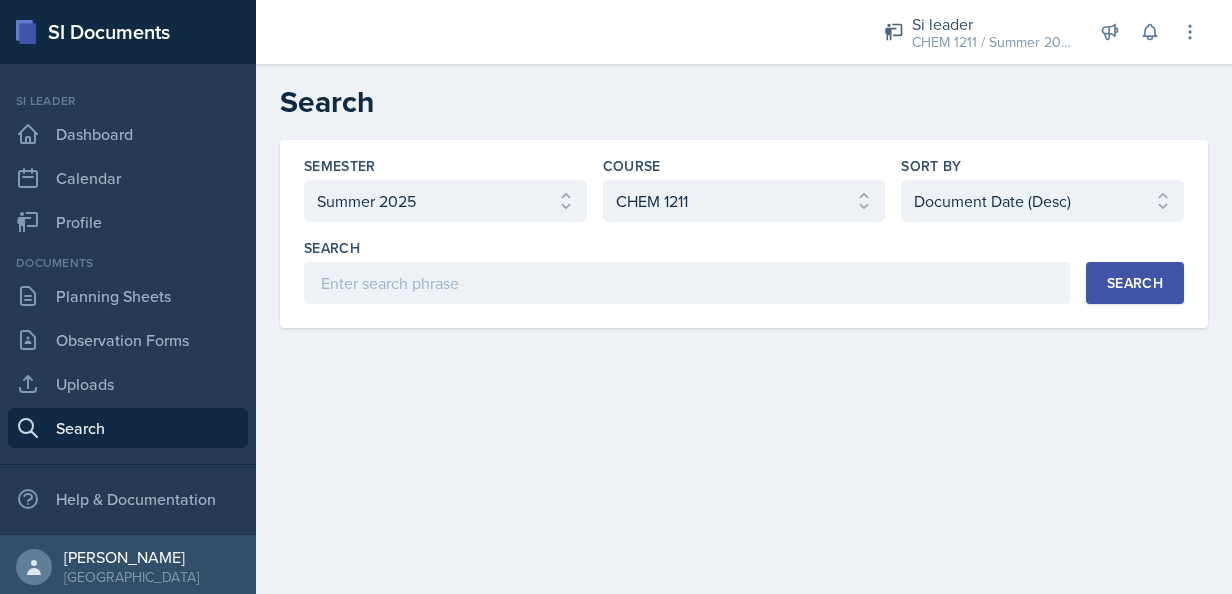 click on "Search" at bounding box center [1135, 283] 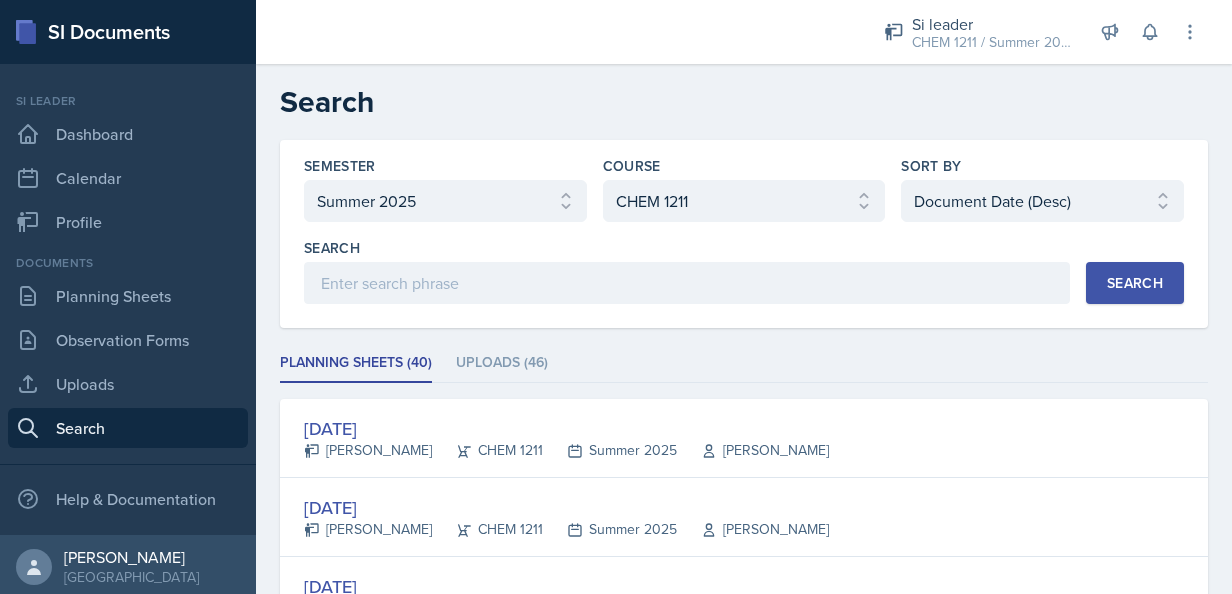 type 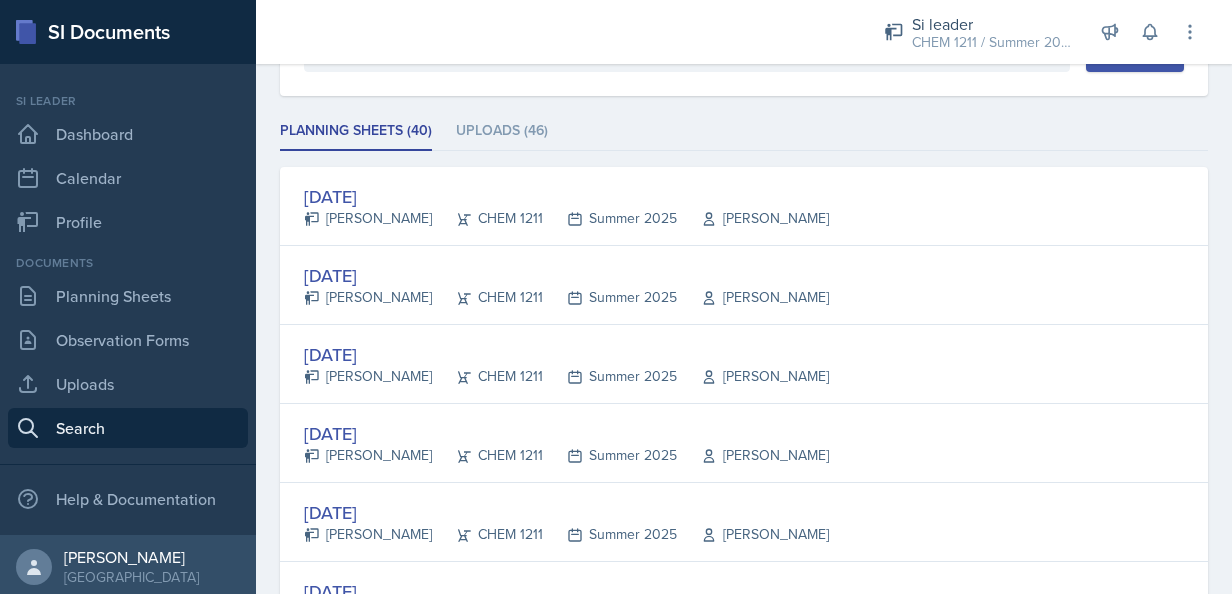 scroll, scrollTop: 360, scrollLeft: 0, axis: vertical 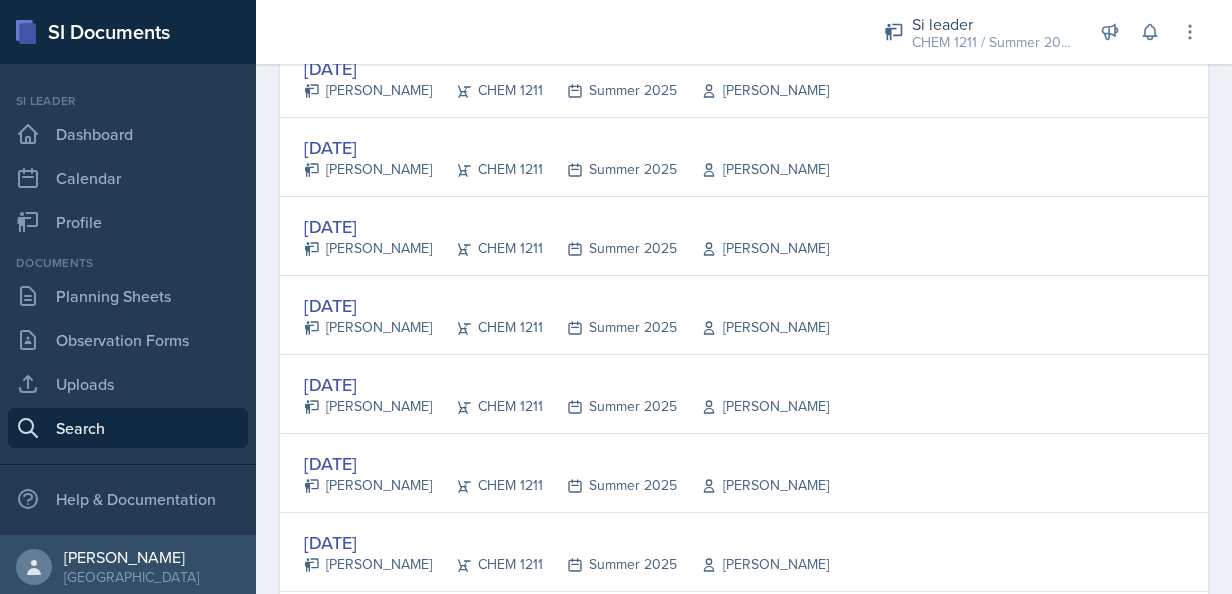 click on "Semester     Select semester   All Summer 2025 Spring 2025 Fall 2024 Summer 2024 Spring 2024 Fall 2023 Summer 2023 Spring 2023 Fall 2022 Summer 2022 Spring 2022 Fall 2021 Summer 2021 Spring 2021 Fall 2020     Course     Select course   All ACCT 2101 ACCT 2102 ACCT 4050 ANTH 1102 ANTH 3301 ARCH 1000 ARCH 1000 ARCH 1241 ARCH 2111 ARCH 2211 ARCH 2242 ARCH 3211 ARCH 3212 ARCH 3212 ART 1107 BIOL 1107 BIOL 1107L BIOL 1108 BIOL 1108/BIOL 1108L BIOL 2221 BIOL 2221Lab BIOL 2222 BIOL 2222/BIOL 2222L BIOL 2222Lab BIOL 2251 BIOL 2251L BIOL 2252 BIOL 2252L BIOL 3300 BIOL 3340 BLAW 2200 CHEM 1151 CHEM 1152 CHEM 1211 CHEM 1212 CHEM 3361 CHEM 3362 CHEM 3500 CHEM 3601 COM 2135 COMM 2135 DANC 1107 DATA 1501 ECON 2300 ECON 3300 EE 2301 ENGL 1101 ENGL 1102 ENGR 2214 ENGR 3122 ENGR 3131 ENGR 3343 FIN 4220 FIN 4360 FREN 1002 FREN 1002 GEOG 1101 GEOG 1112 HIST 1111 HIST 1112 HIST 2111 HIST 2112 IS 2200 IS 3260 LDRS 2300 MATH 1001 MATH 1111 MATH 1113 MATH 1160 MATH 1179 MATH 1190 MATH 2202 MATH 2203 MATH 2306 MATH 2345 MATH 2390" at bounding box center [744, 1552] 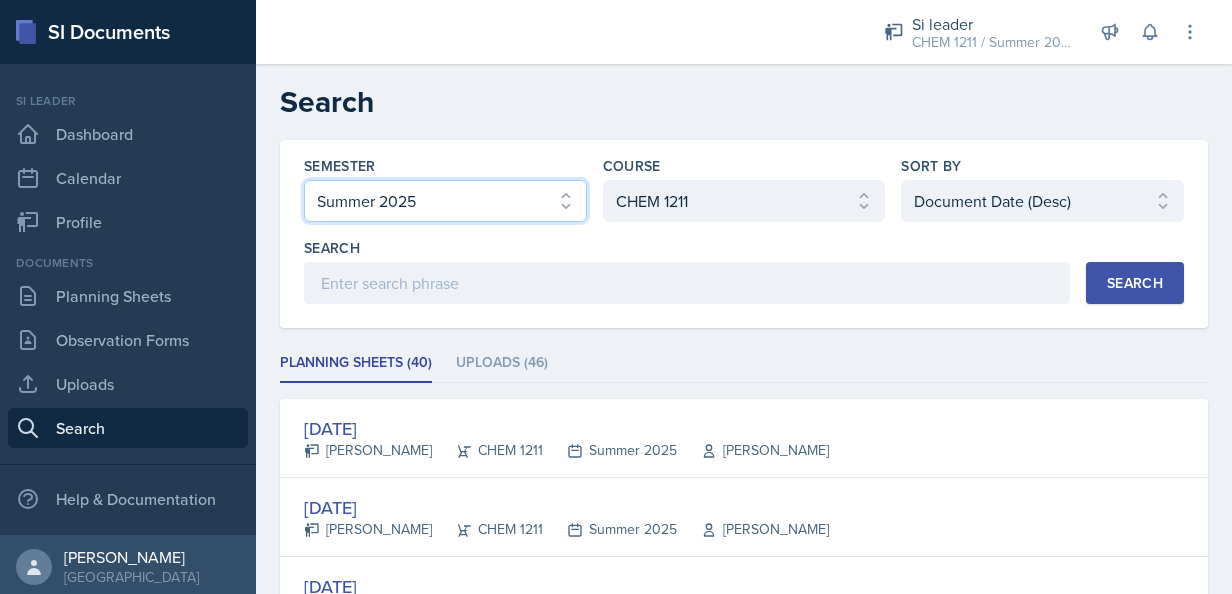 click on "Select semester   All Summer 2025 Spring 2025 Fall 2024 Summer 2024 Spring 2024 Fall 2023 Summer 2023 Spring 2023 Fall 2022 Summer 2022 Spring 2022 Fall 2021 Summer 2021 Spring 2021 Fall 2020" at bounding box center (445, 201) 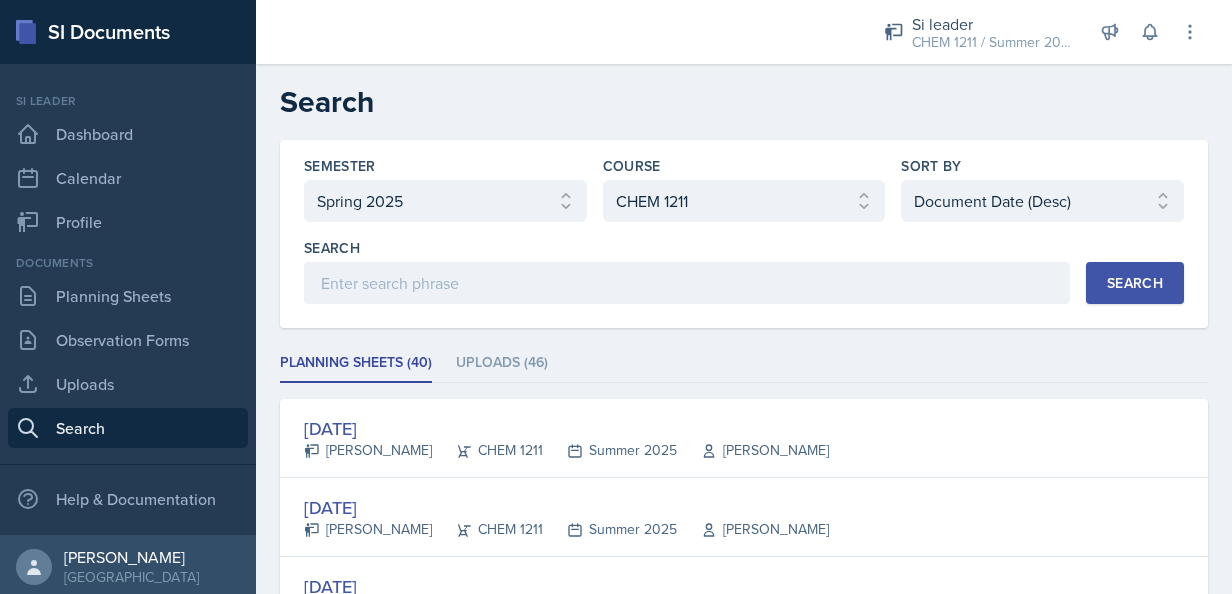 click on "Search" at bounding box center [1135, 283] 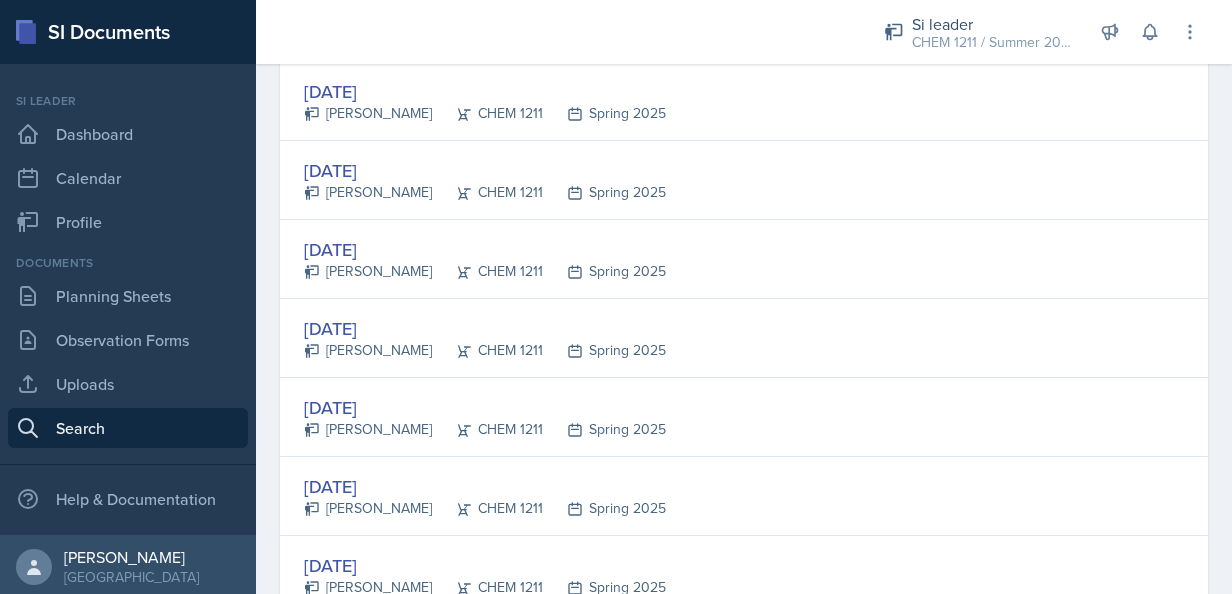 scroll, scrollTop: 738, scrollLeft: 0, axis: vertical 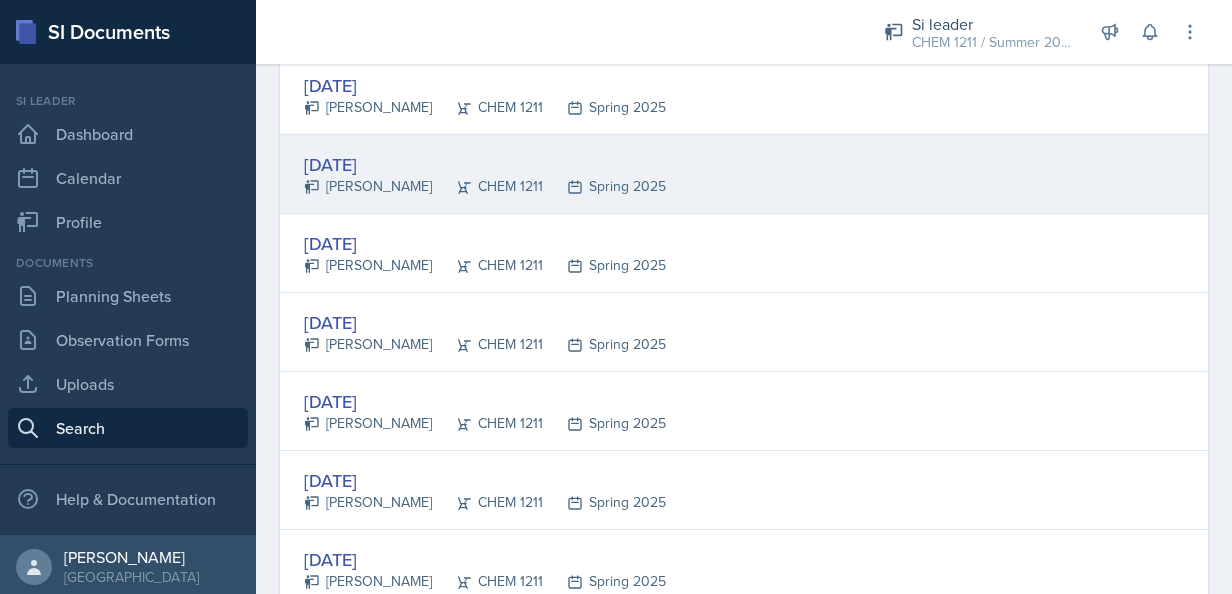 click on "[DATE]" at bounding box center [485, 164] 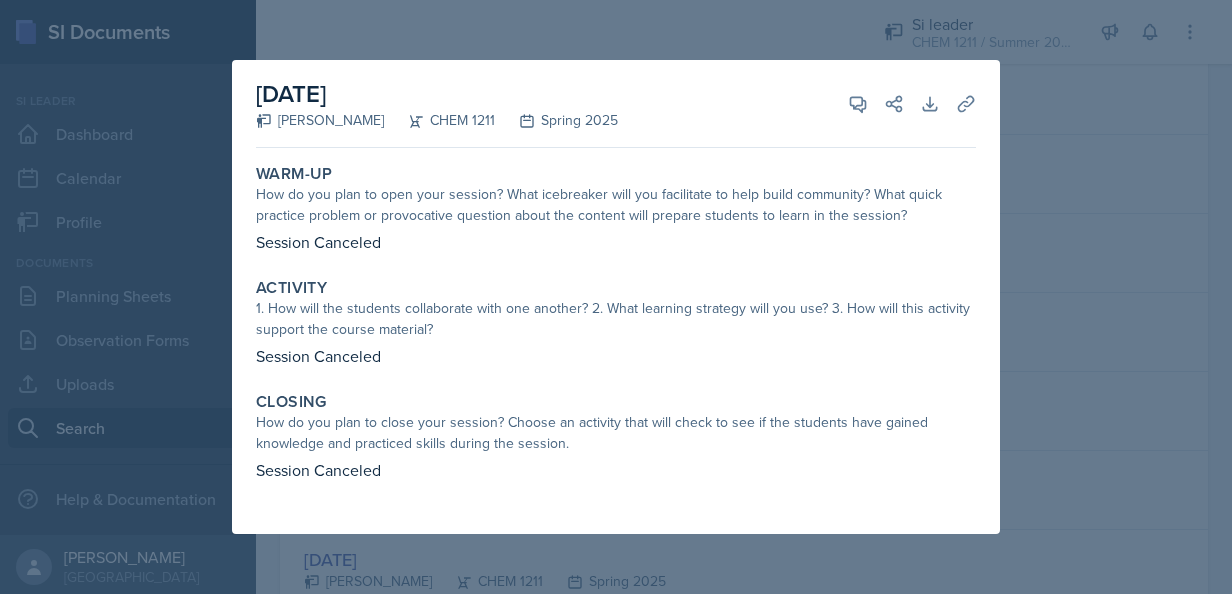 click at bounding box center (616, 297) 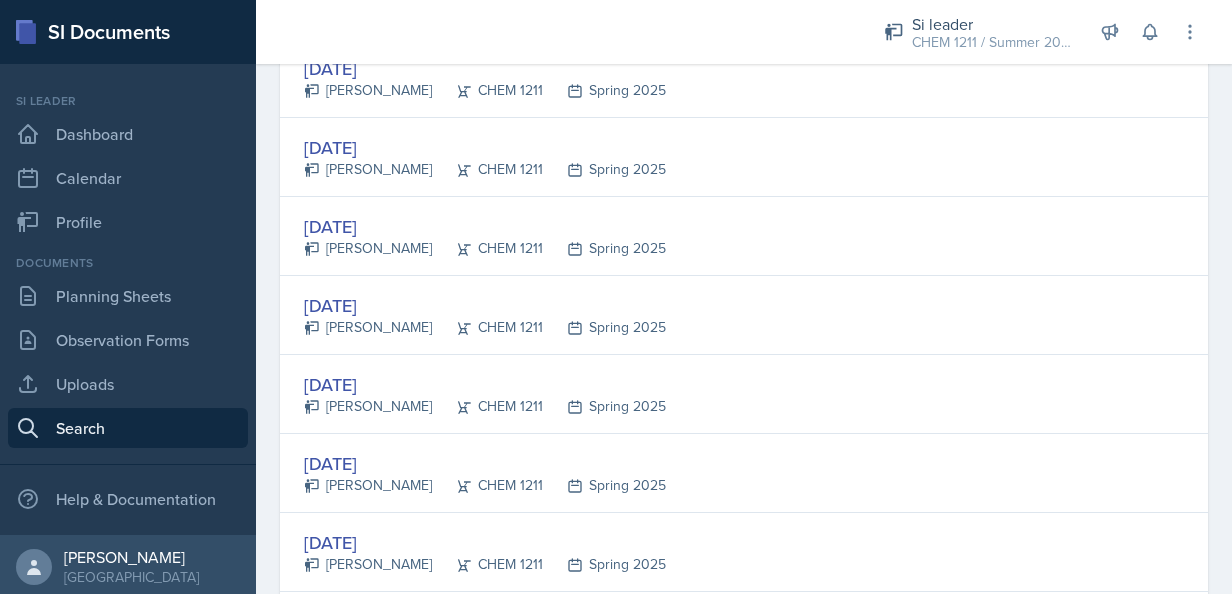 scroll, scrollTop: 1156, scrollLeft: 0, axis: vertical 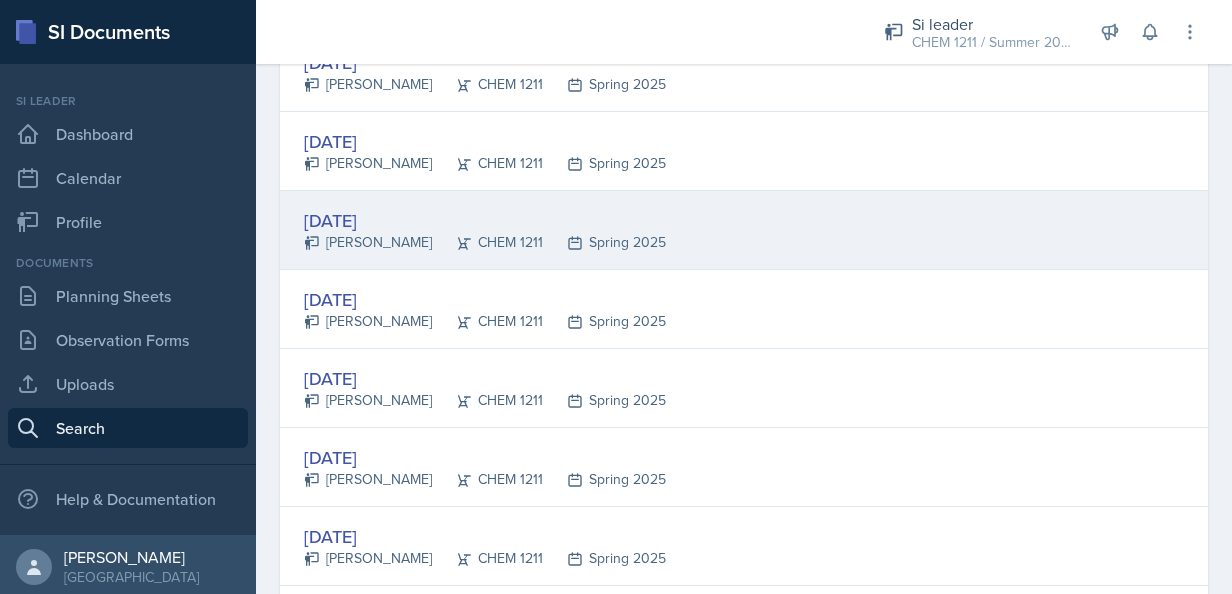 click on "[PERSON_NAME]" at bounding box center (368, 242) 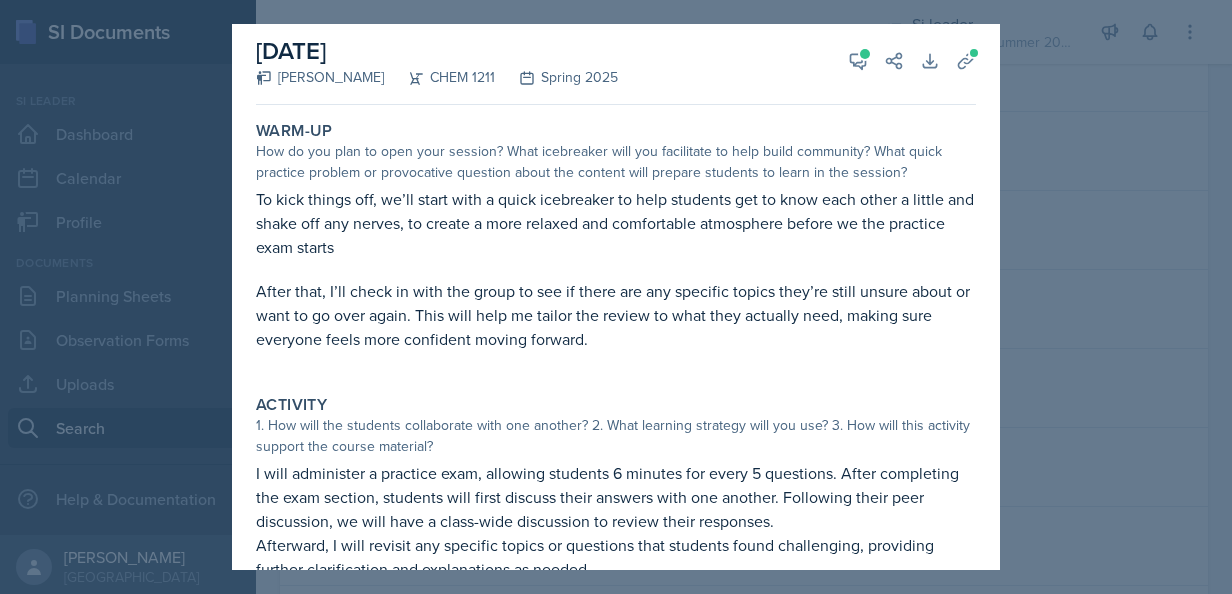 scroll, scrollTop: 0, scrollLeft: 0, axis: both 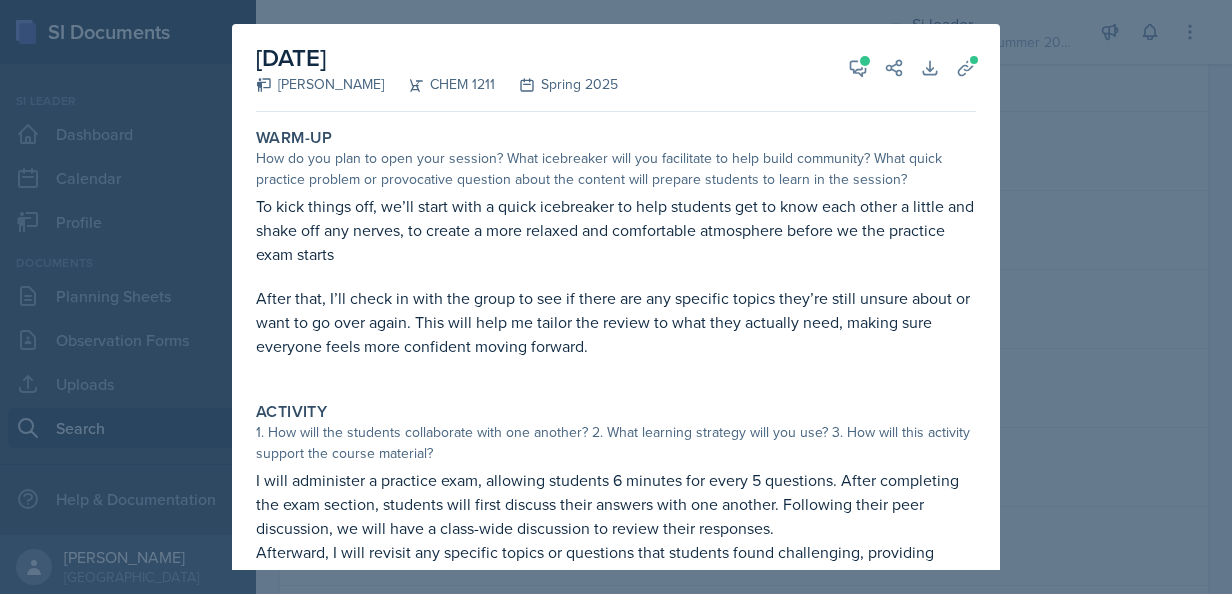 click on "[DATE]
[PERSON_NAME]
CHEM 1211
Spring 2025
View Comments     Comments         [DATE]   [PERSON_NAME]   9:36 am   Good planning sheet.                  Send
Share     Download       Uploads
Autosaving" at bounding box center [616, 68] 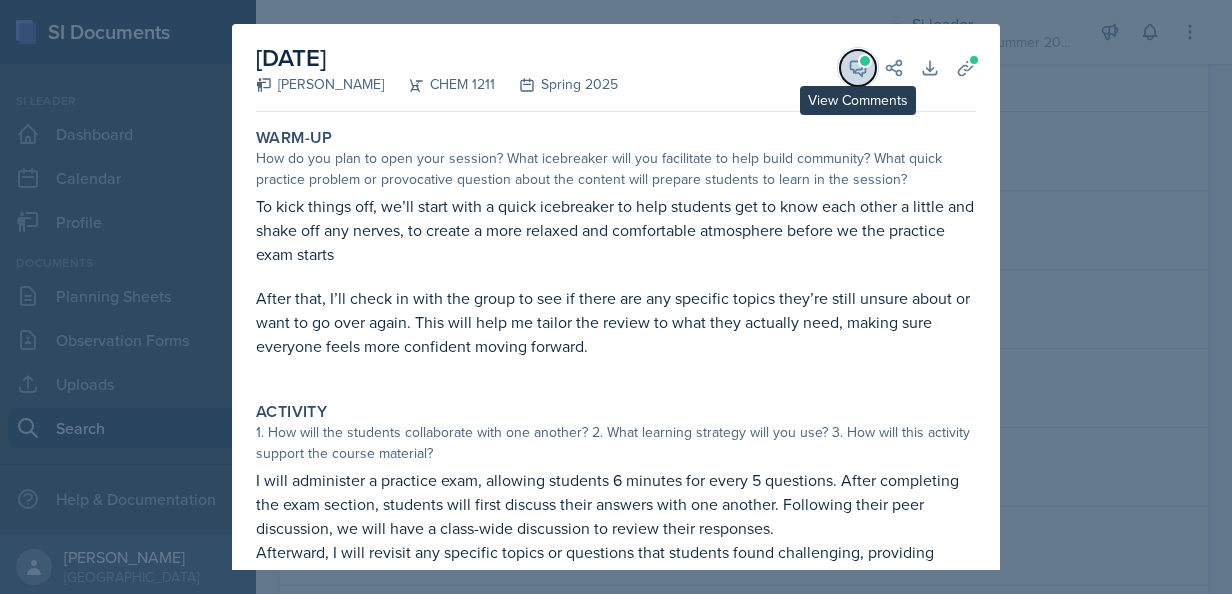 click at bounding box center [865, 61] 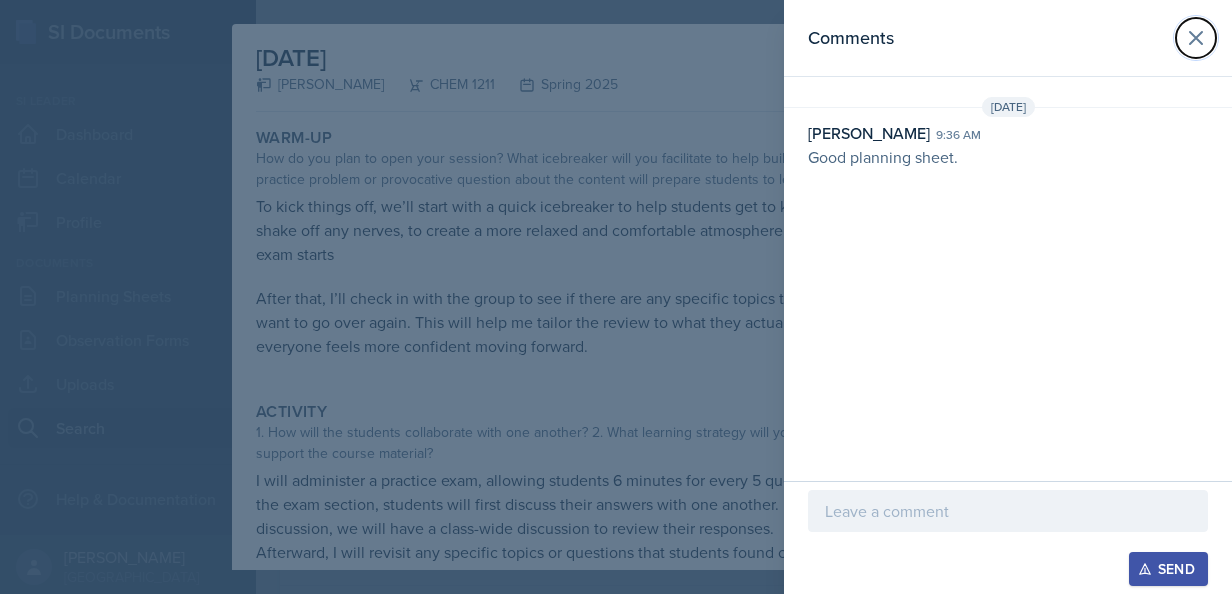 click at bounding box center (1196, 38) 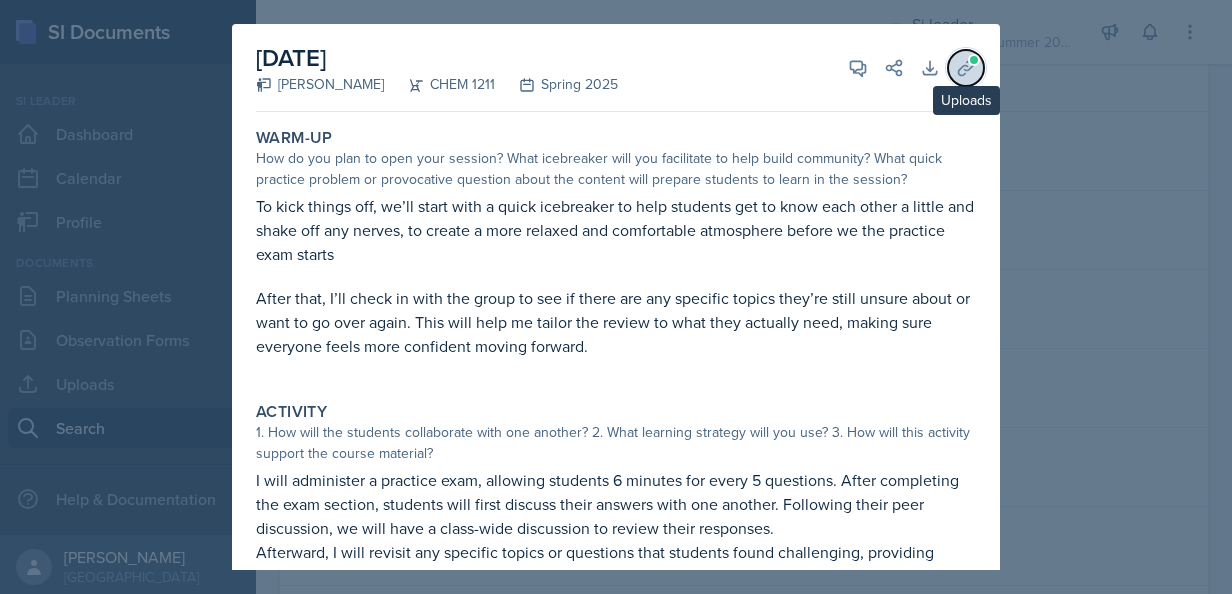 click on "Uploads" at bounding box center [966, 68] 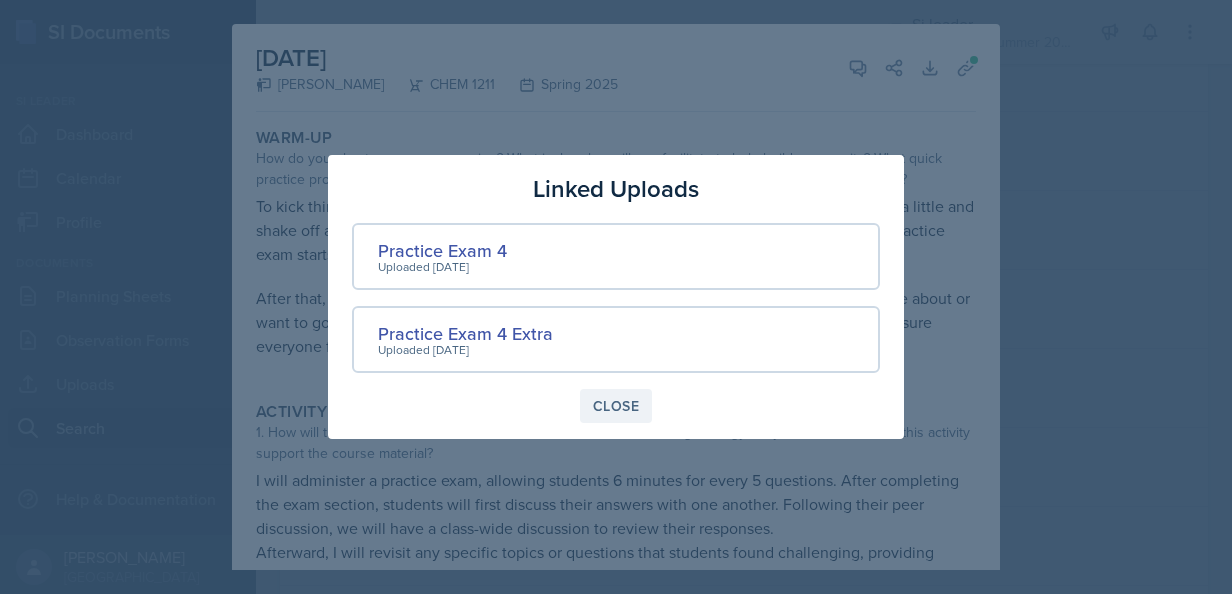 click on "Close" at bounding box center (616, 406) 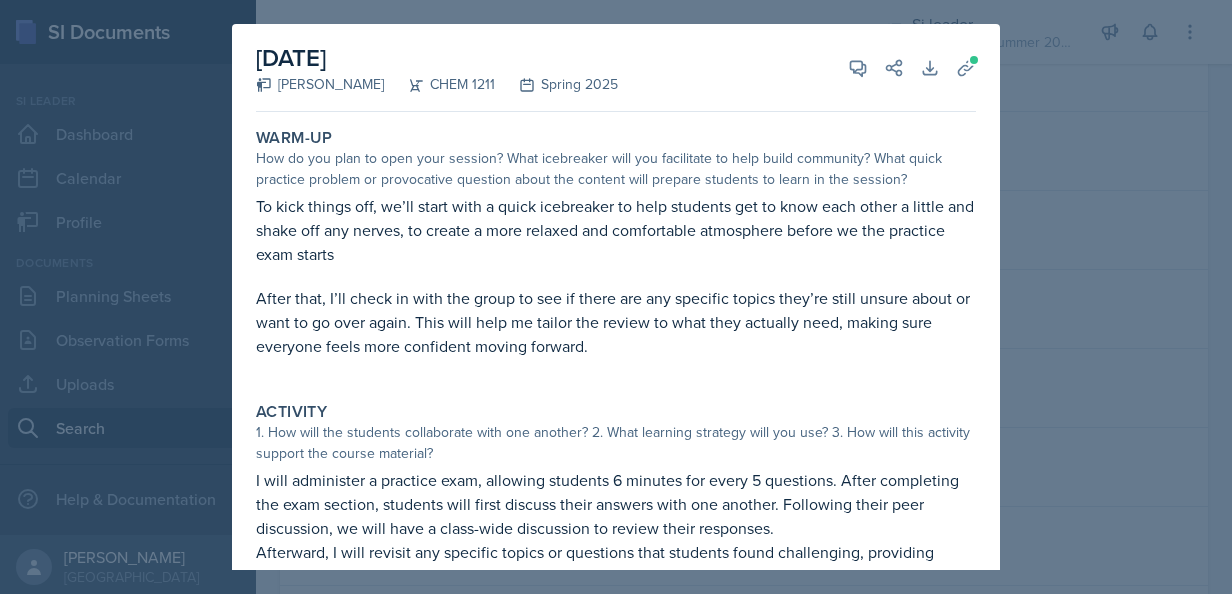 click at bounding box center (616, 297) 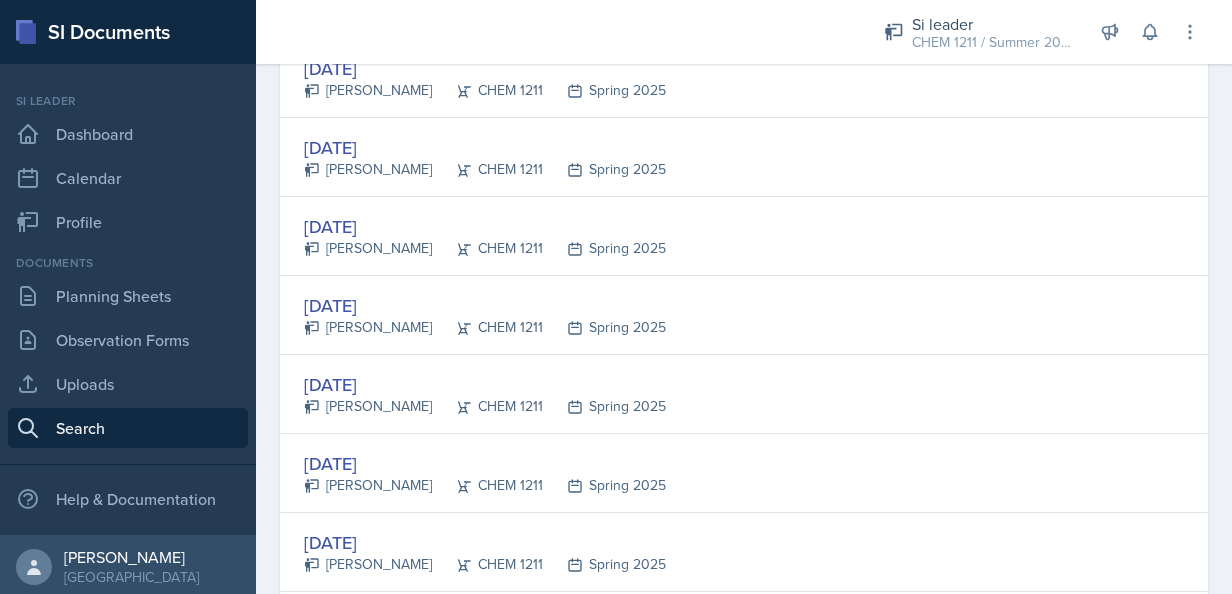 scroll, scrollTop: 1467, scrollLeft: 0, axis: vertical 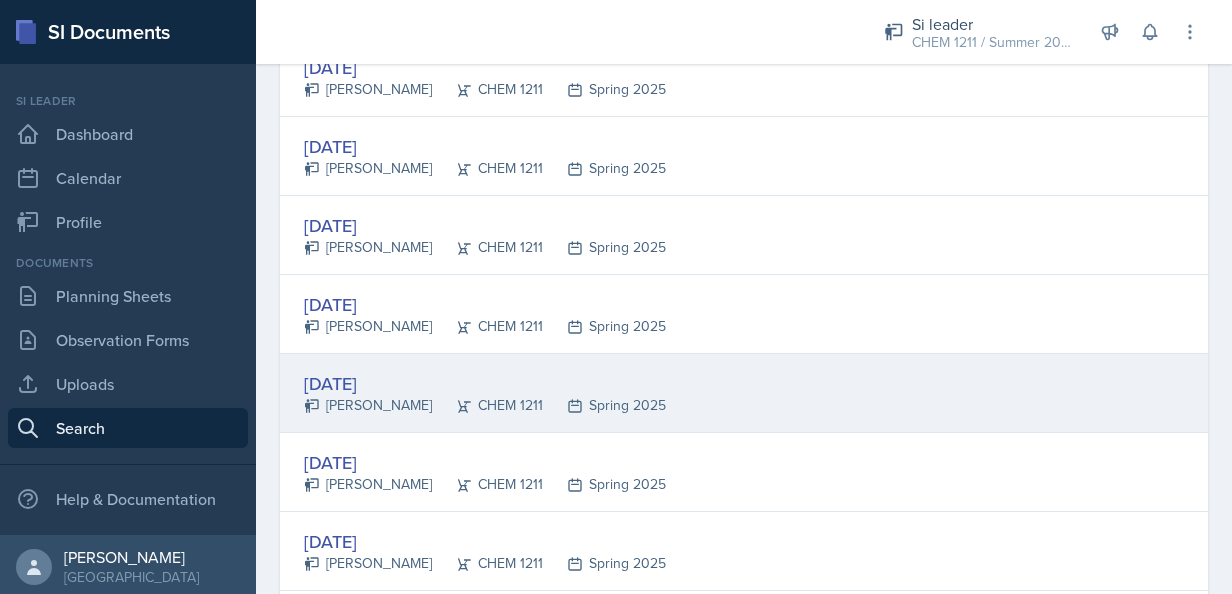 click on "[DATE]" at bounding box center [485, 383] 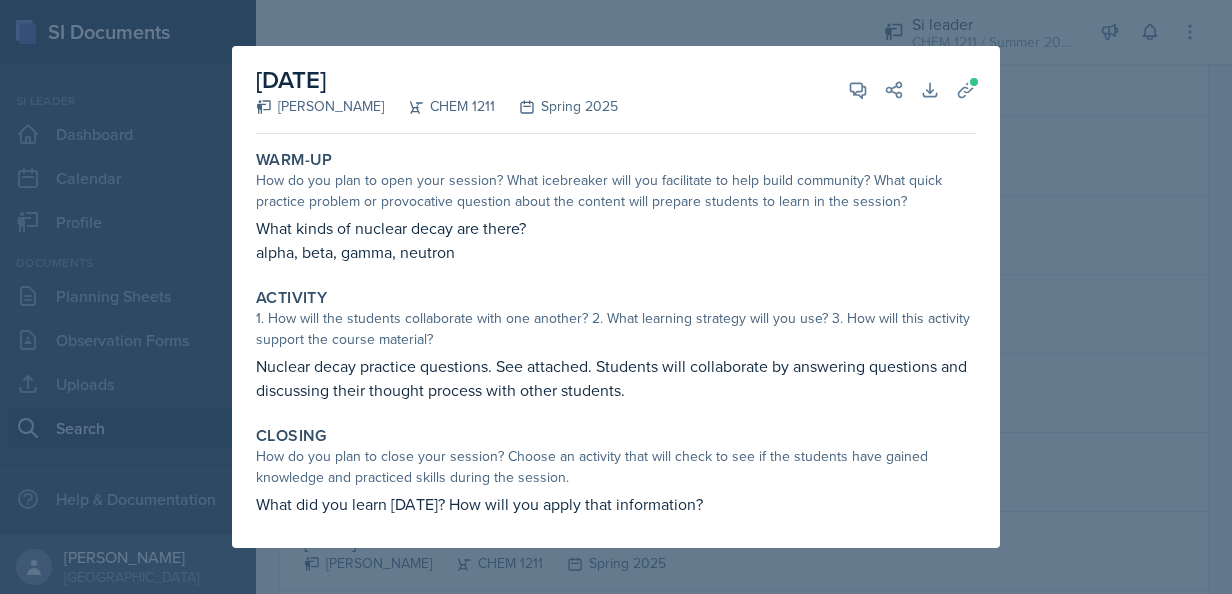 click at bounding box center (616, 297) 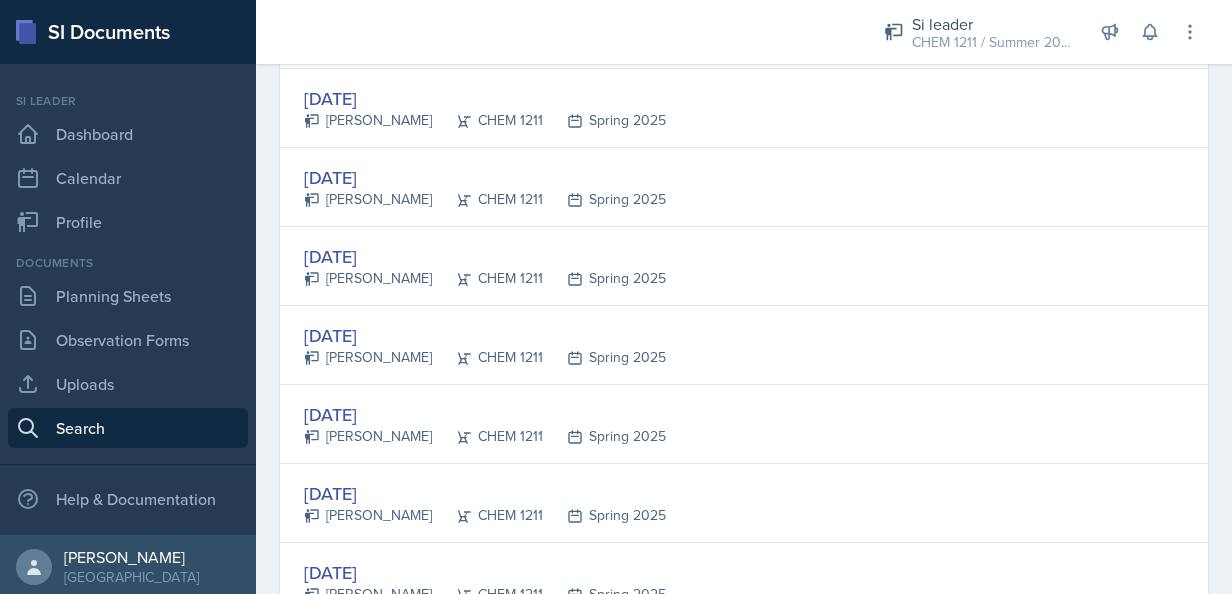 scroll, scrollTop: 2508, scrollLeft: 0, axis: vertical 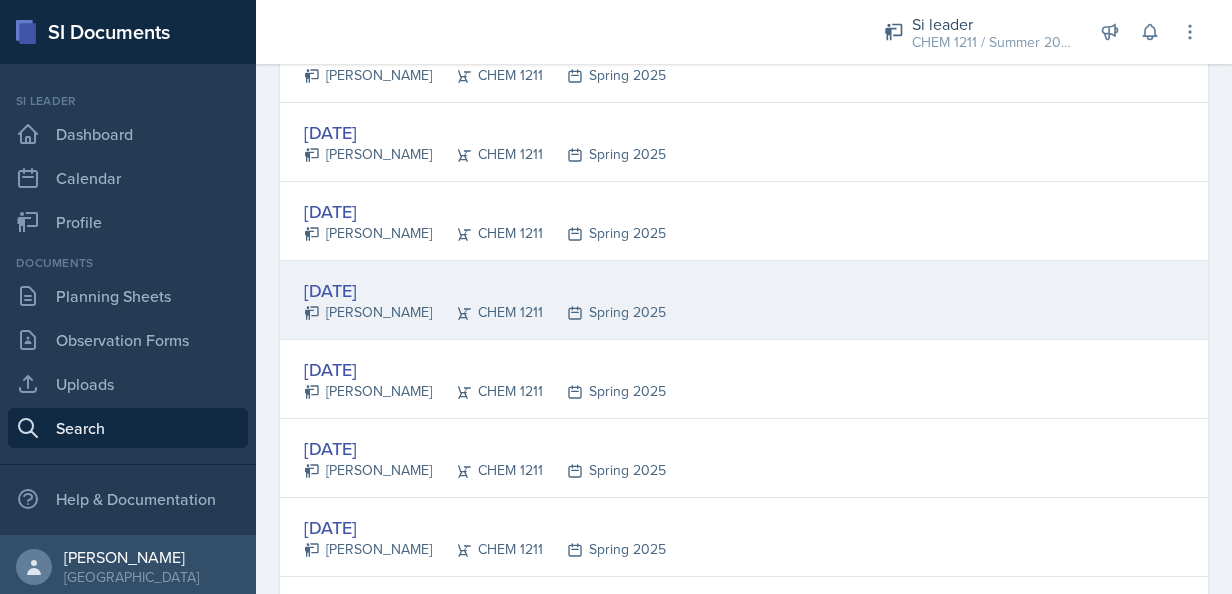 click on "[DATE]" at bounding box center [485, 290] 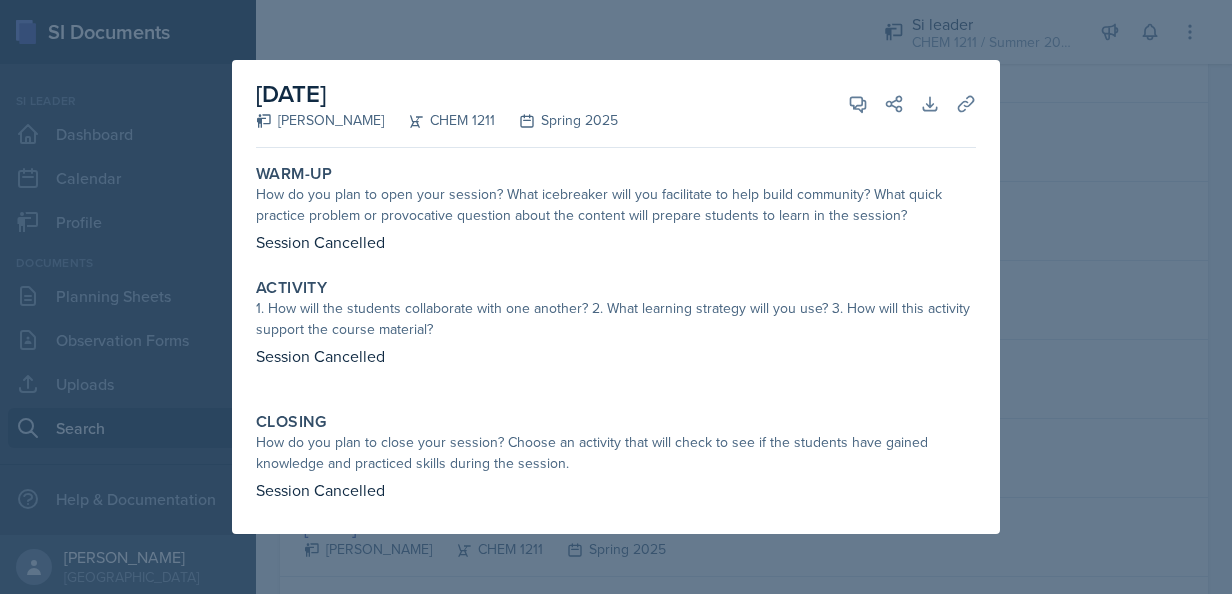 click at bounding box center (616, 297) 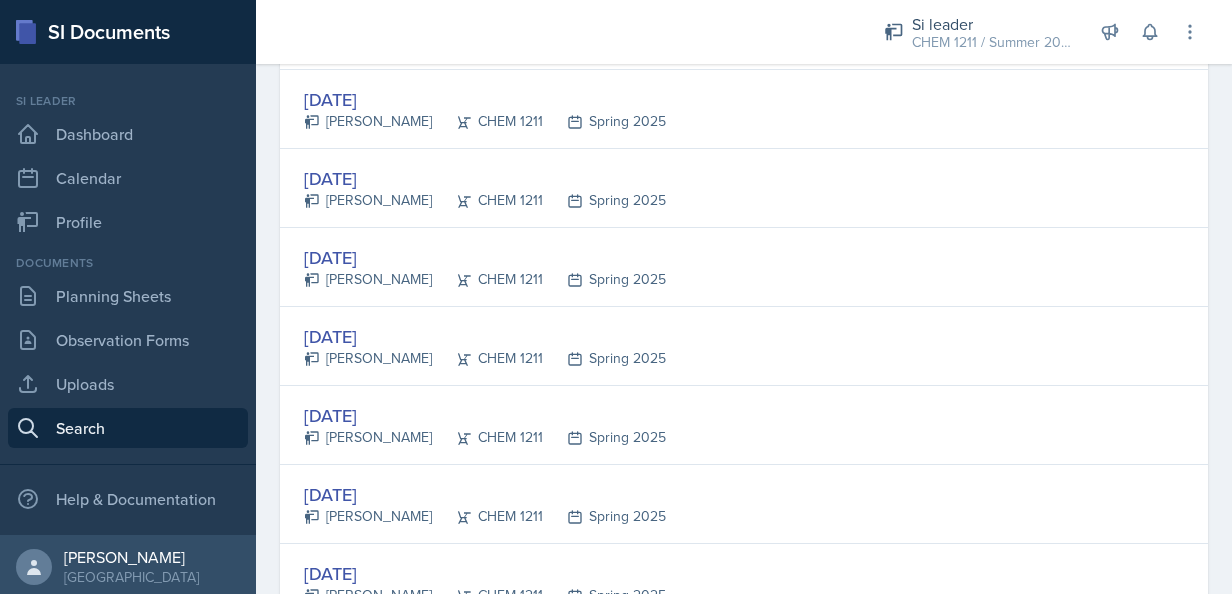 scroll, scrollTop: 3659, scrollLeft: 0, axis: vertical 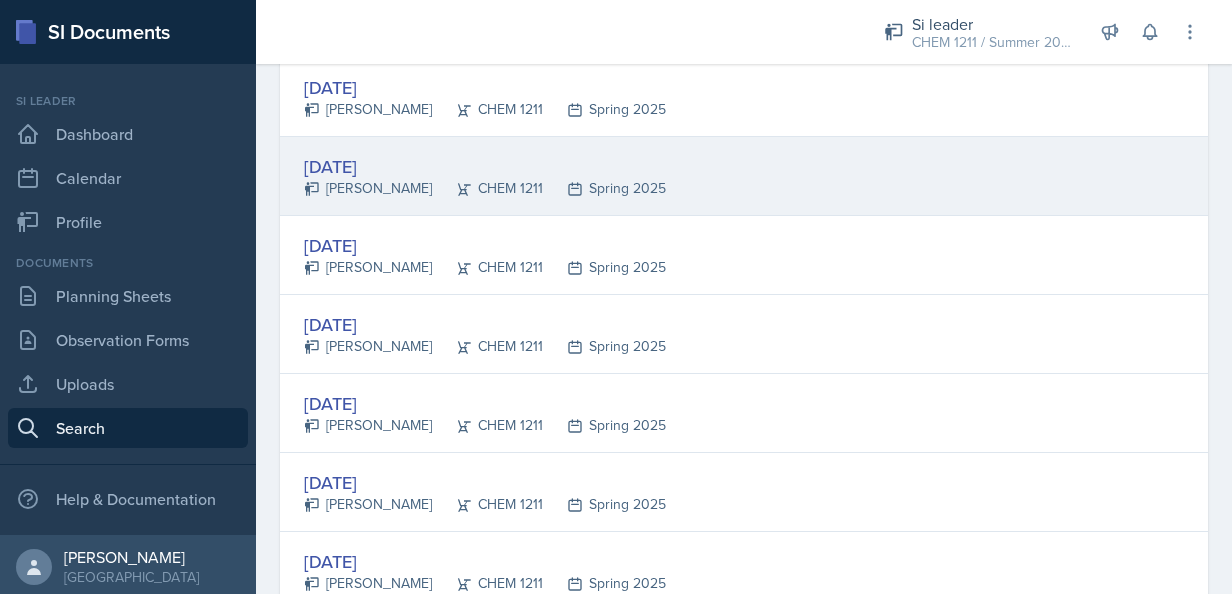 click on "[DATE]" at bounding box center (485, 166) 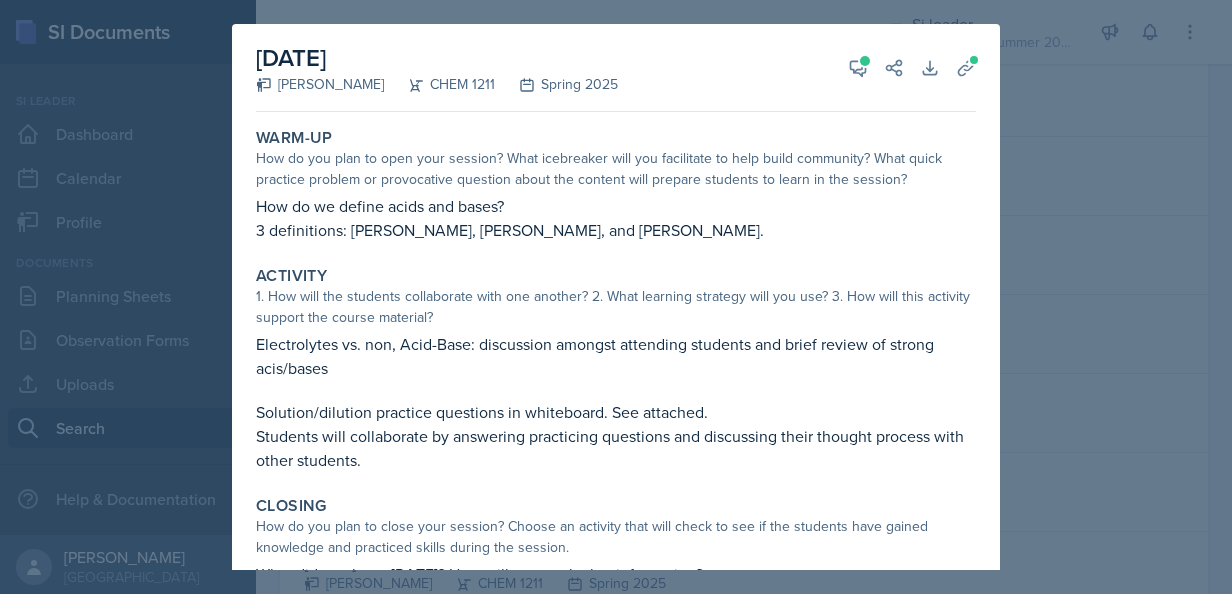 click at bounding box center (616, 297) 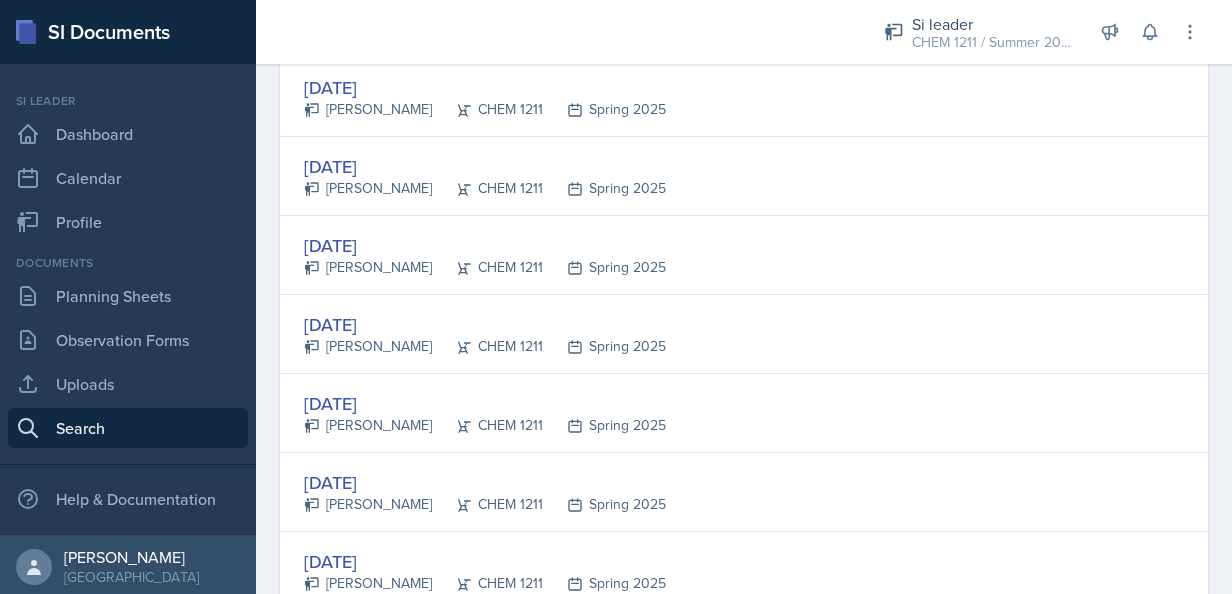 scroll, scrollTop: 3862, scrollLeft: 0, axis: vertical 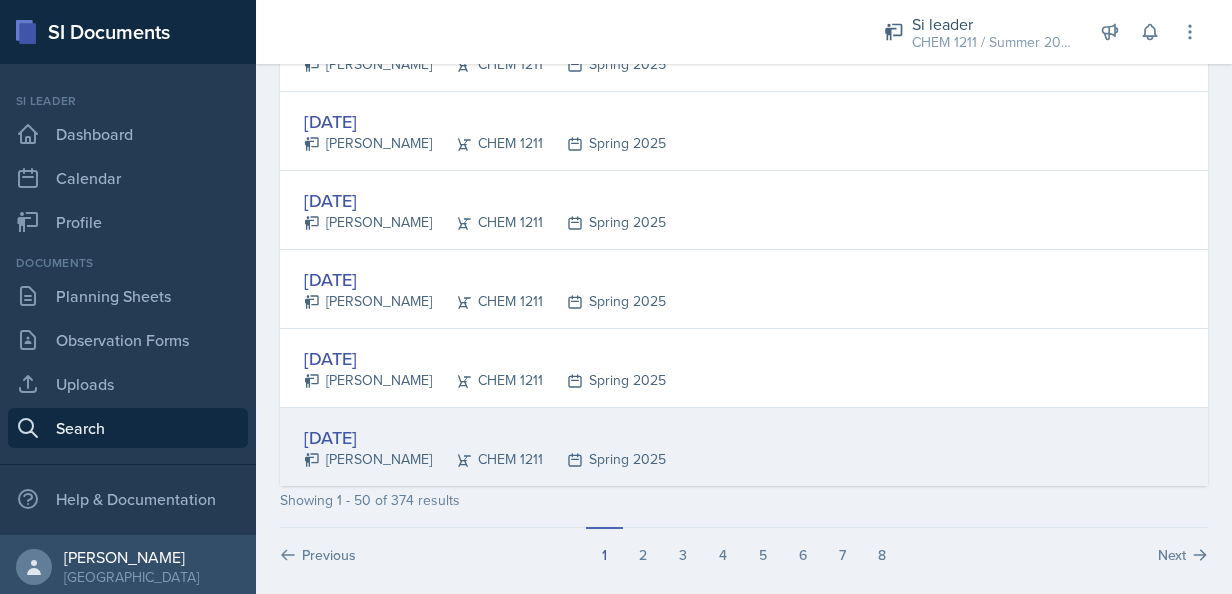 click on "[DATE]" at bounding box center (485, 437) 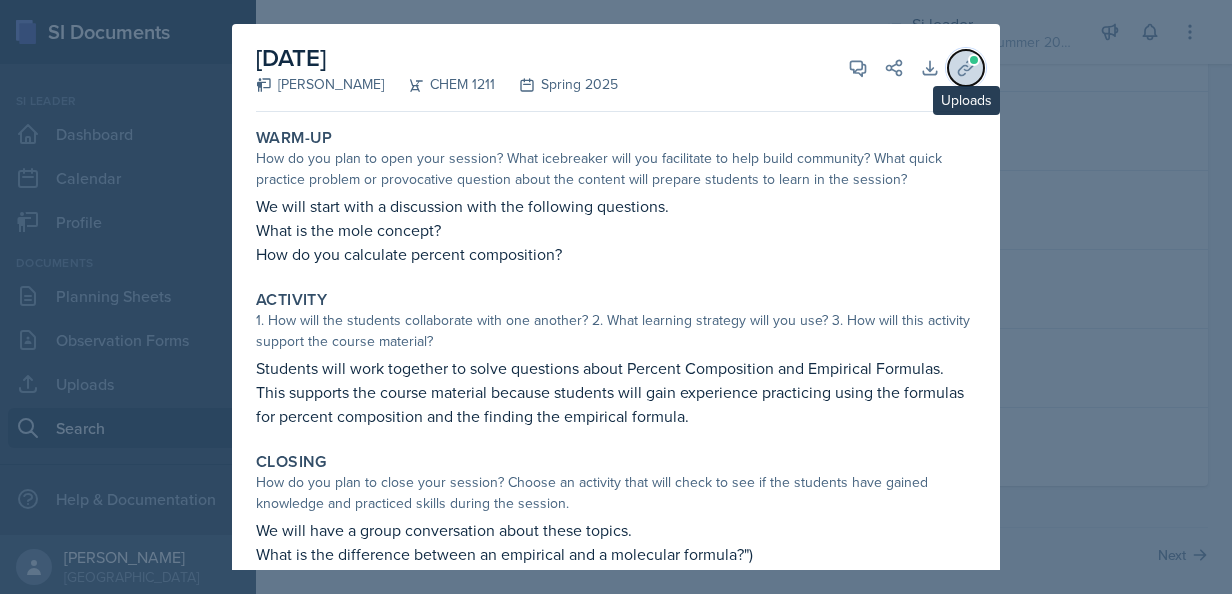 click 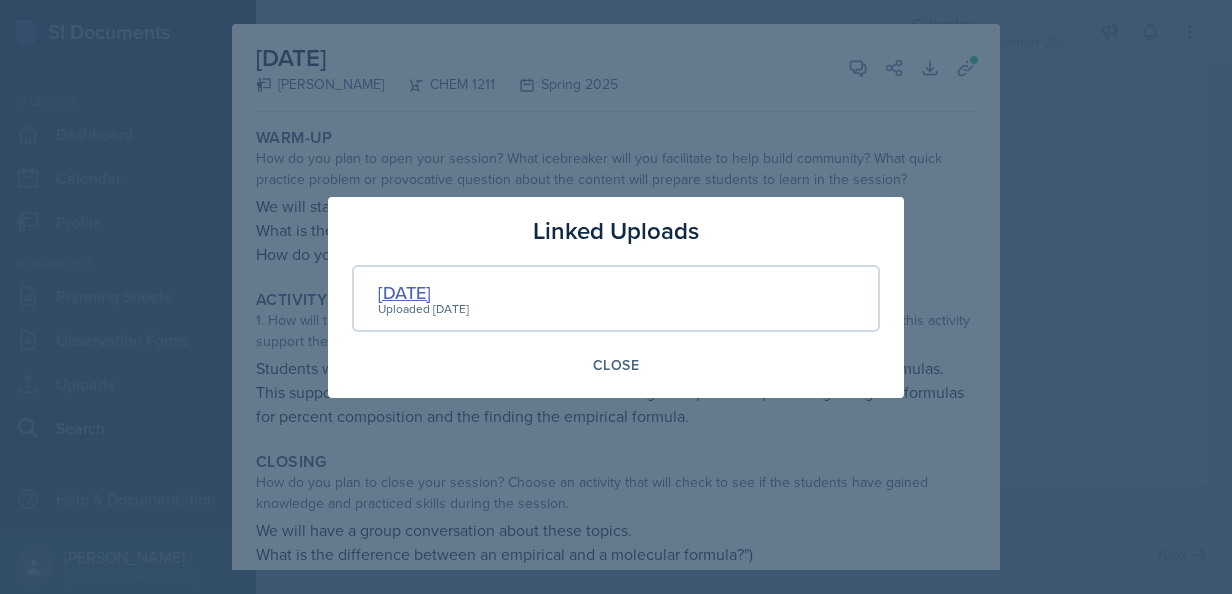 click on "[DATE]" at bounding box center (423, 292) 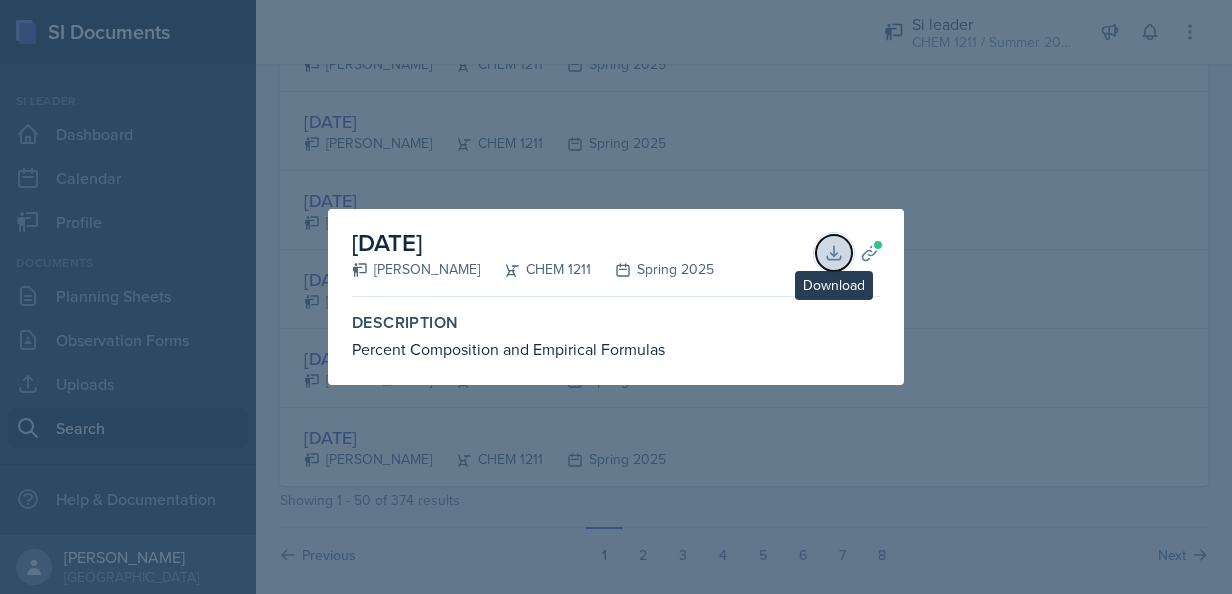click 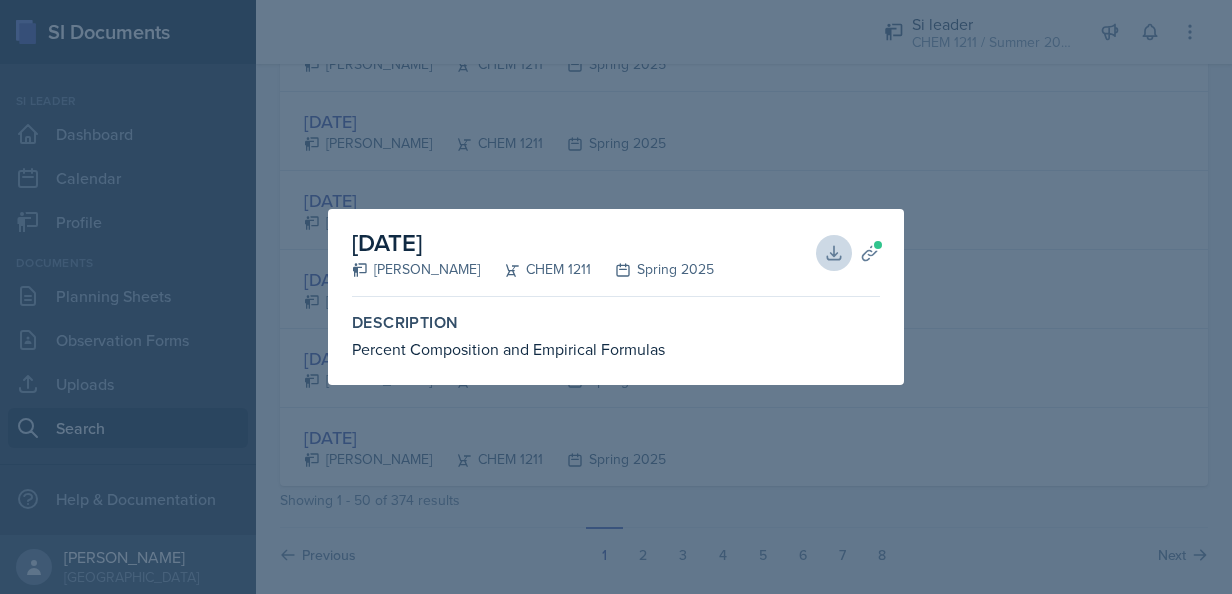 click at bounding box center (616, 297) 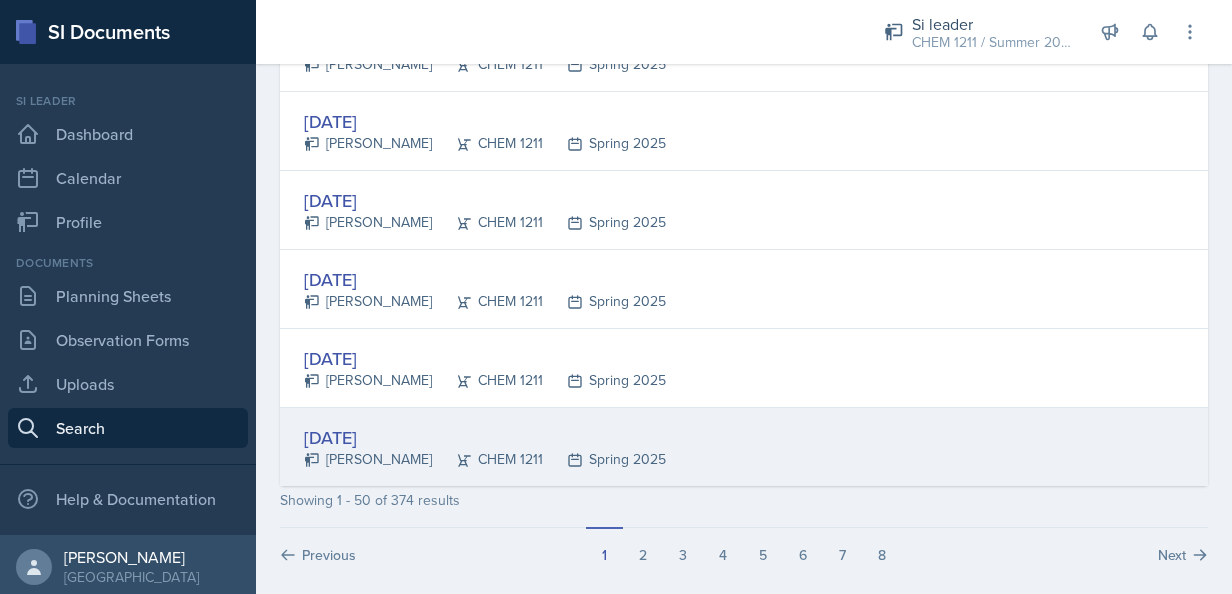 click on "[DATE]" at bounding box center (485, 437) 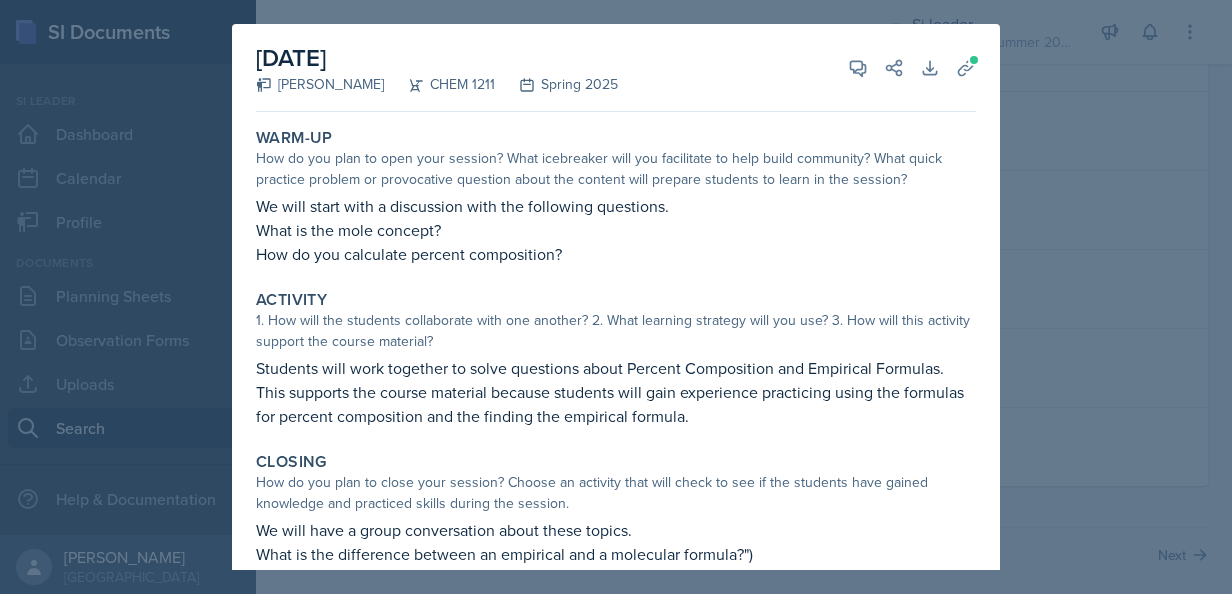 click at bounding box center (616, 297) 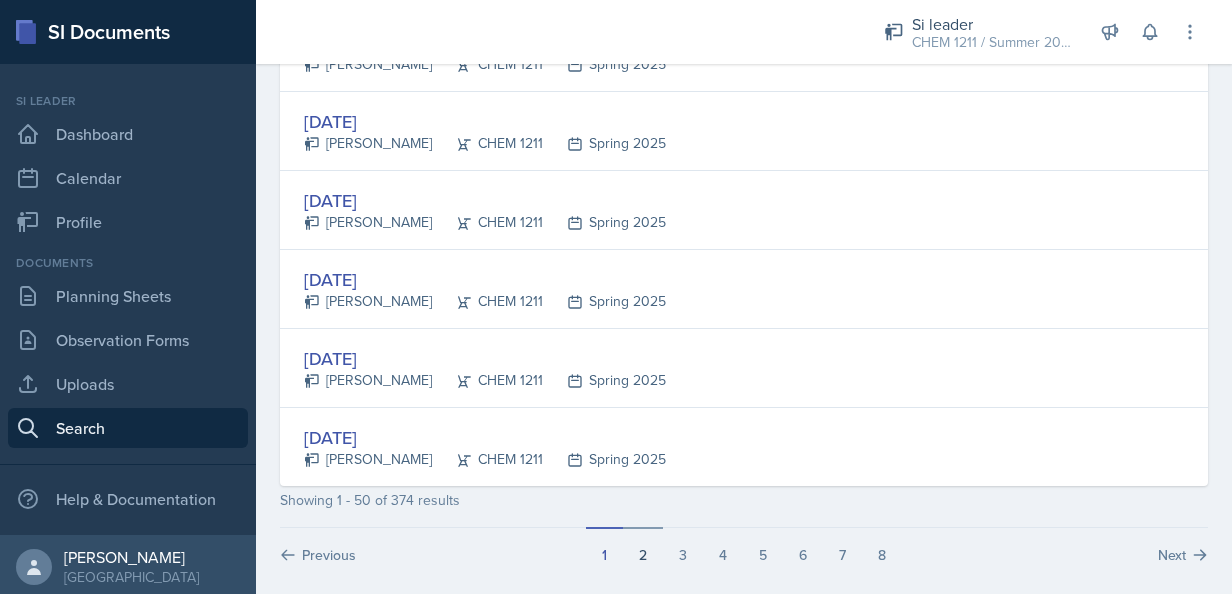 click on "2" at bounding box center (643, 546) 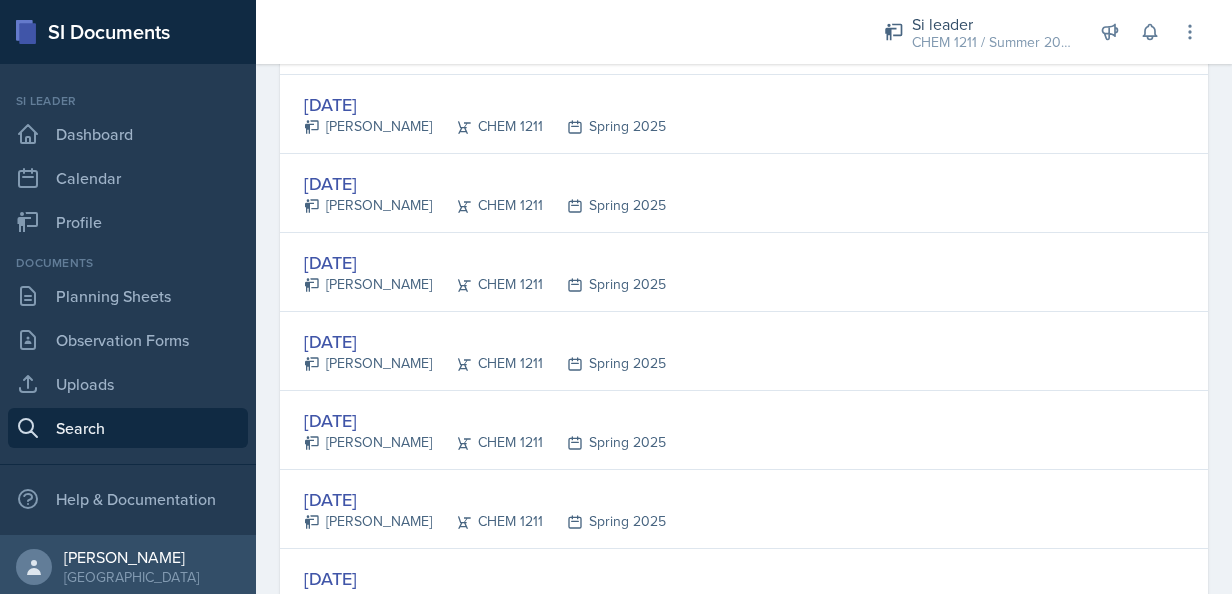 scroll, scrollTop: 662, scrollLeft: 0, axis: vertical 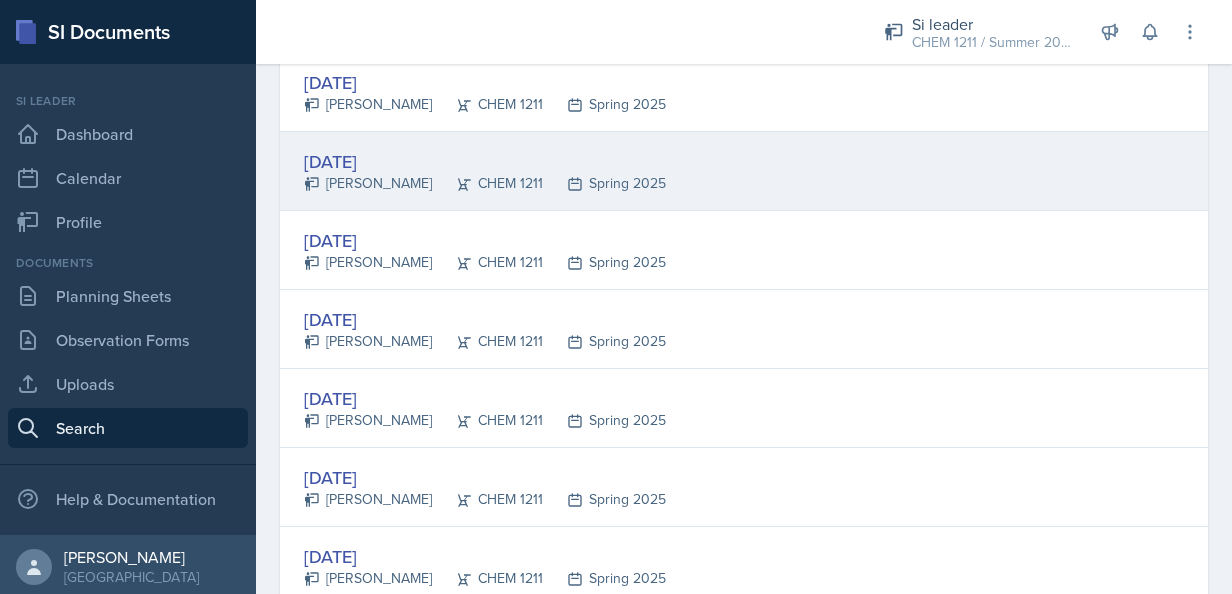 click on "[DATE]
[PERSON_NAME]
CHEM 1211
Spring 2025" at bounding box center [744, 171] 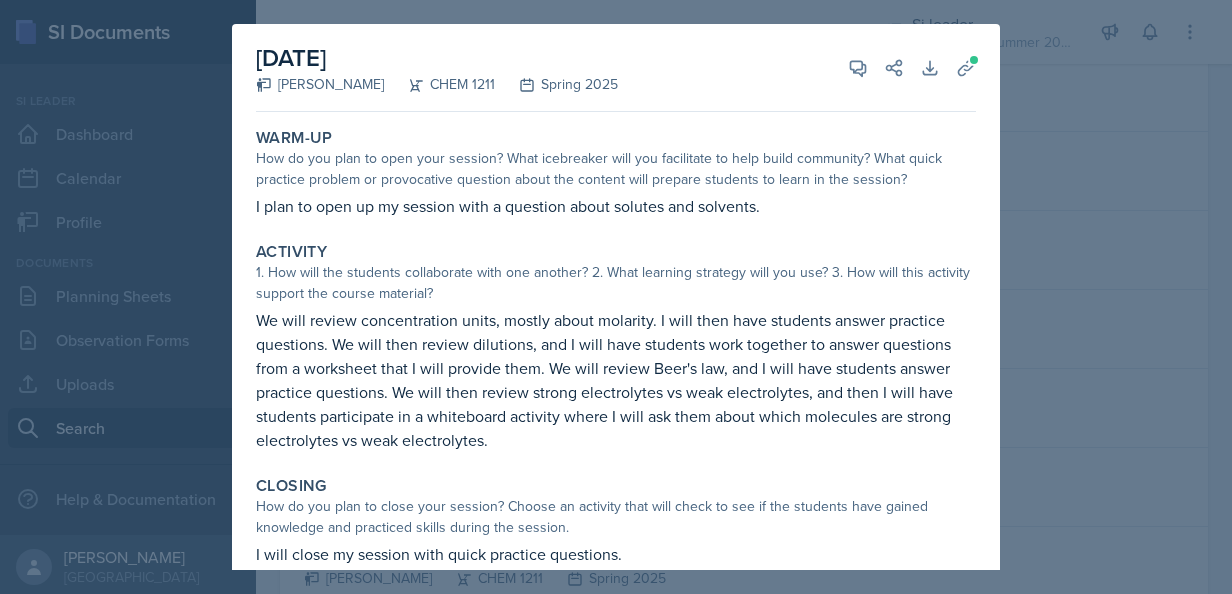 scroll, scrollTop: 28, scrollLeft: 0, axis: vertical 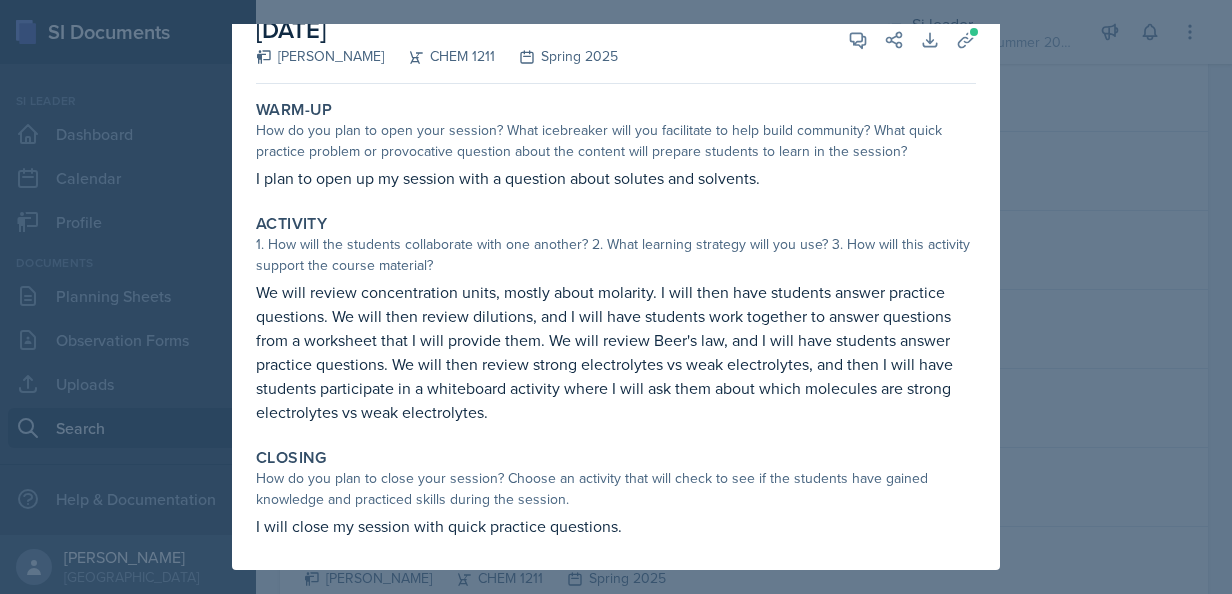 click at bounding box center (616, 297) 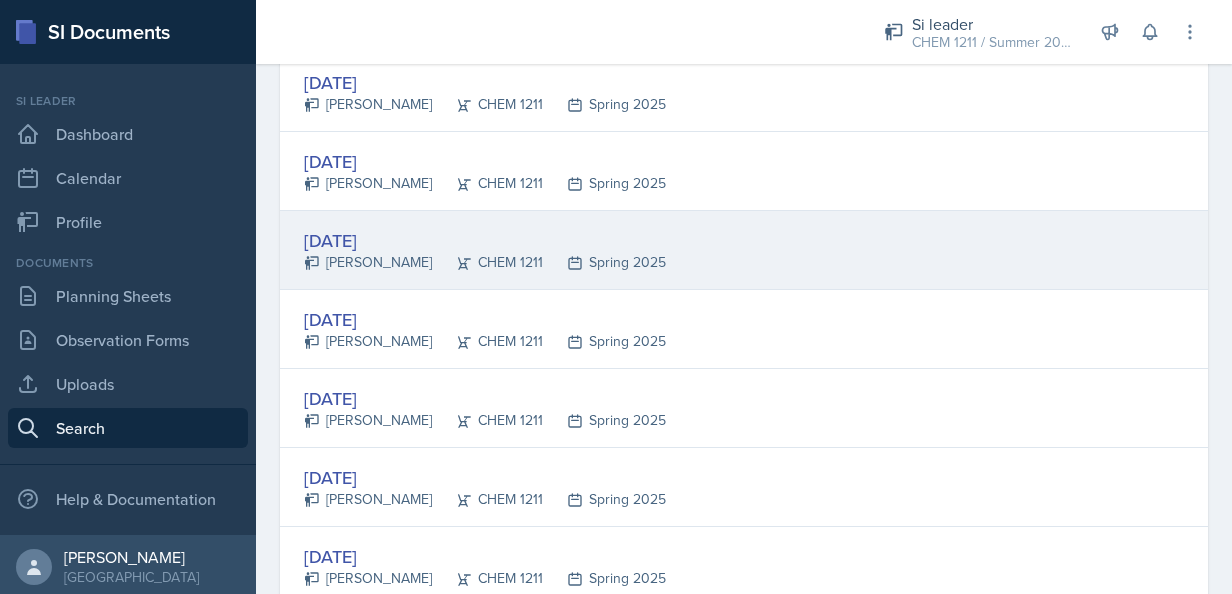 click on "[DATE]" at bounding box center (485, 240) 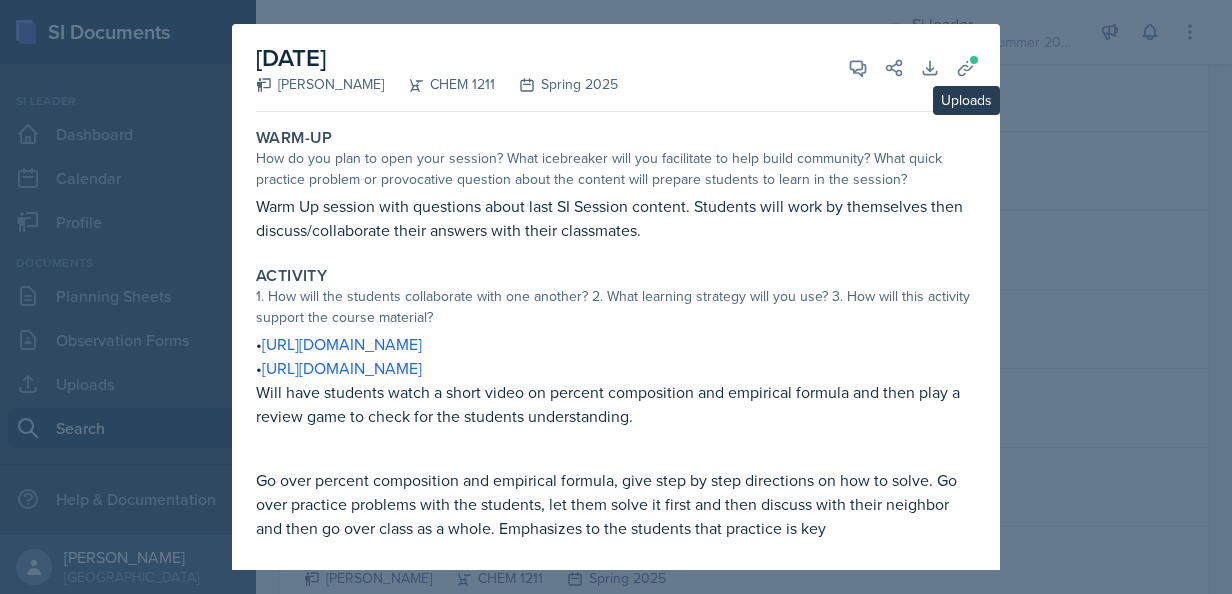 click on "[DATE]
[PERSON_NAME]
CHEM 1211
Spring 2025
View Comments     Comments                        Send
Share     Download       Uploads
Autosaving" at bounding box center [616, 68] 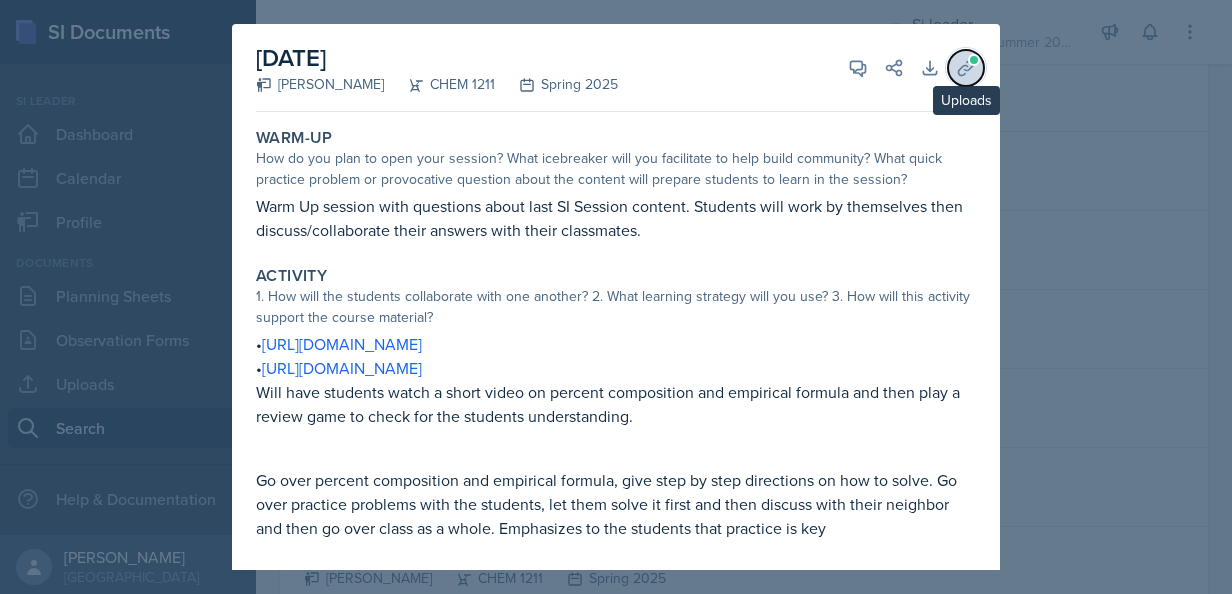 click on "Uploads" at bounding box center [966, 68] 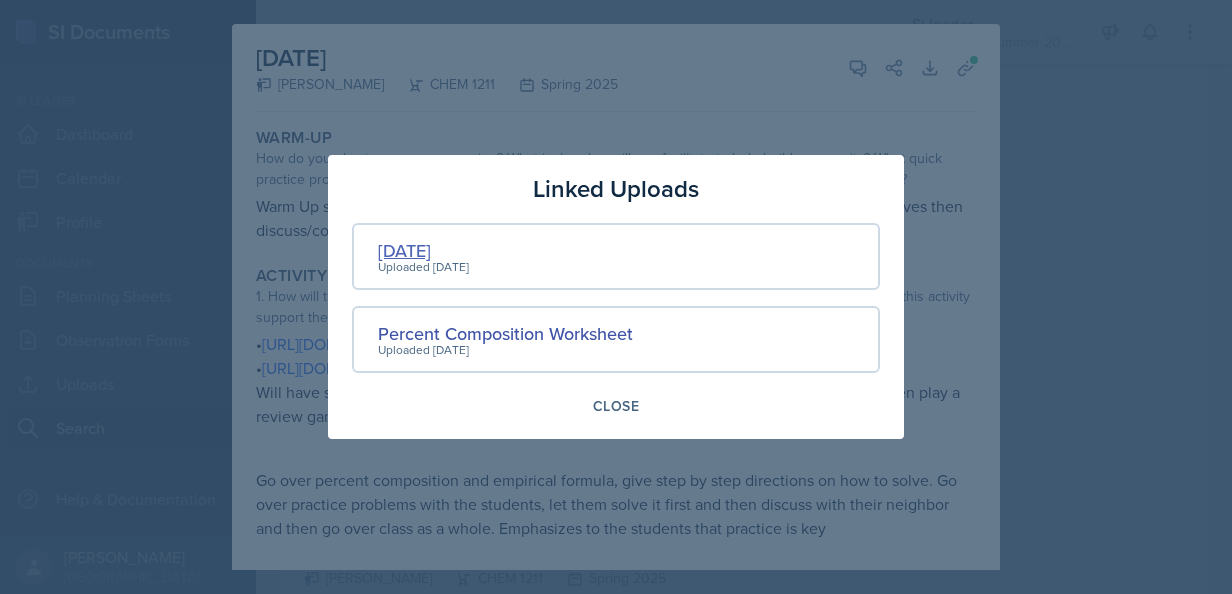 click on "[DATE]" at bounding box center [423, 250] 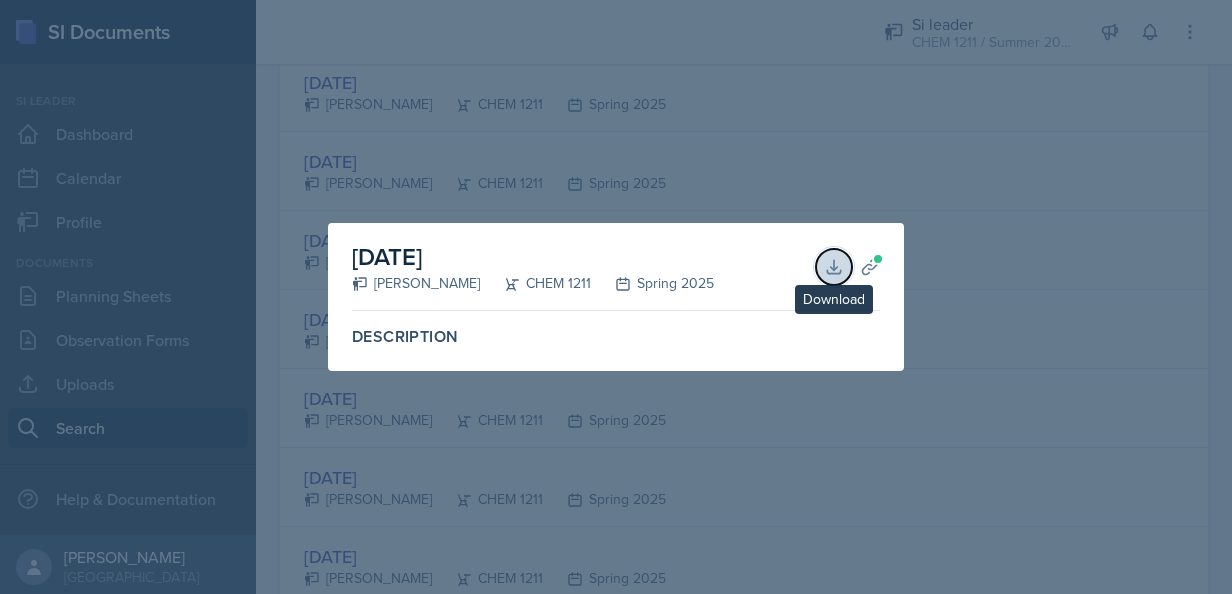 click on "Download" at bounding box center [834, 267] 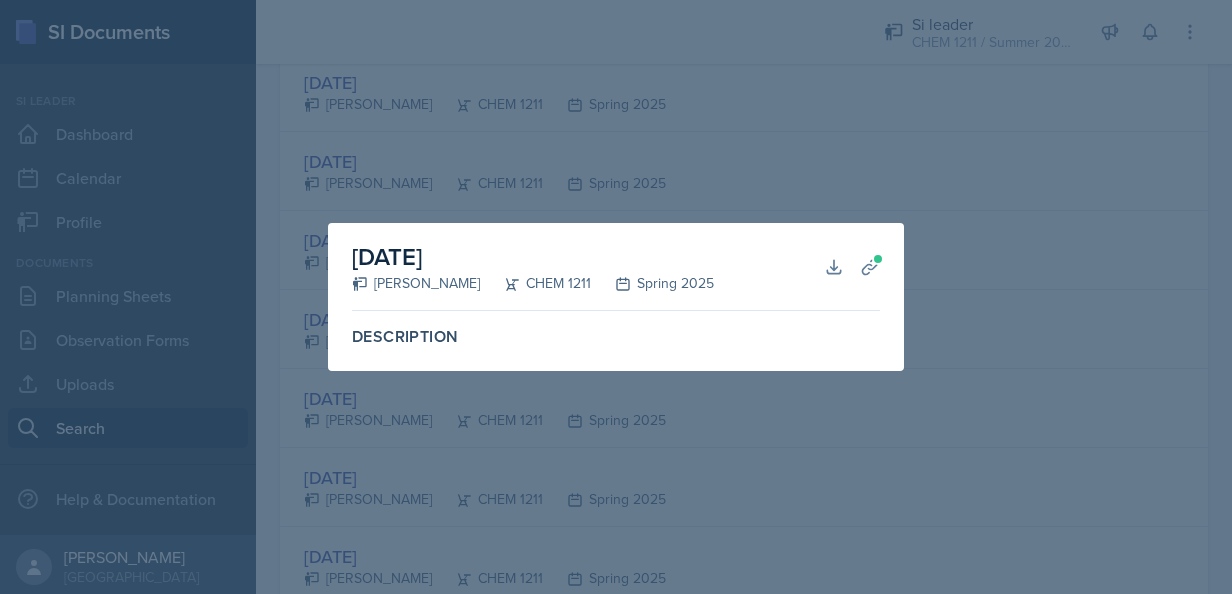 click at bounding box center [616, 297] 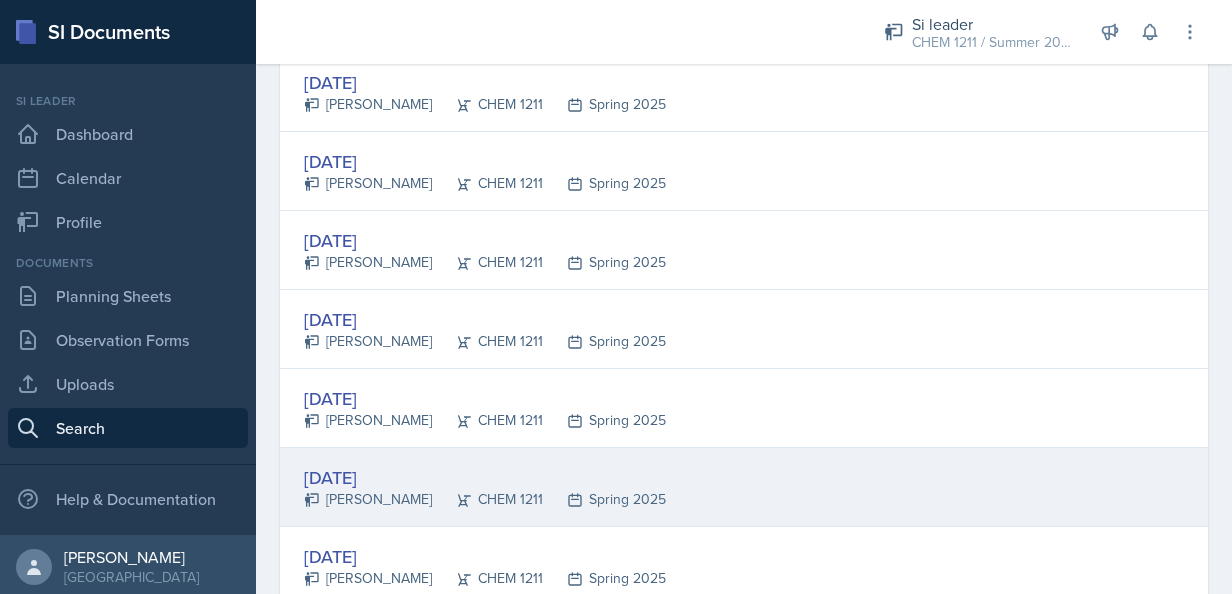 click on "[DATE]" at bounding box center (485, 477) 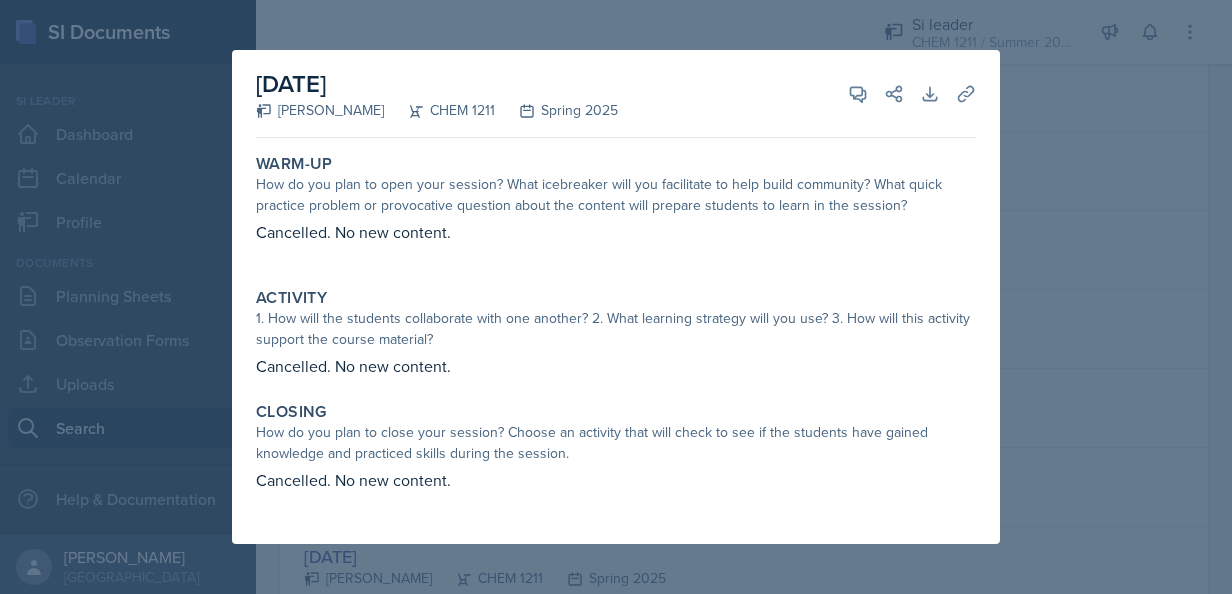 click at bounding box center (616, 297) 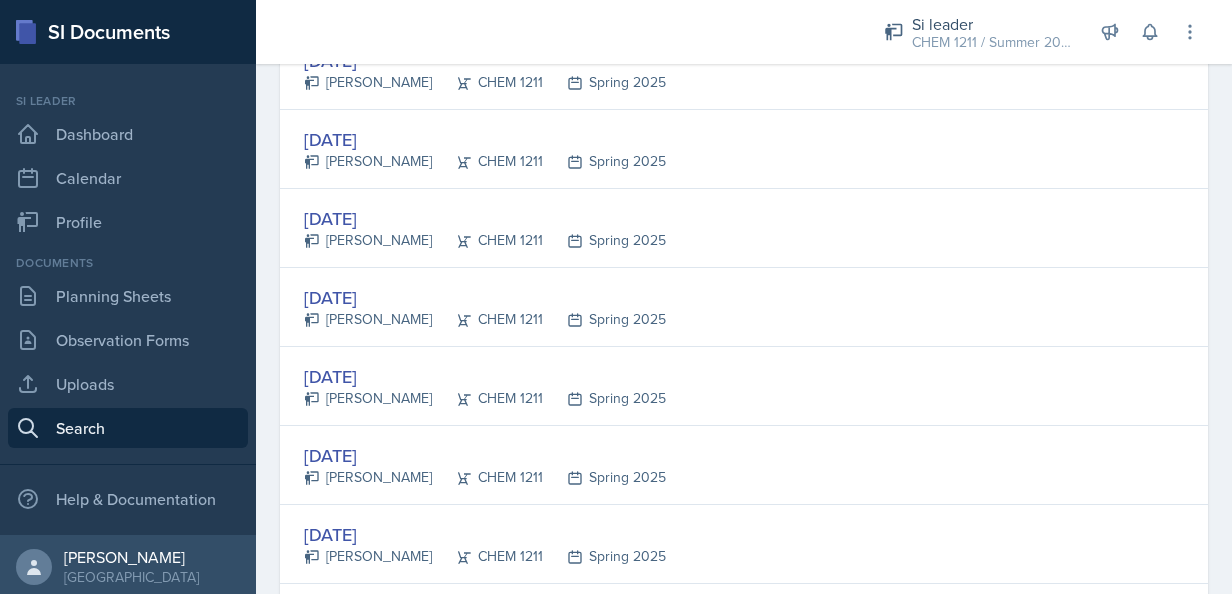 scroll, scrollTop: 2920, scrollLeft: 0, axis: vertical 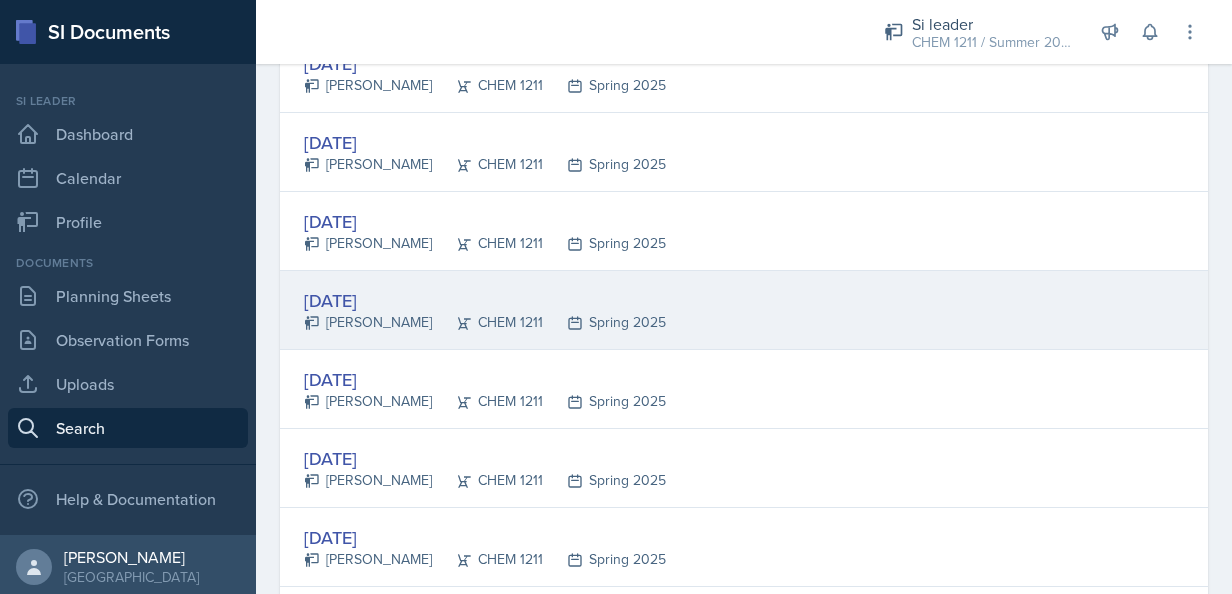 click on "[DATE]" at bounding box center (485, 300) 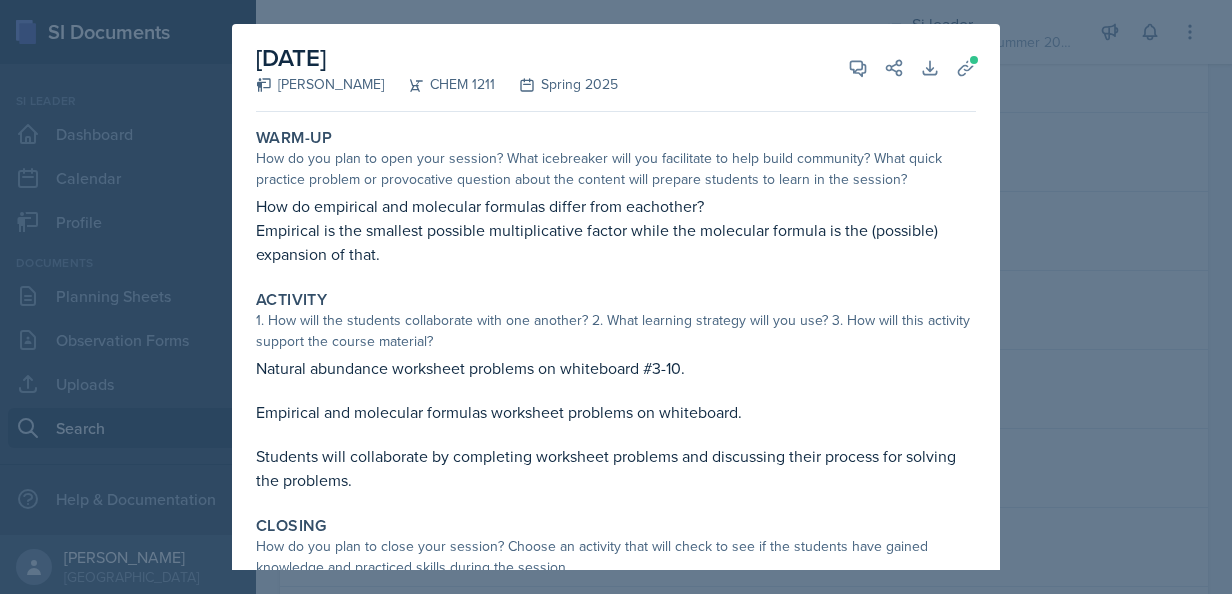 click at bounding box center (616, 297) 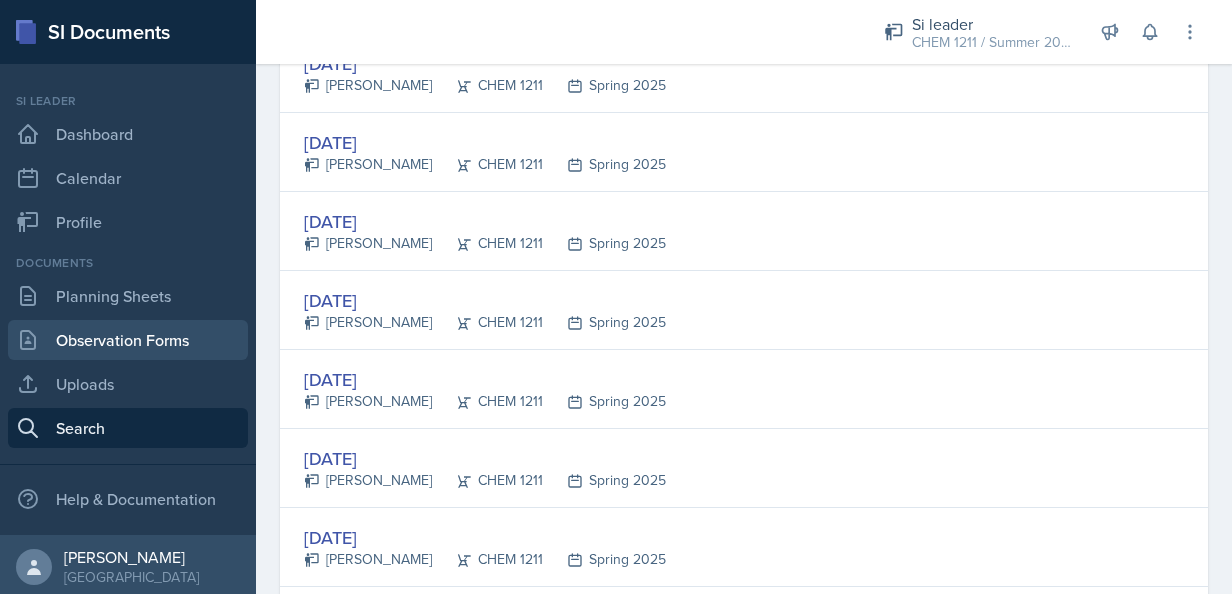 click on "Observation Forms" at bounding box center (128, 340) 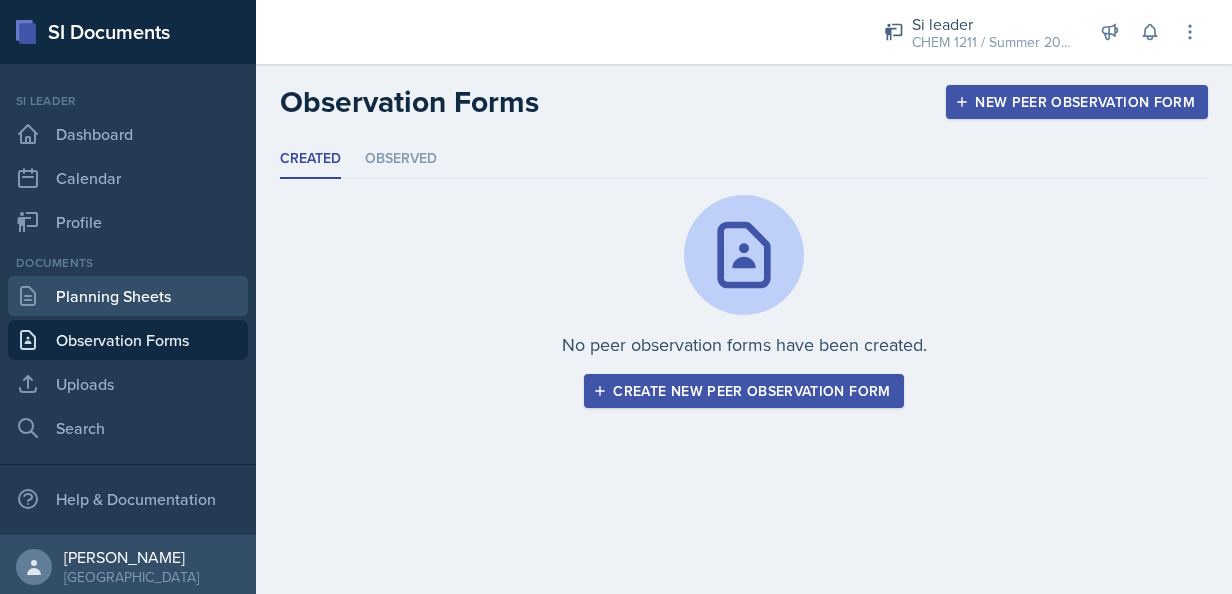 click on "Planning Sheets" at bounding box center [128, 296] 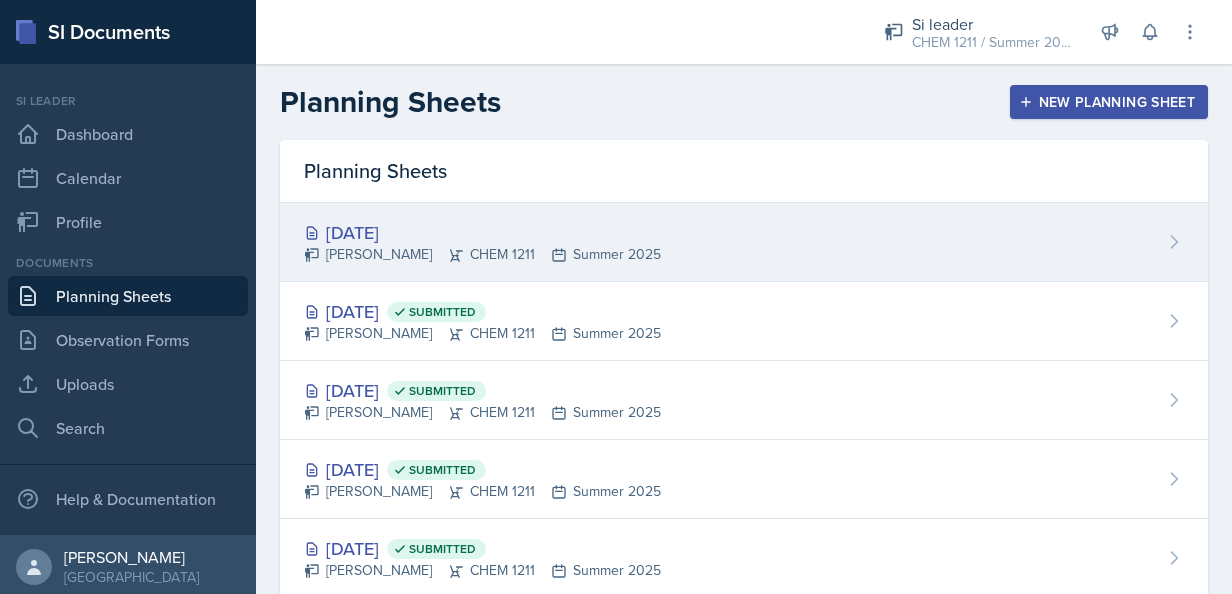 click on "[DATE]
[PERSON_NAME]
CHEM 1211
Summer 2025" at bounding box center [744, 242] 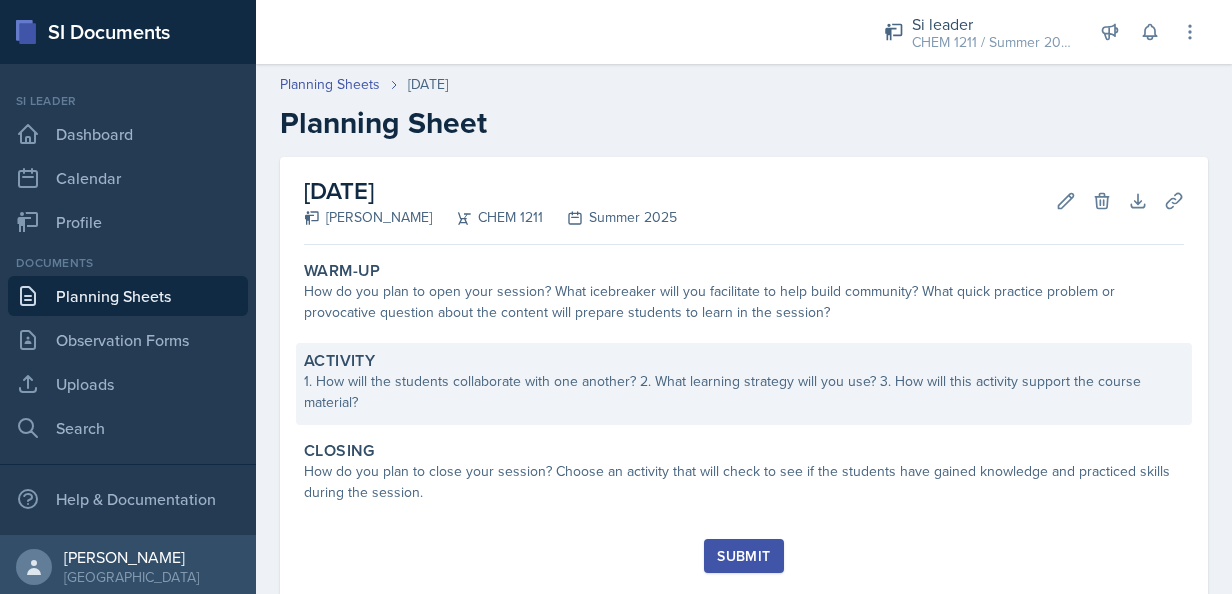 click on "1. How will the students collaborate with one another? 2. What learning strategy will you use? 3. How will this activity support the course material?" at bounding box center (744, 392) 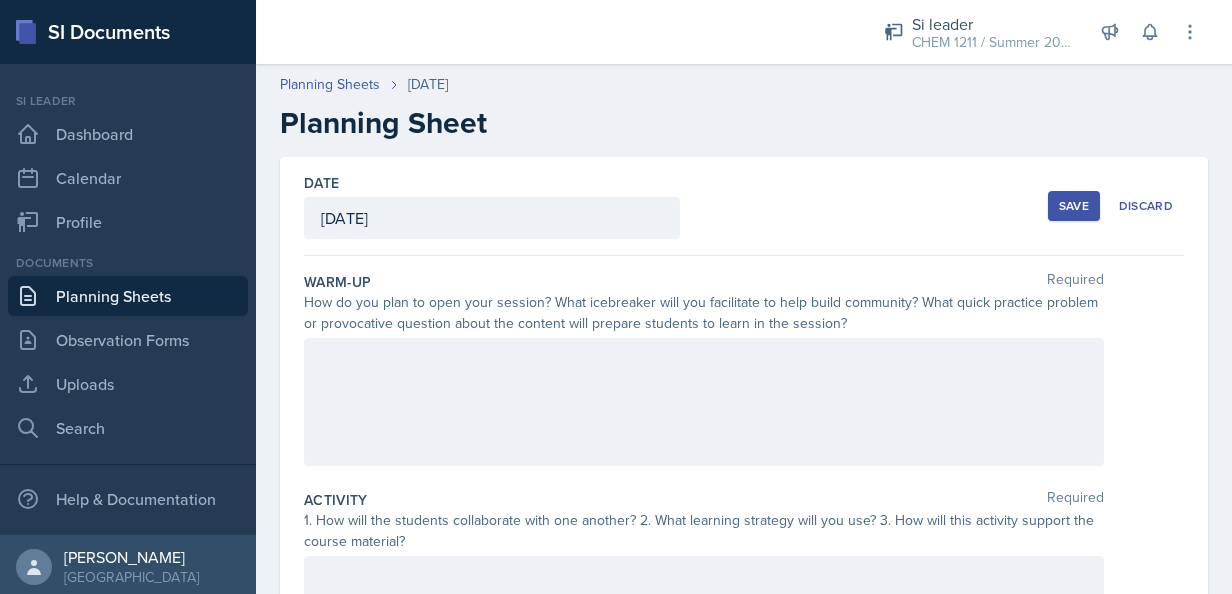 click at bounding box center [704, 402] 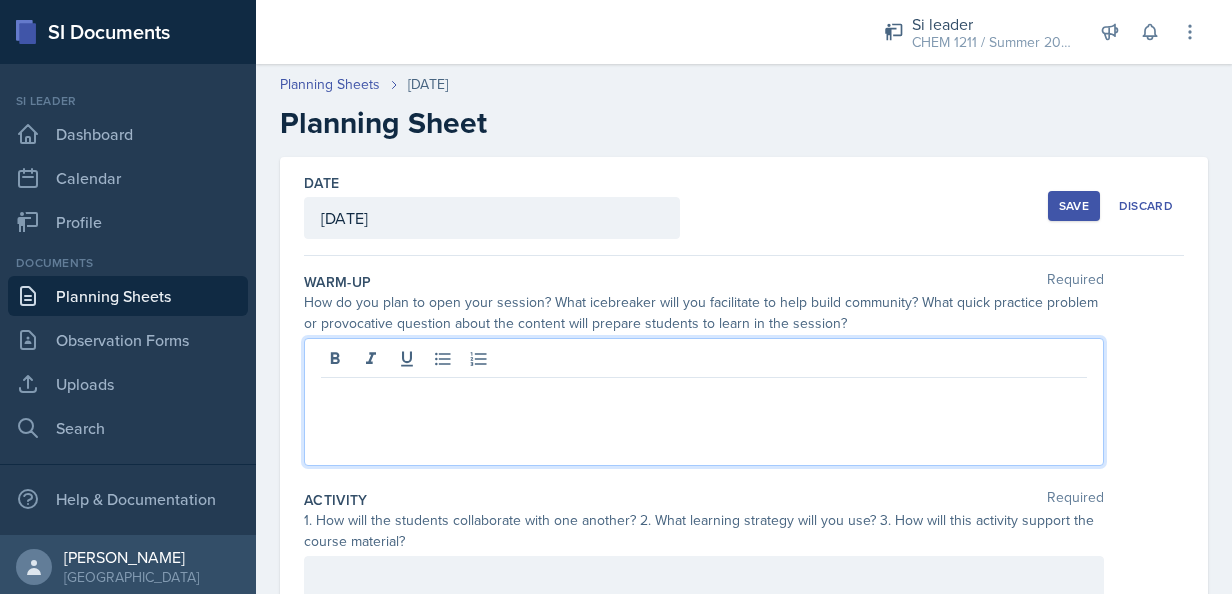 type 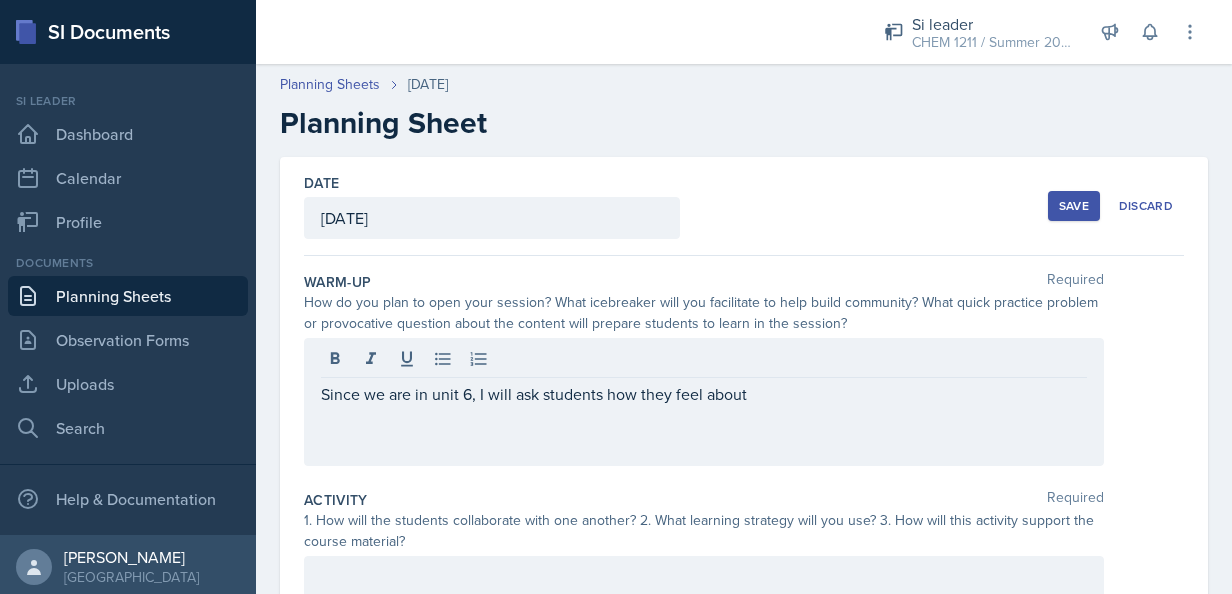 drag, startPoint x: 828, startPoint y: 407, endPoint x: 519, endPoint y: 416, distance: 309.13104 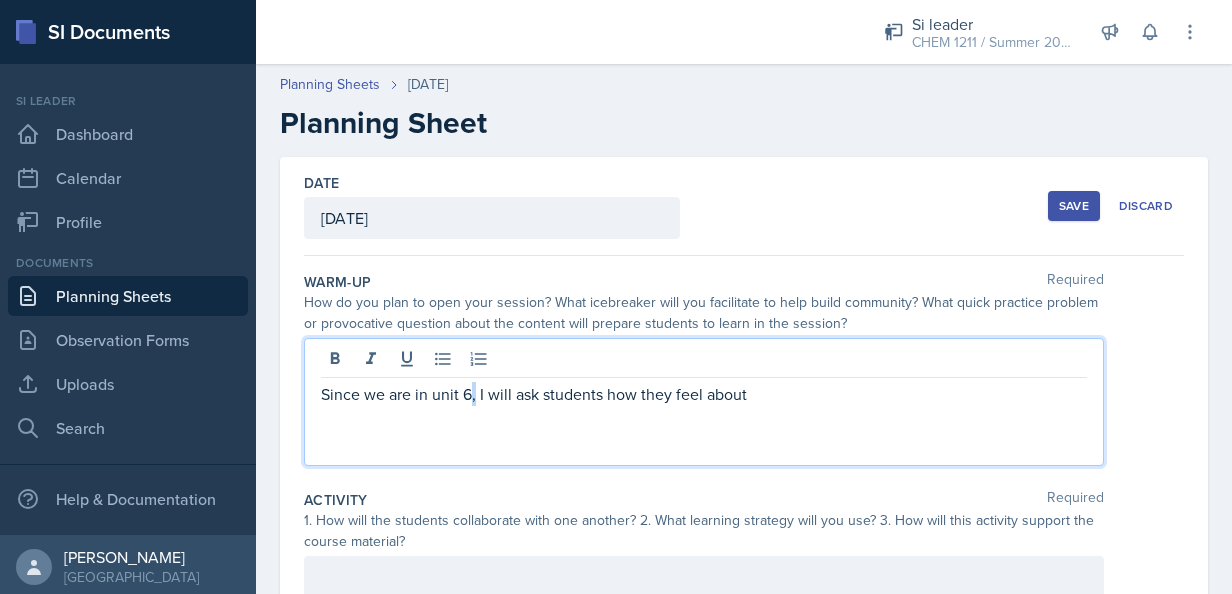 drag, startPoint x: 519, startPoint y: 416, endPoint x: 474, endPoint y: 390, distance: 51.971146 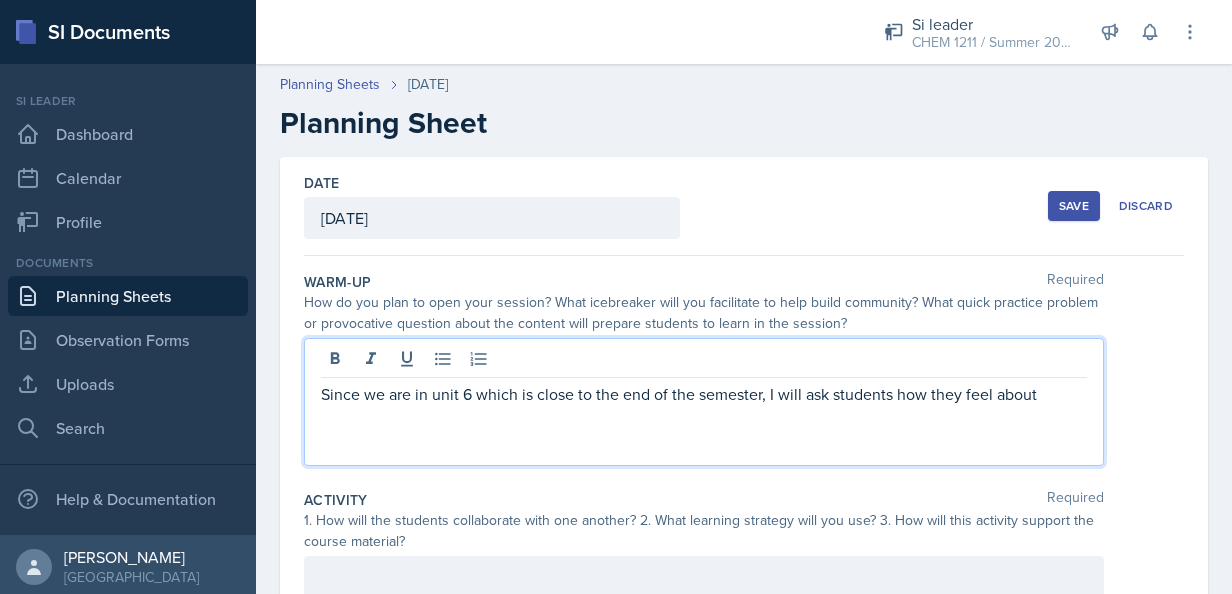 click on "Since we are in unit 6 which is close to the end of the semester, I will ask students how they feel about" at bounding box center [704, 394] 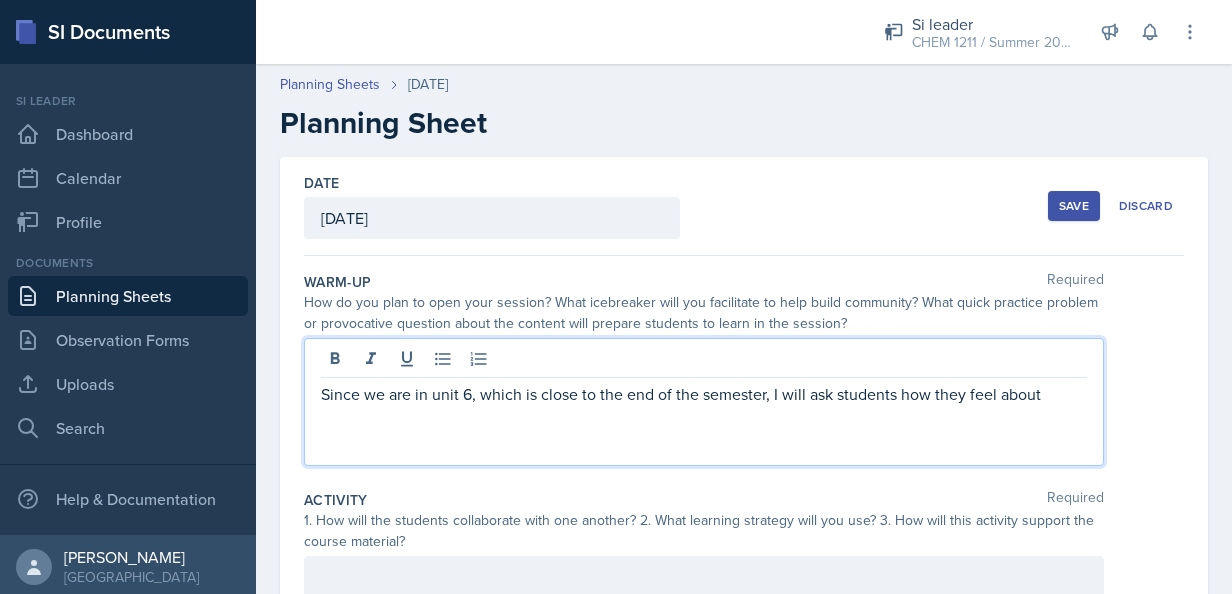 click on "Since we are in unit 6, which is close to the end of the semester, I will ask students how they feel about" at bounding box center [704, 394] 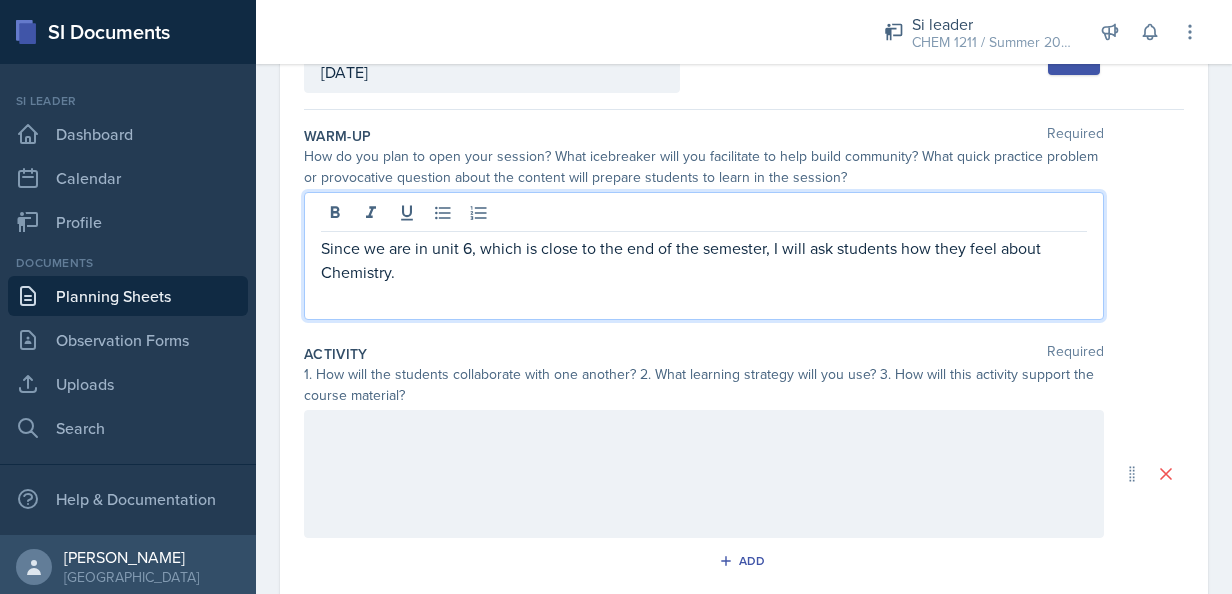 click at bounding box center [704, 474] 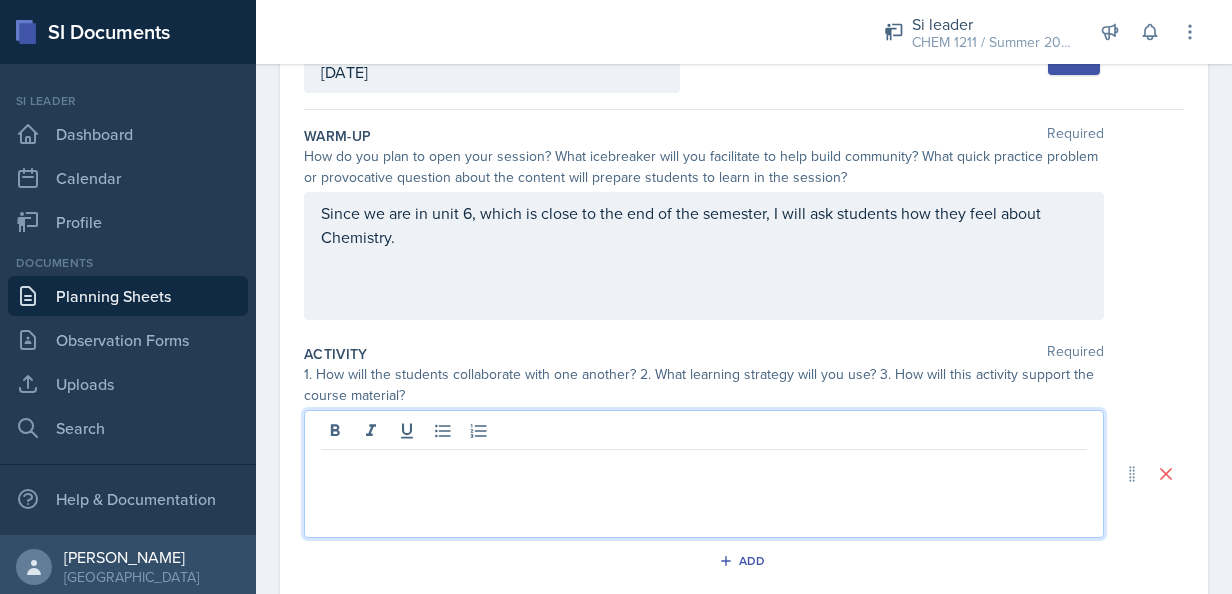 scroll, scrollTop: 180, scrollLeft: 0, axis: vertical 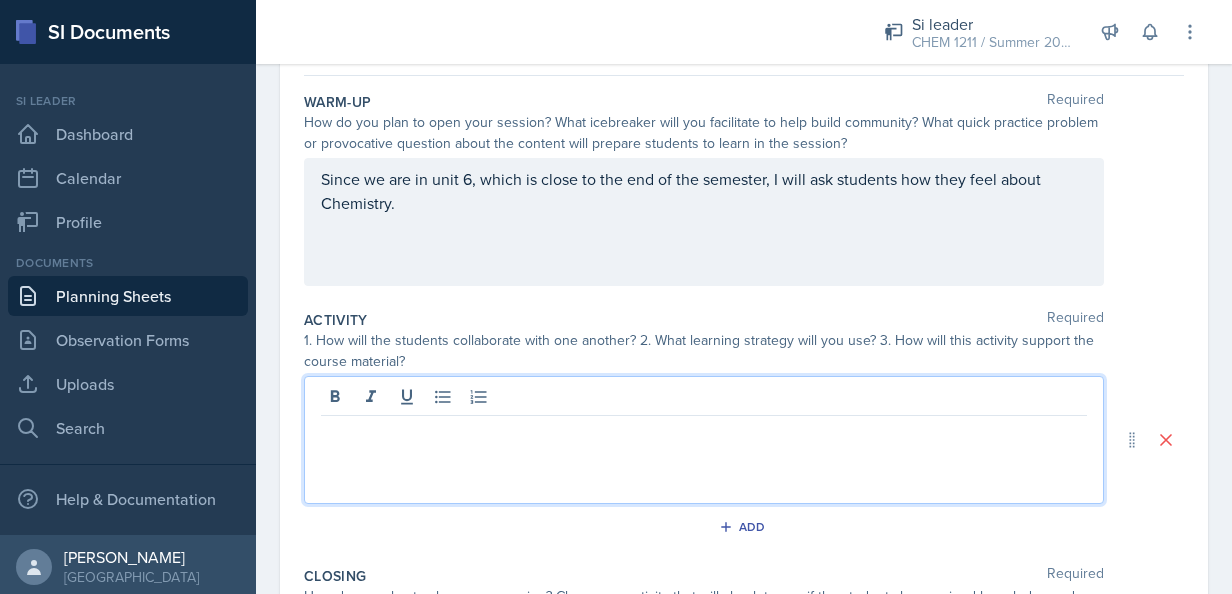 type 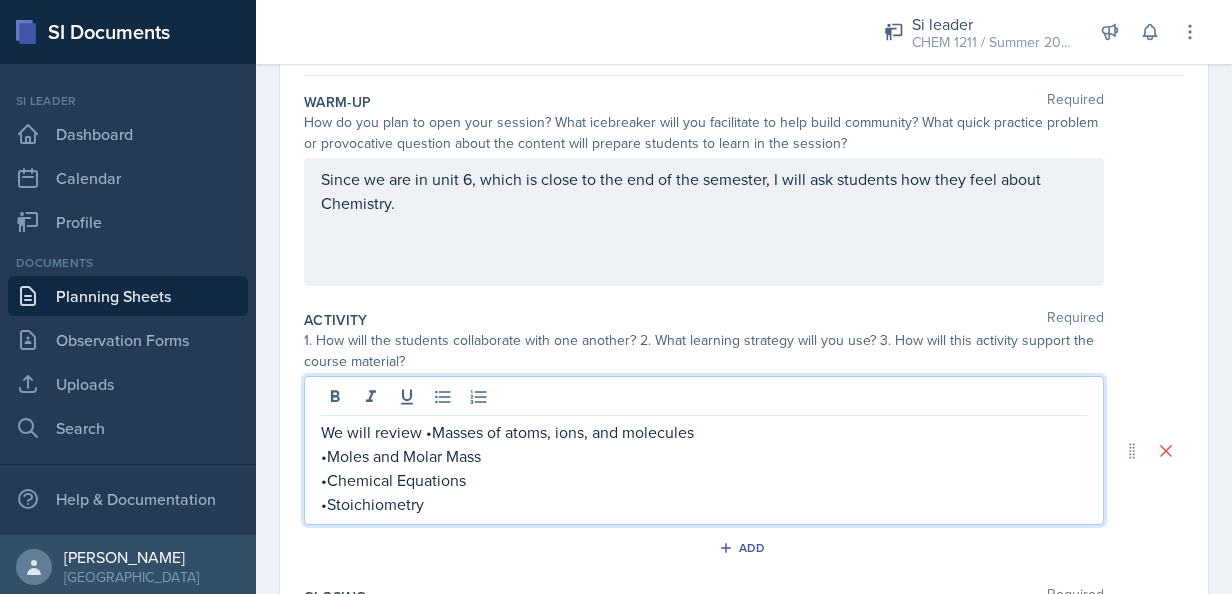 click on "We will review •Masses of atoms, ions, and molecules" at bounding box center [704, 432] 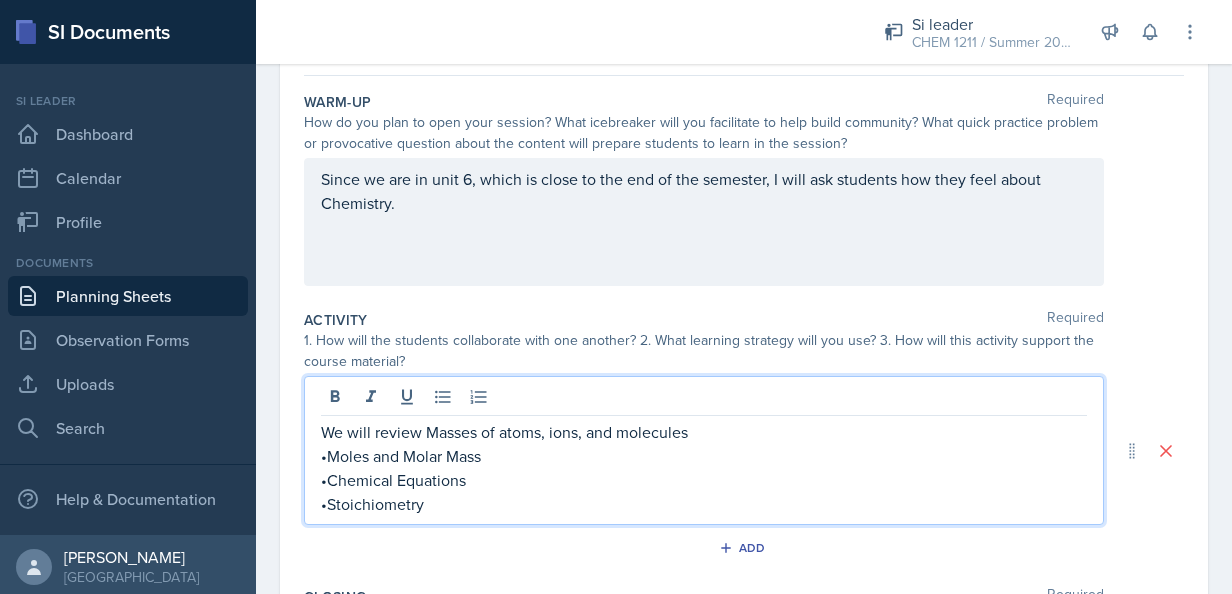 click on "We will review Masses of atoms, ions, and molecules" at bounding box center (704, 432) 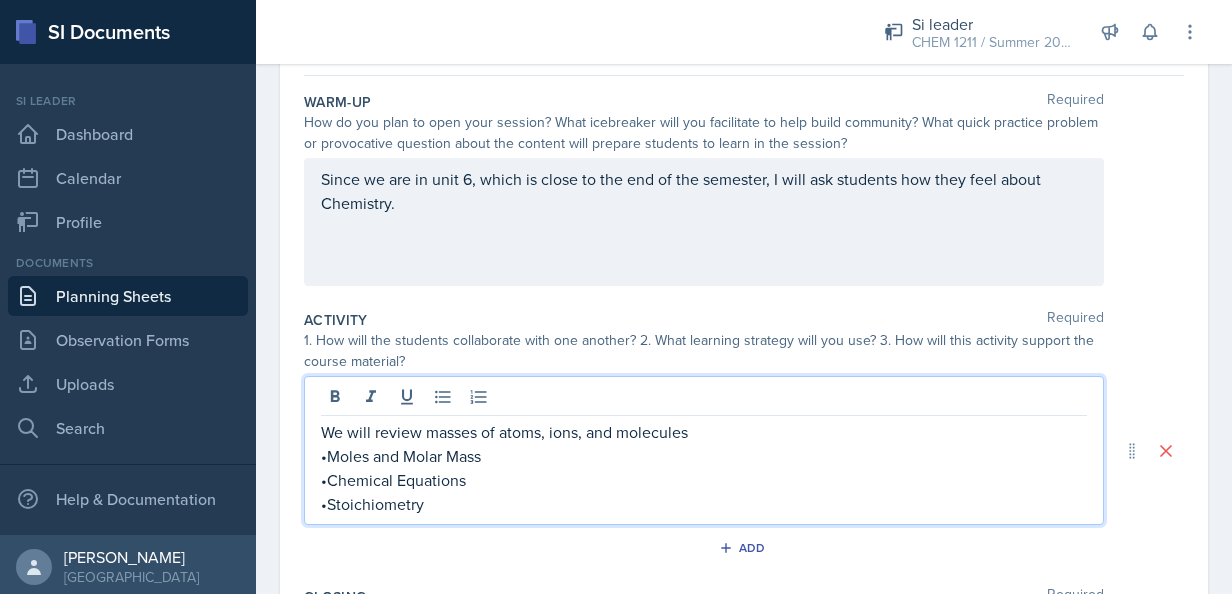 click on "•Moles and Molar Mass" at bounding box center [704, 456] 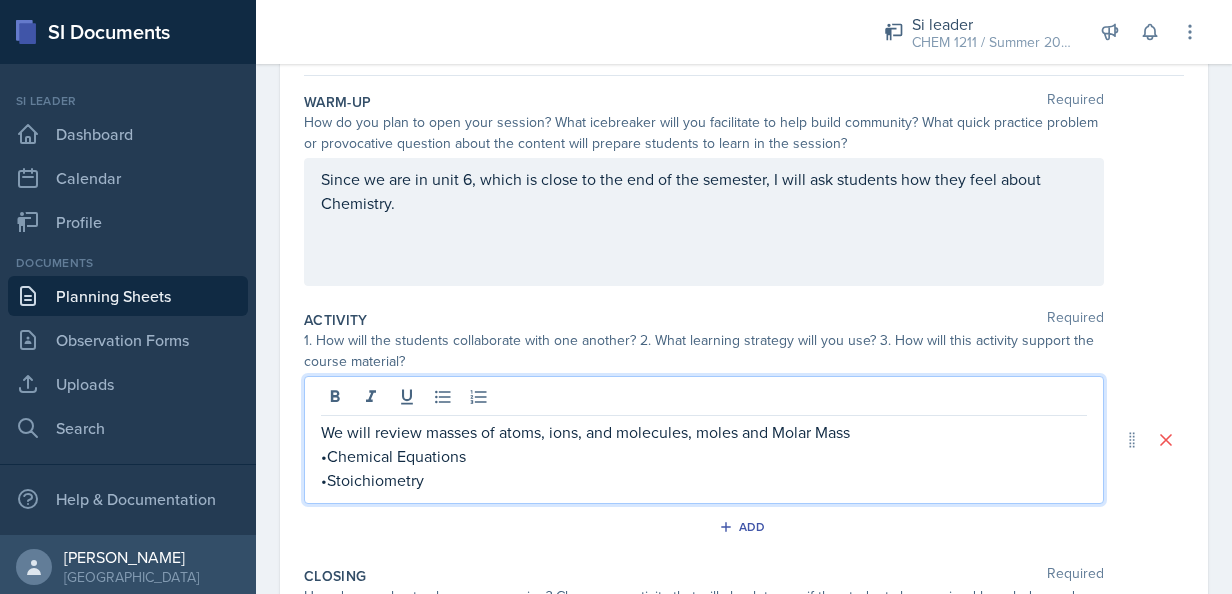 click on "•Chemical Equations" at bounding box center [704, 456] 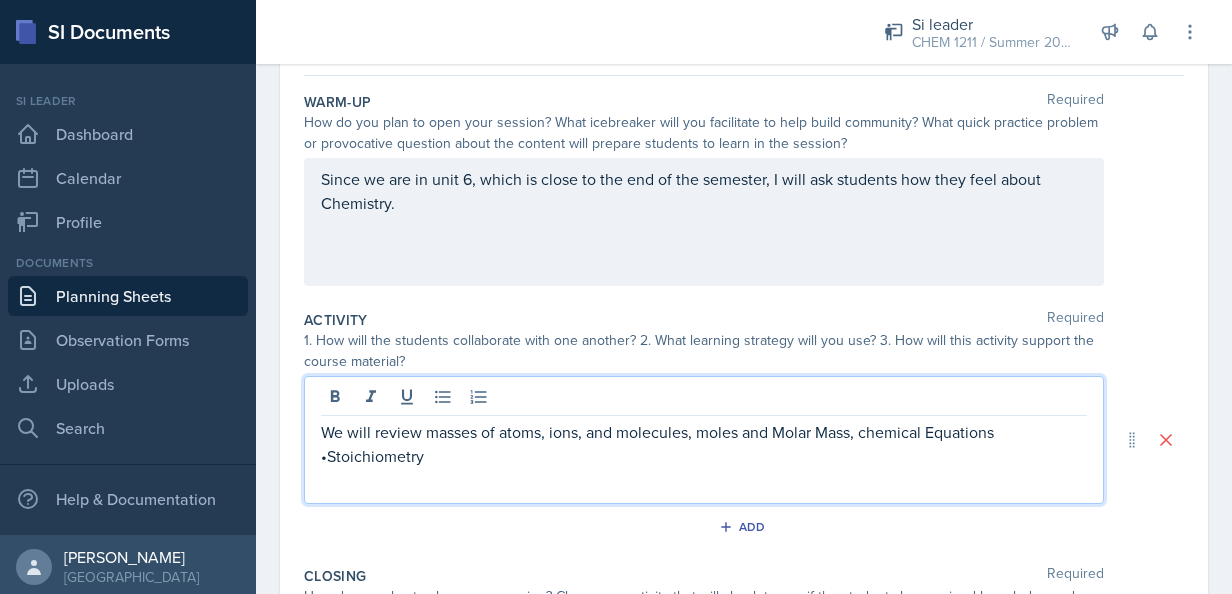 click on "We will review masses of atoms, ions, and molecules, moles and Molar Mass, chemical Equations" at bounding box center [704, 432] 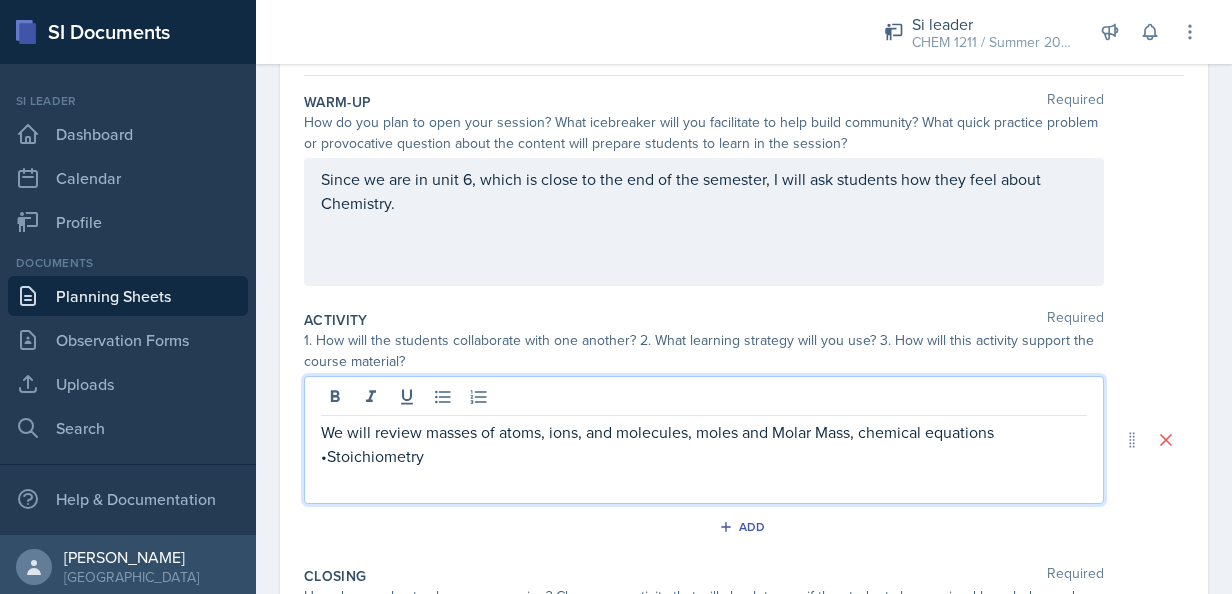 click on "•Stoichiometry" at bounding box center (704, 456) 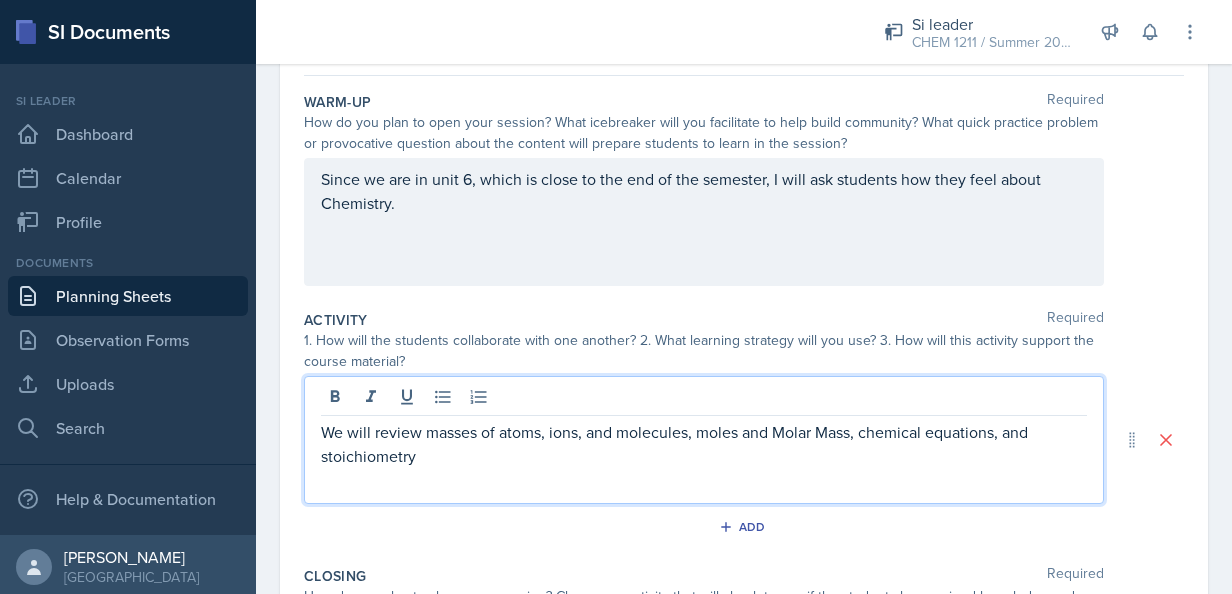 click on "We will review masses of atoms, ions, and molecules, moles and Molar Mass, chemical equations, and stoichiometry" at bounding box center (704, 444) 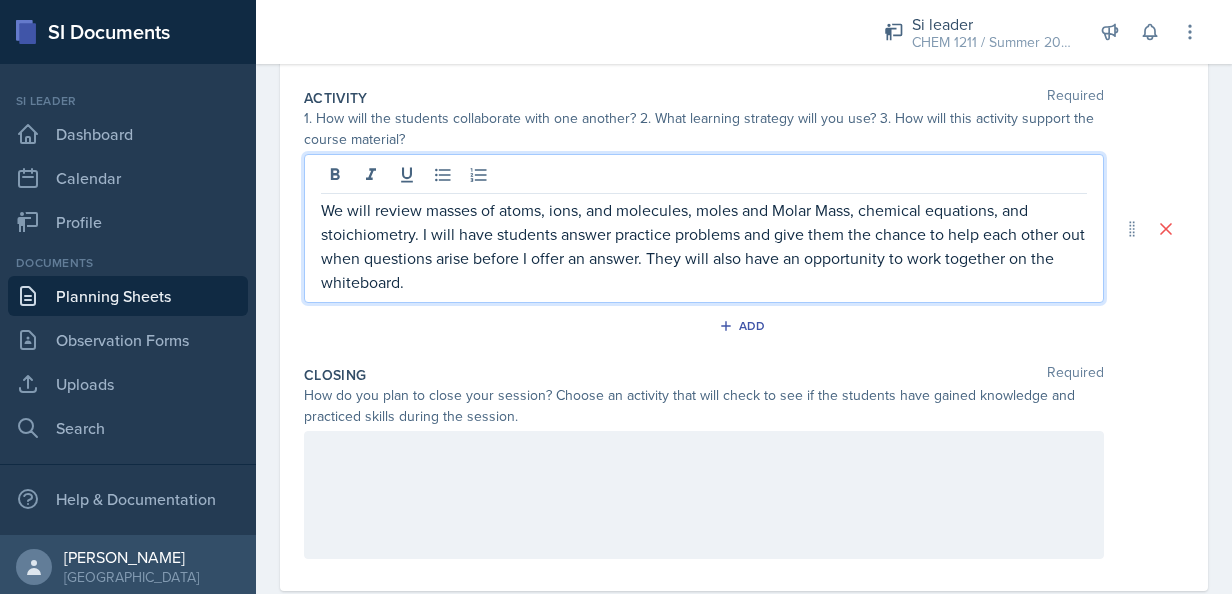 click at bounding box center (704, 495) 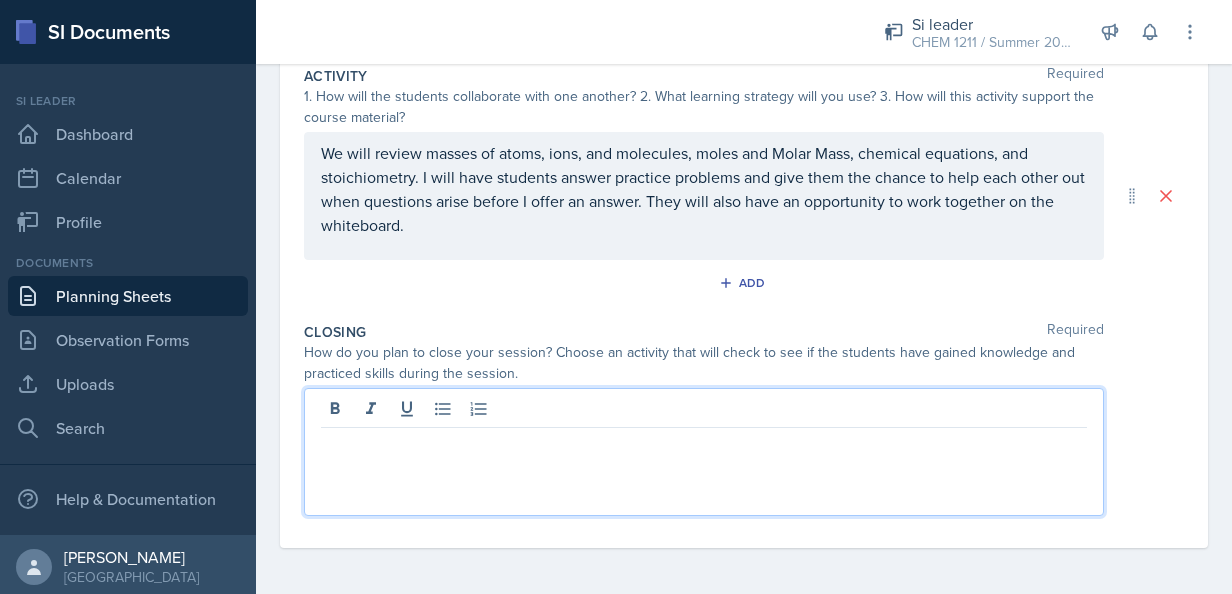 type 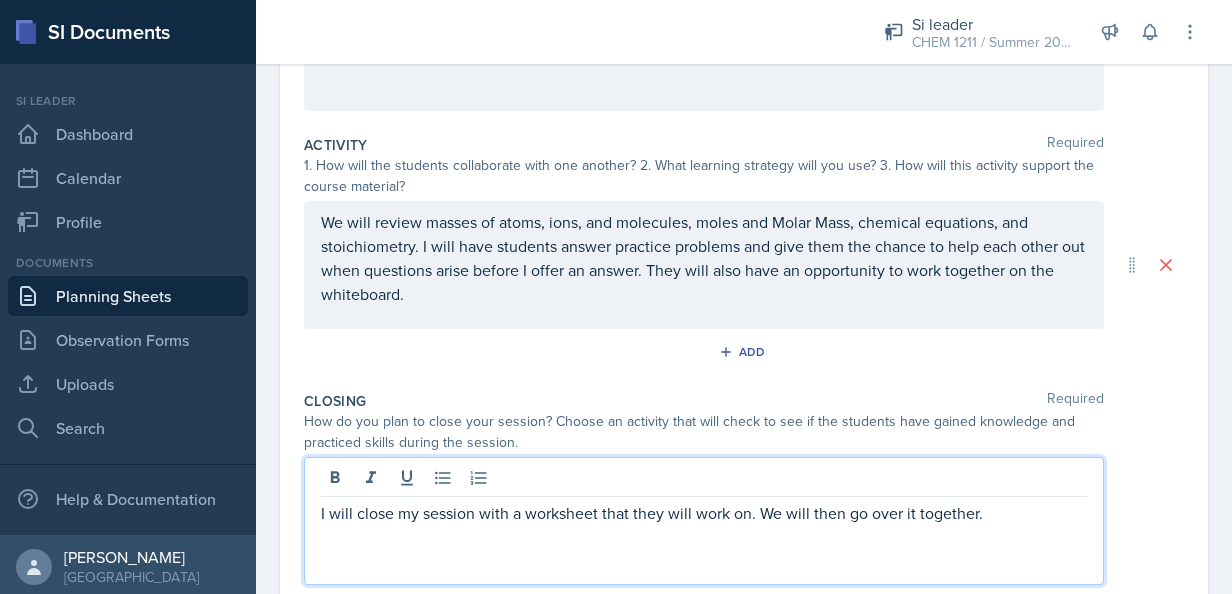 scroll, scrollTop: 314, scrollLeft: 0, axis: vertical 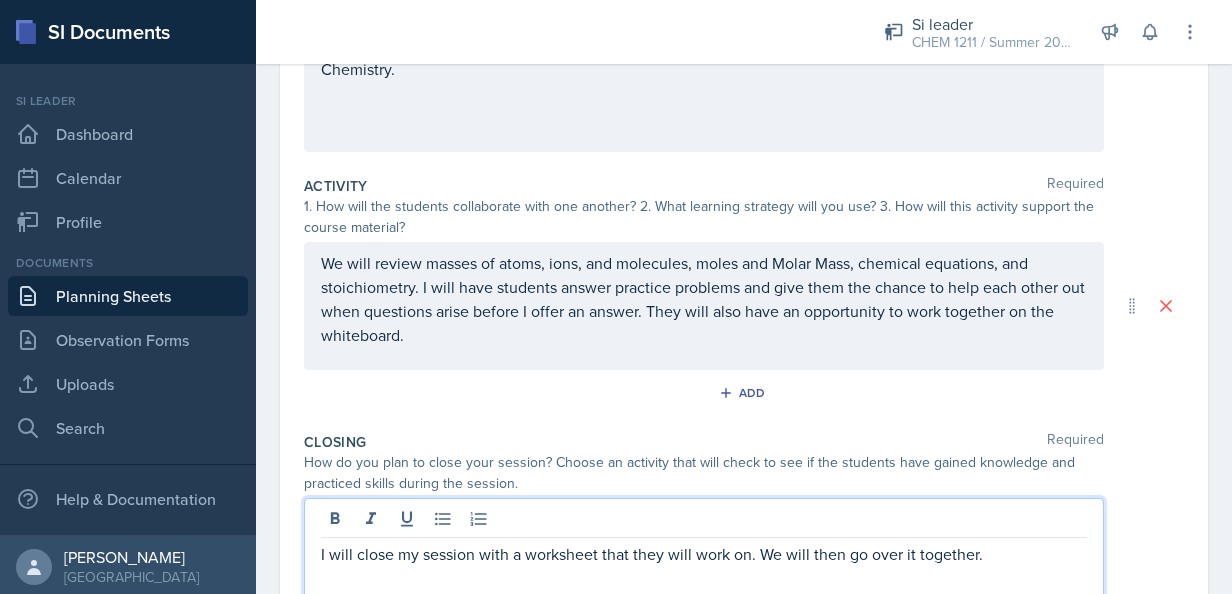 click on "We will review masses of atoms, ions, and molecules, moles and Molar Mass, chemical equations, and stoichiometry. I will have students answer practice problems and give them the chance to help each other out when questions arise before I offer an answer. They will also have an opportunity to work together on the whiteboard." at bounding box center [704, 299] 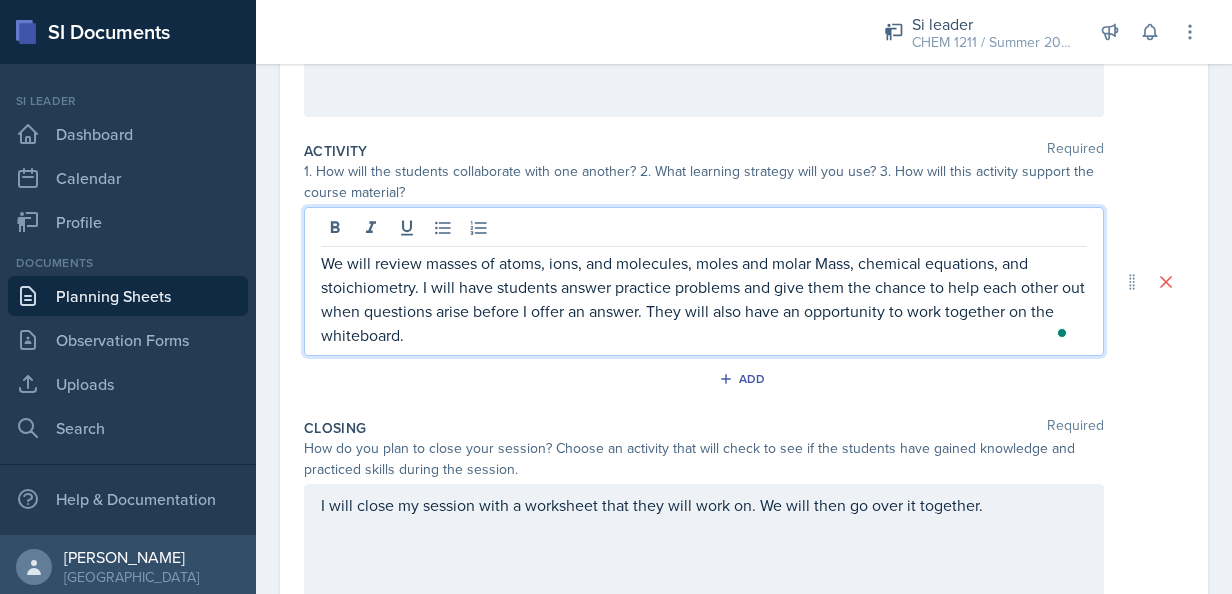 click on "We will review masses of atoms, ions, and molecules, moles and molar Mass, chemical equations, and stoichiometry. I will have students answer practice problems and give them the chance to help each other out when questions arise before I offer an answer. They will also have an opportunity to work together on the whiteboard." at bounding box center [704, 299] 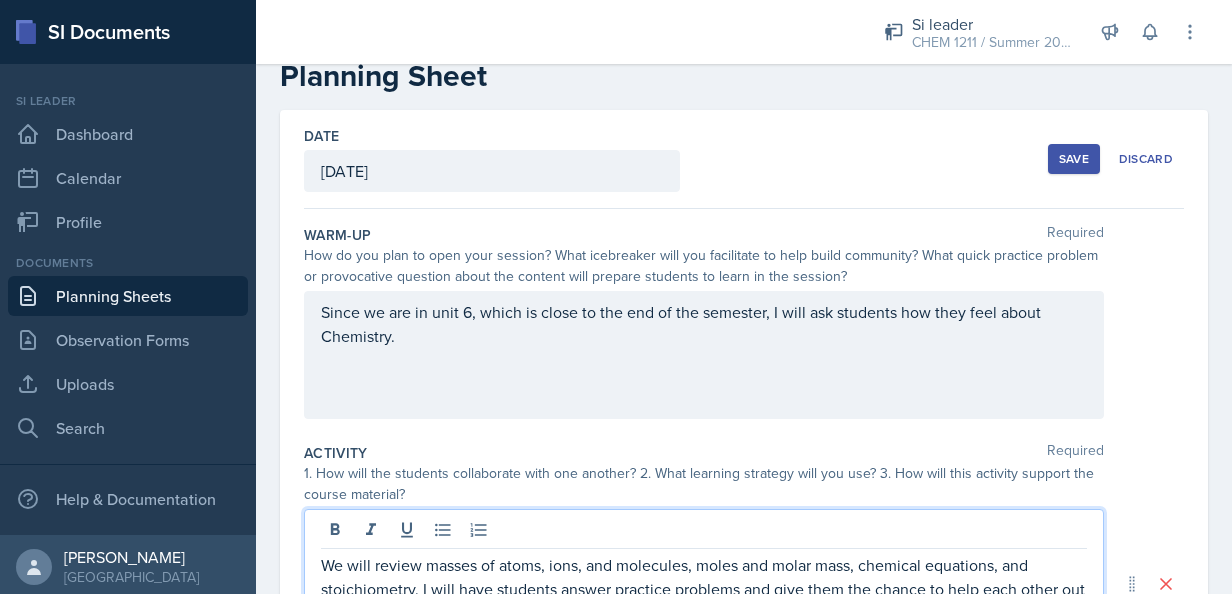scroll, scrollTop: 0, scrollLeft: 0, axis: both 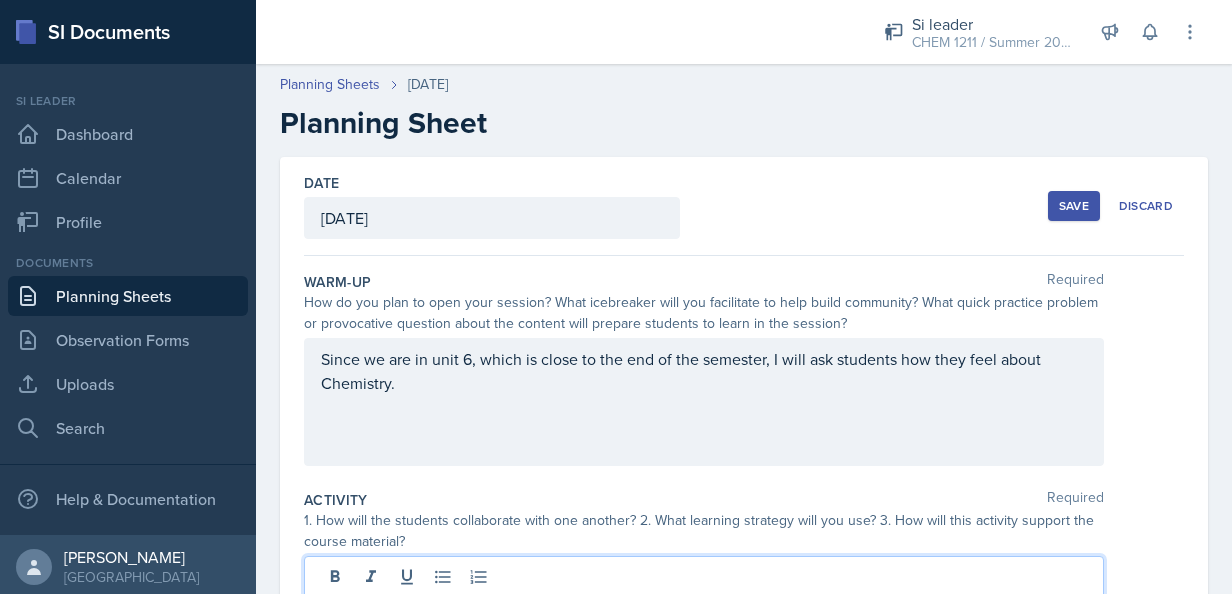 click on "Save" at bounding box center [1074, 206] 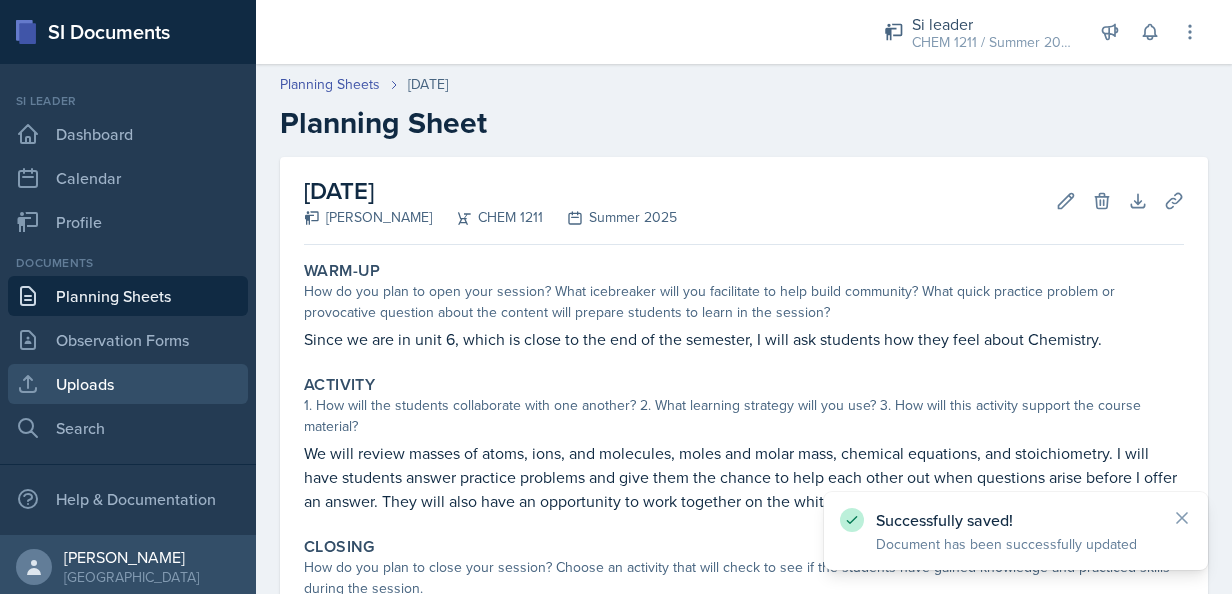 click on "Uploads" at bounding box center [128, 384] 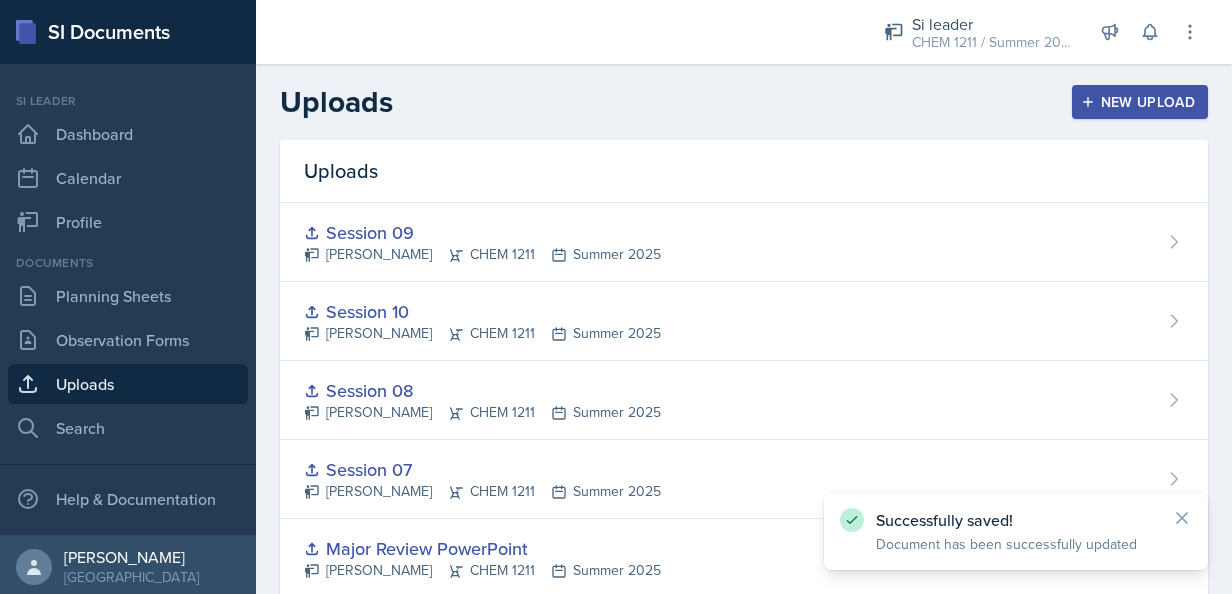 click on "New Upload" at bounding box center [1140, 102] 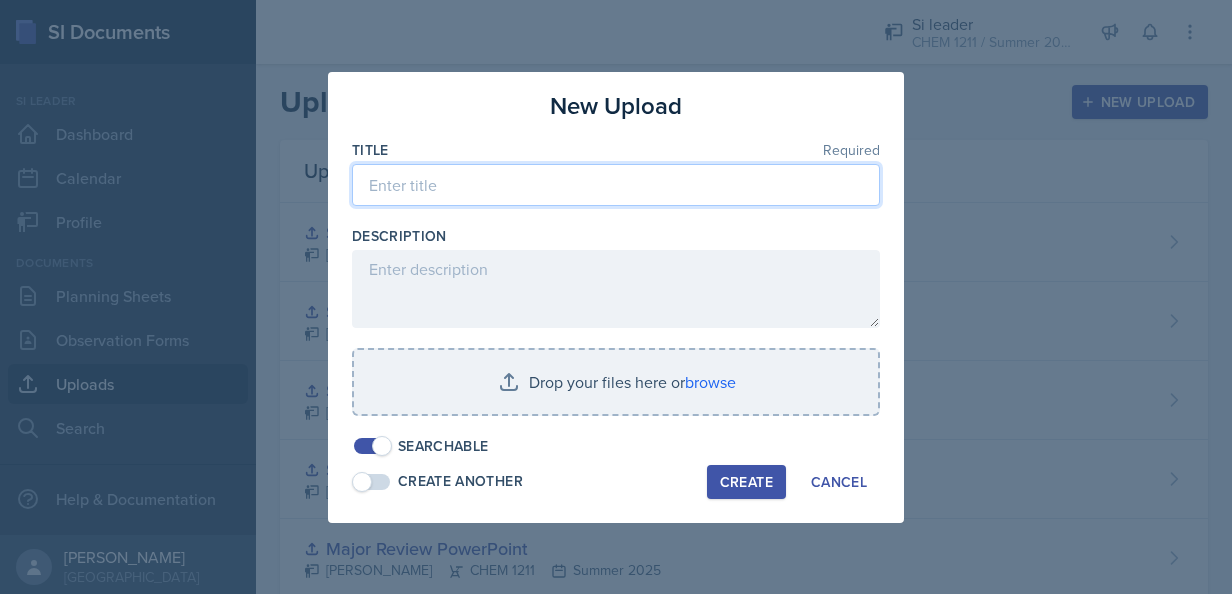 click at bounding box center (616, 185) 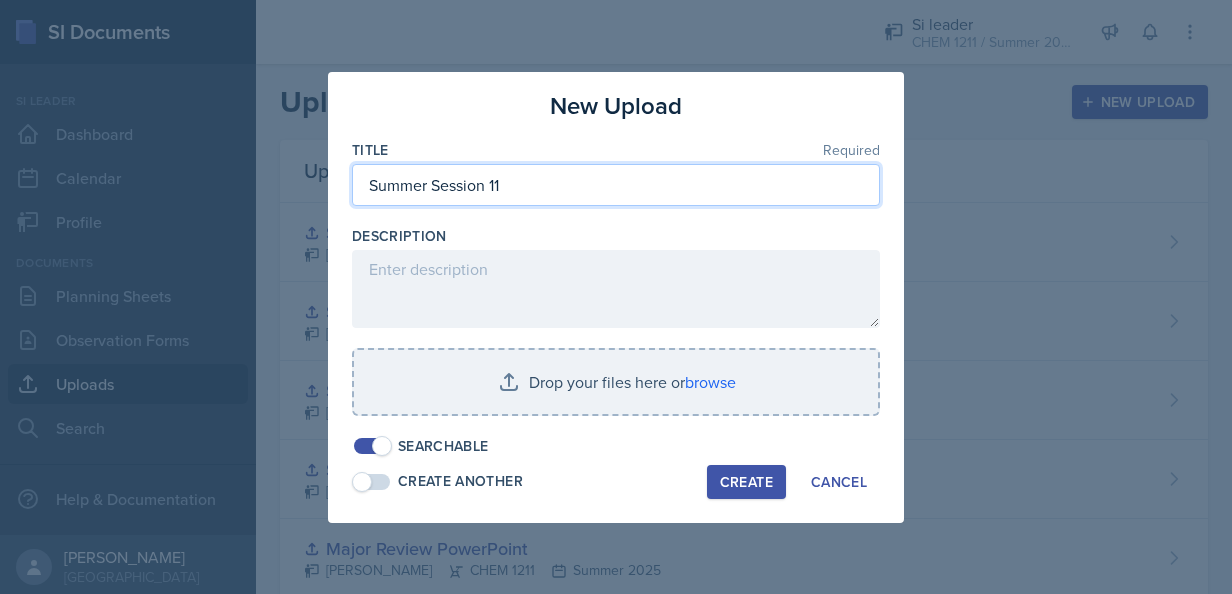 type on "Summer Session 11" 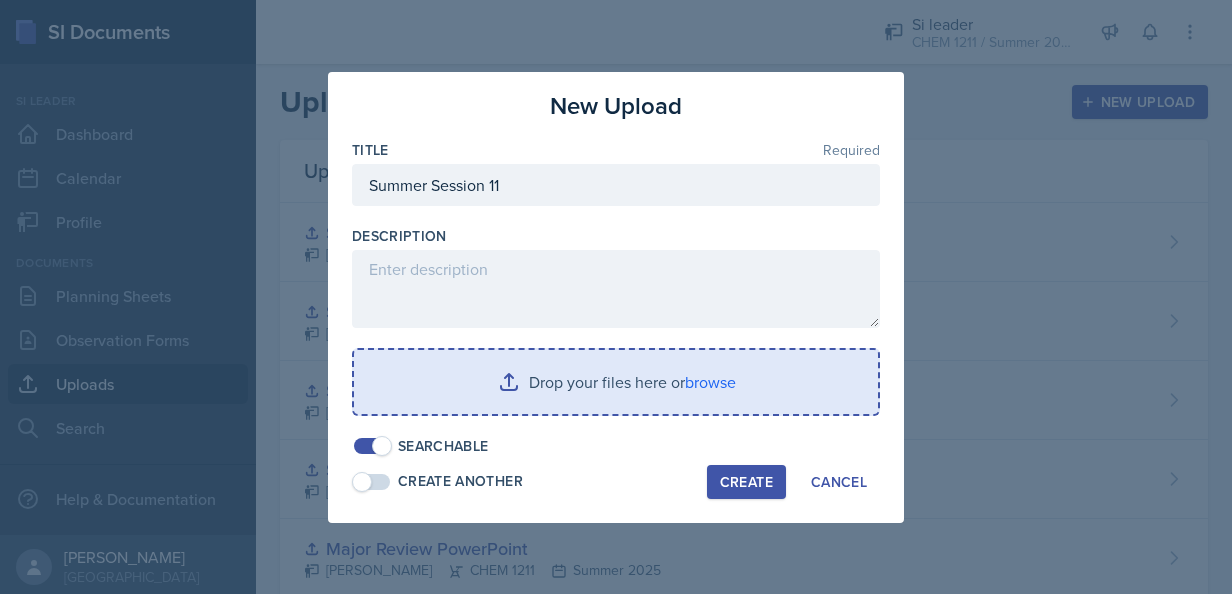 click at bounding box center [616, 382] 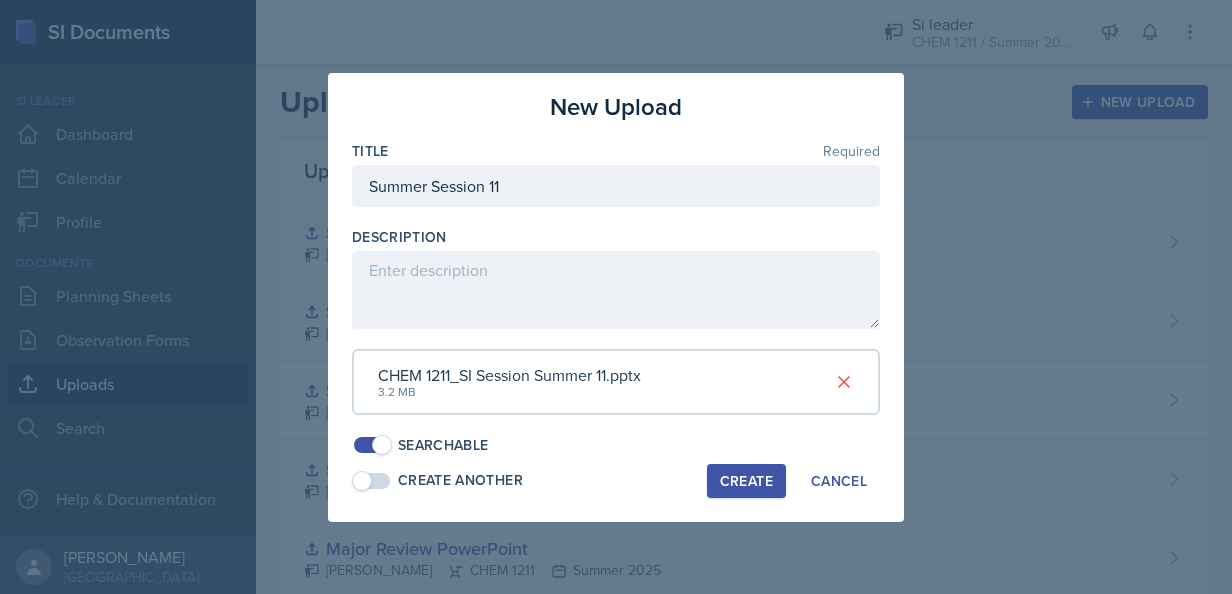 click on "Create" at bounding box center (746, 481) 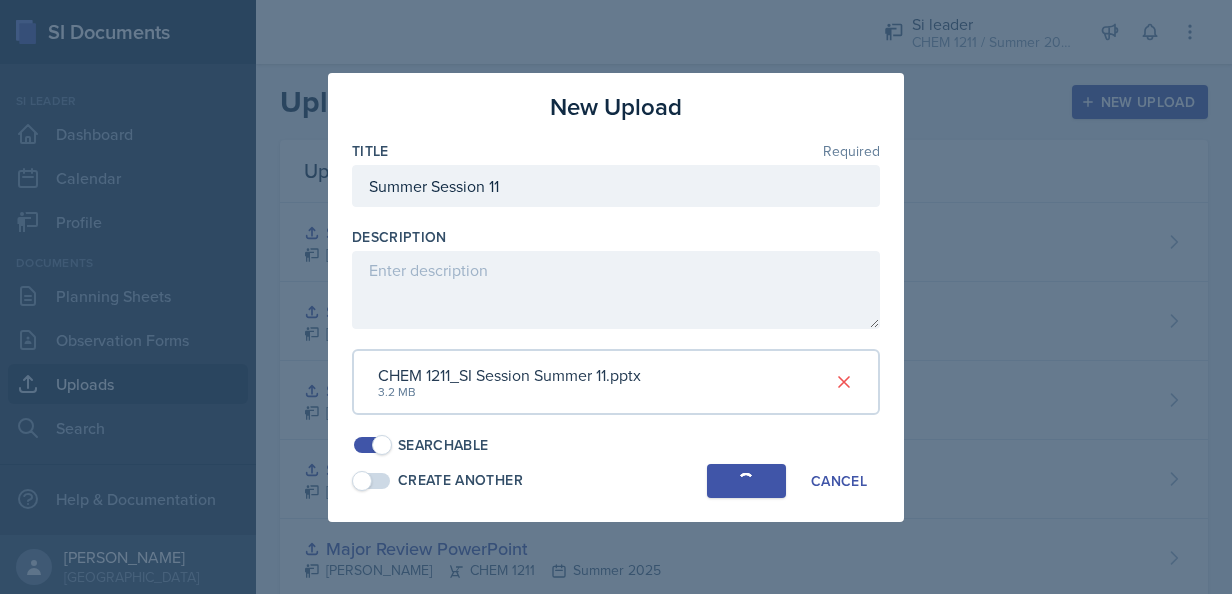 type 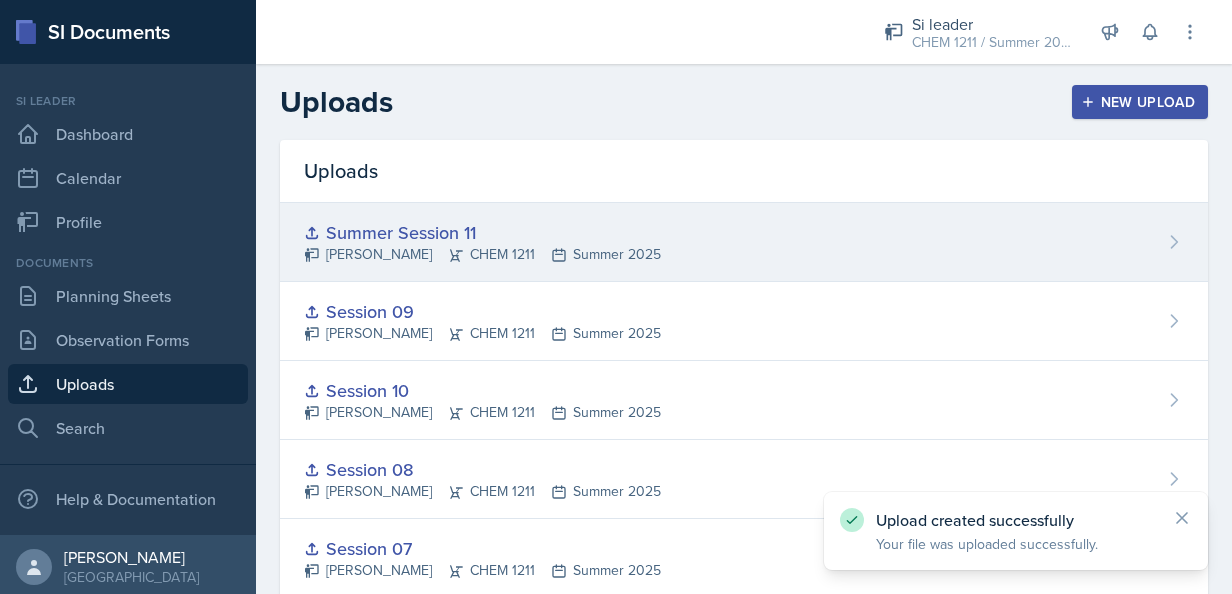 click on "Summer Session 11
[PERSON_NAME]
CHEM 1211
Summer 2025" at bounding box center (744, 242) 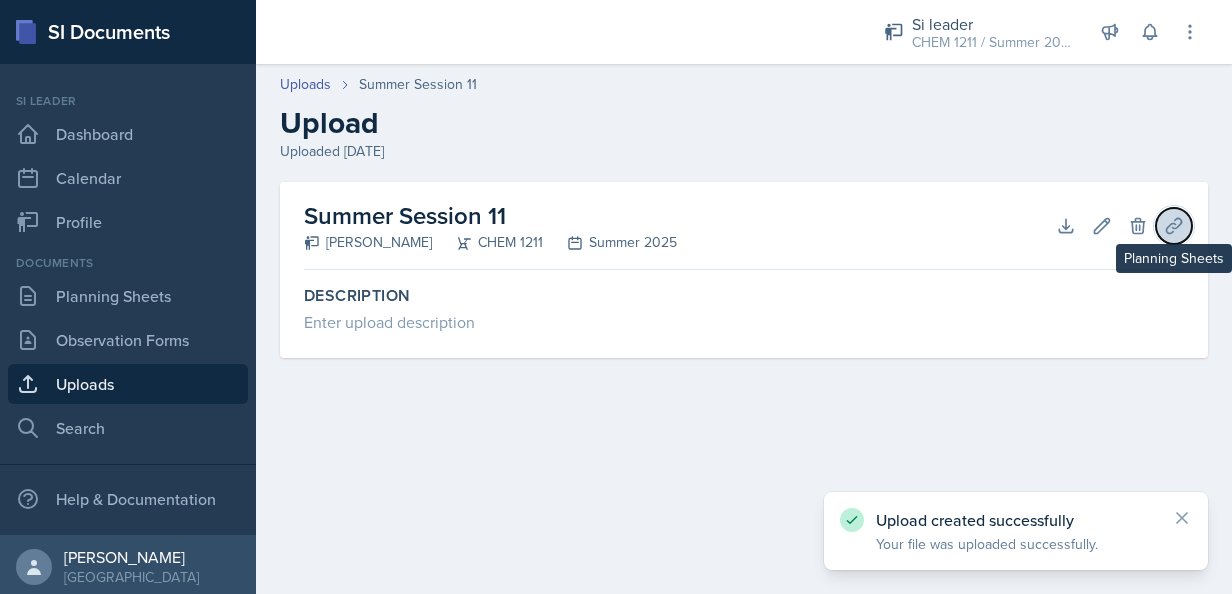 click on "Planning Sheets" at bounding box center [1174, 226] 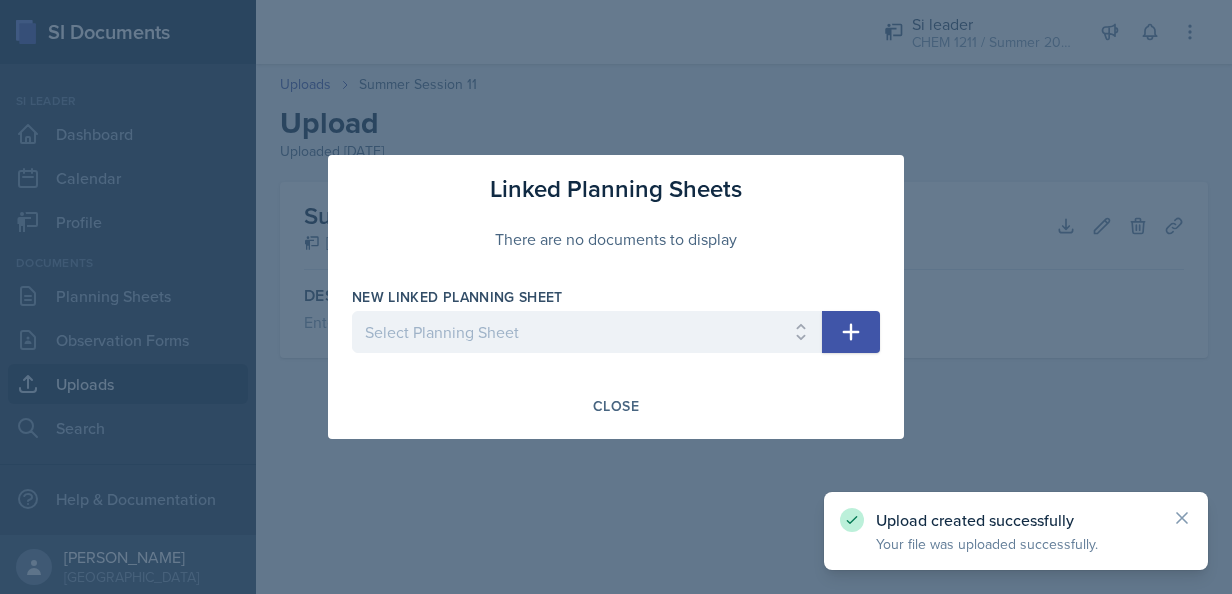 click on "New Linked Planning Sheet" at bounding box center [587, 297] 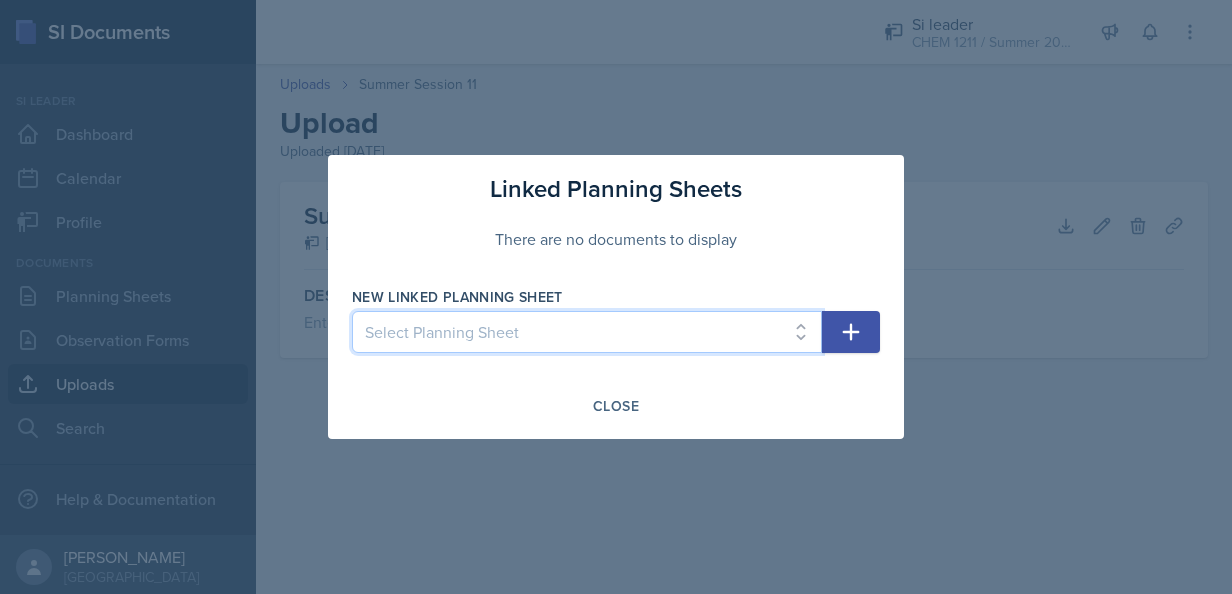 click on "Select Planning Sheet   [DATE] [DATE] [DATE] [DATE] [DATE] [DATE] [DATE] [DATE] [DATE] [DATE] [DATE] [DATE]" at bounding box center (587, 332) 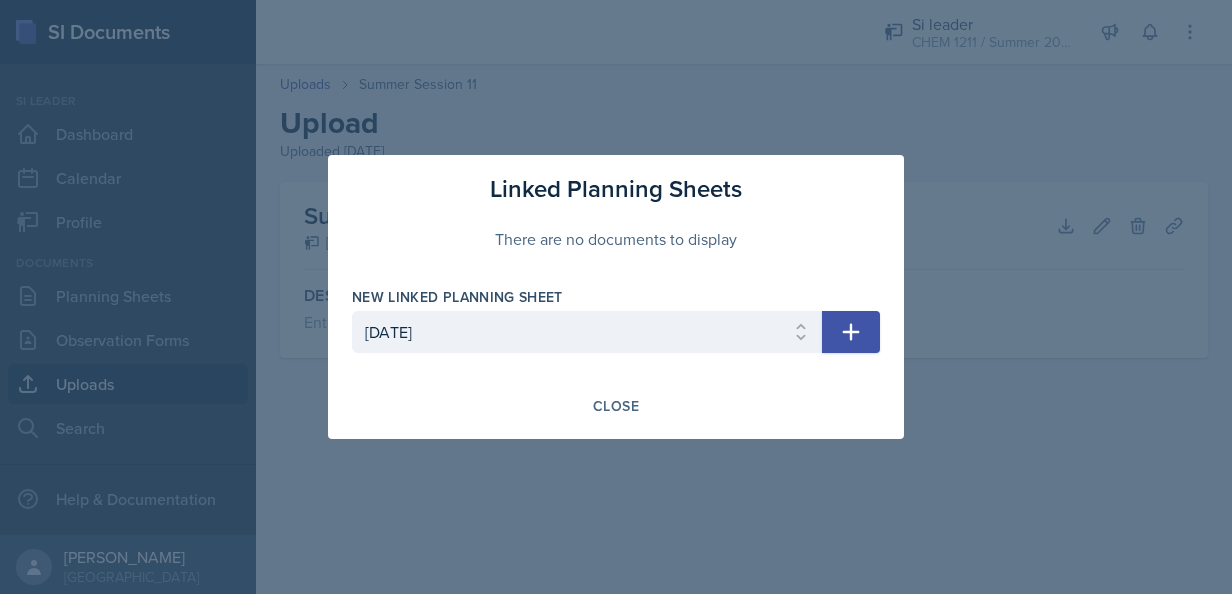 click 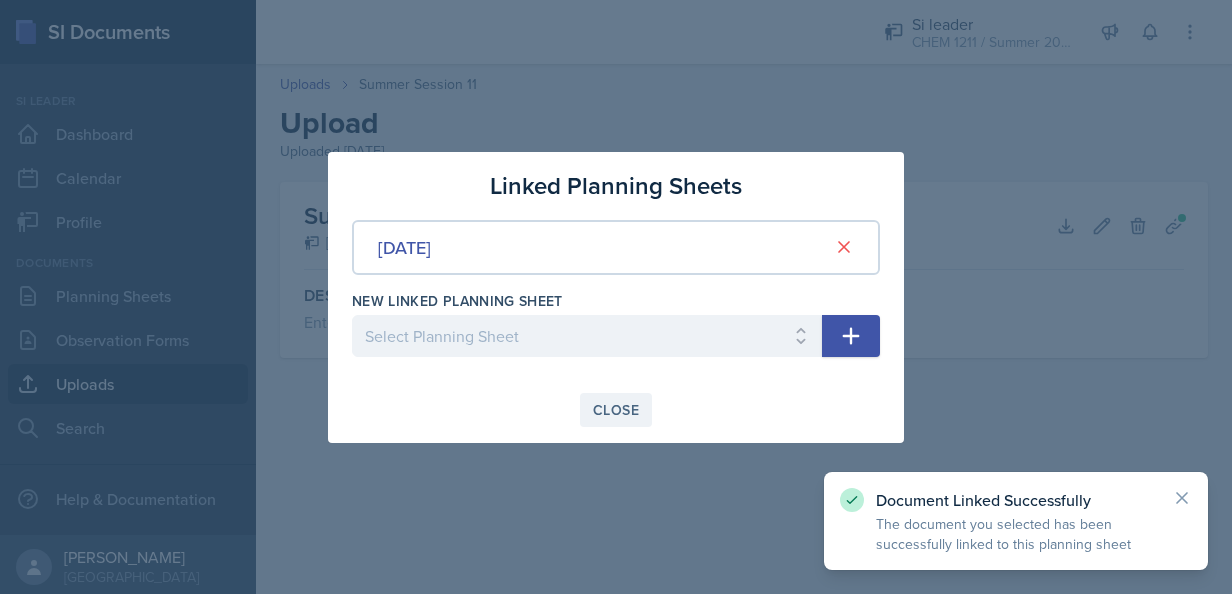 click on "Close" at bounding box center [616, 410] 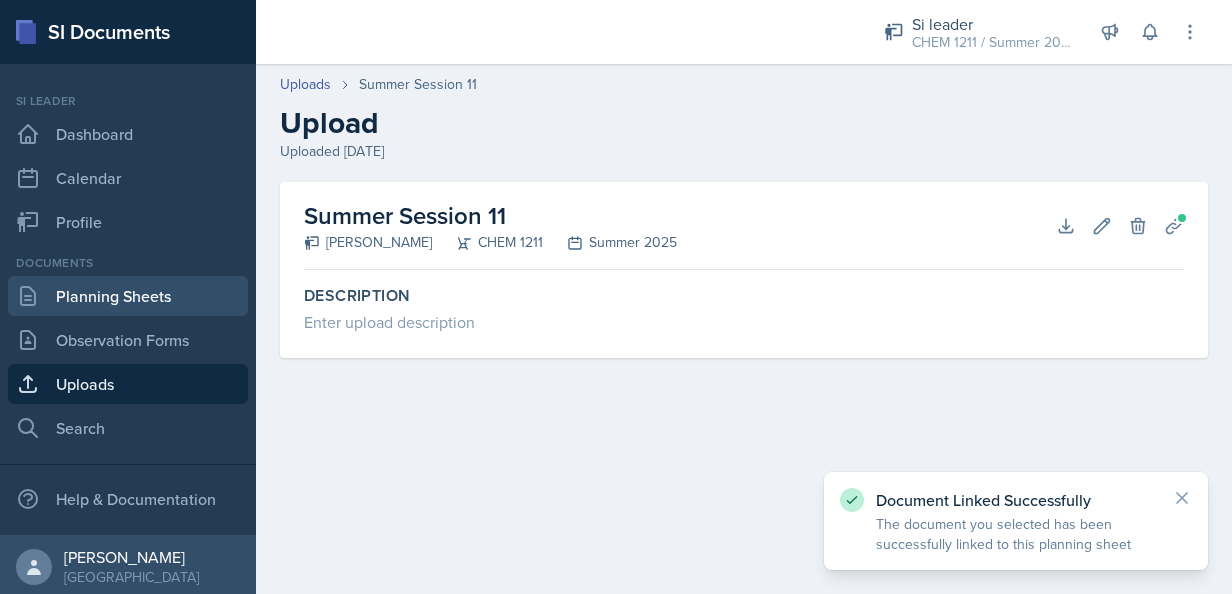 click on "Planning Sheets" at bounding box center (128, 296) 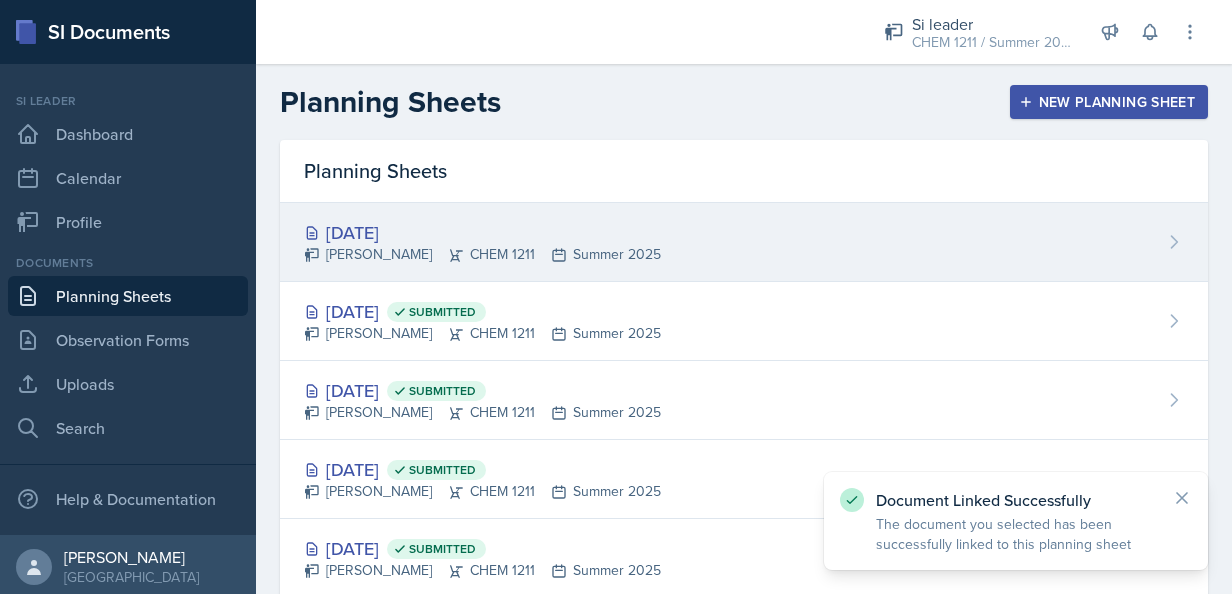 click on "[DATE]
[PERSON_NAME]
CHEM 1211
Summer 2025" at bounding box center (744, 242) 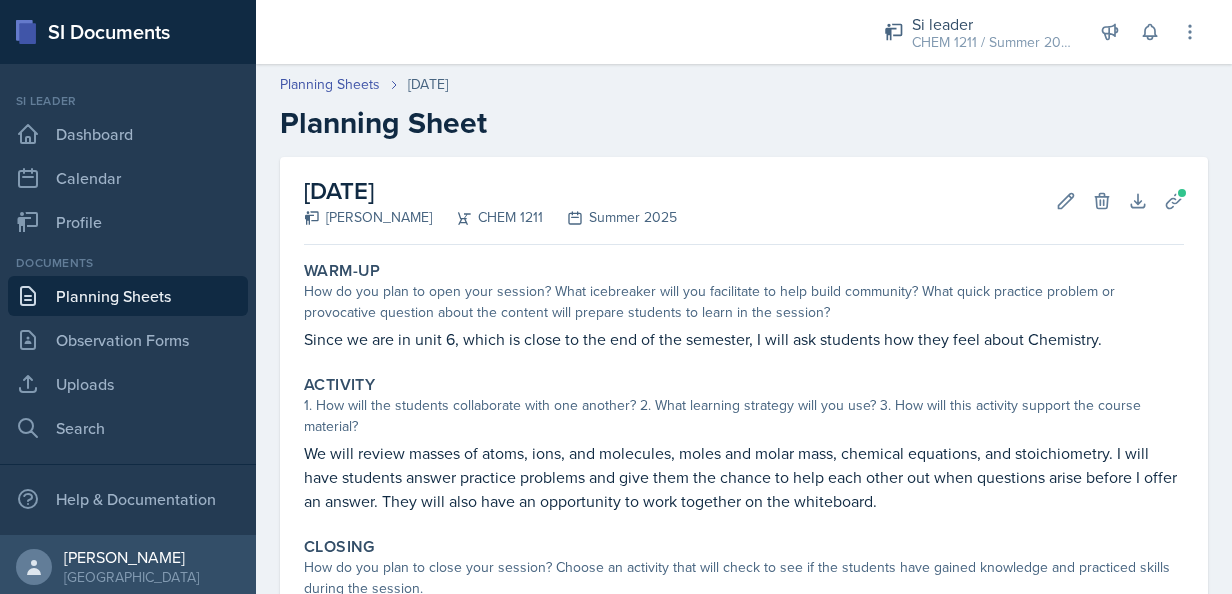 scroll, scrollTop: 170, scrollLeft: 0, axis: vertical 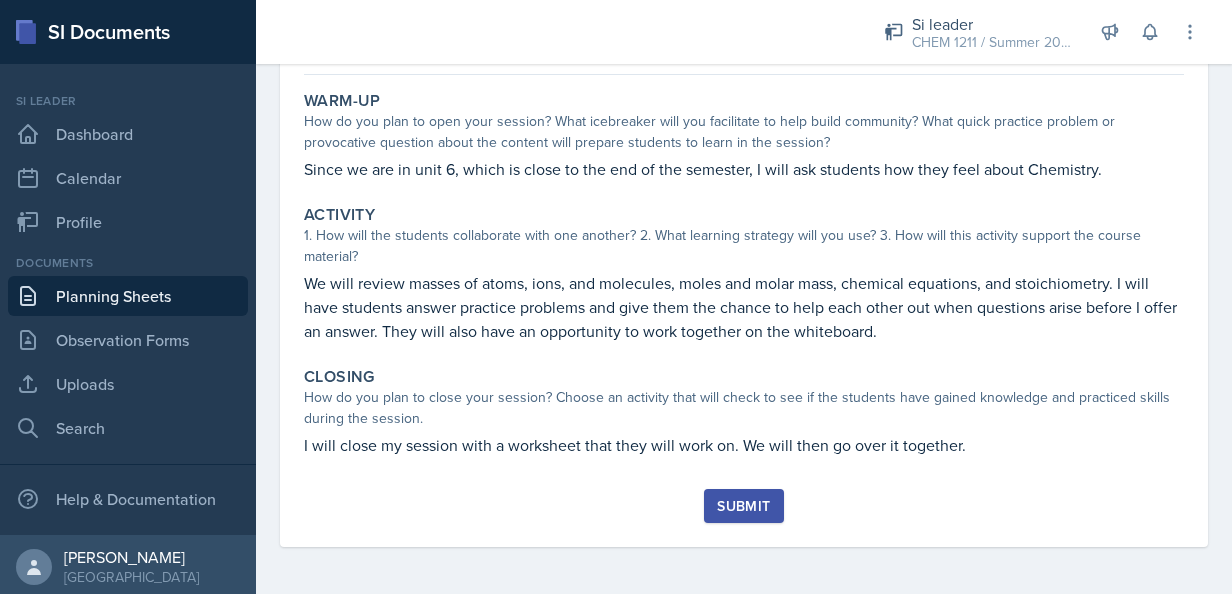 click on "Submit" at bounding box center (743, 506) 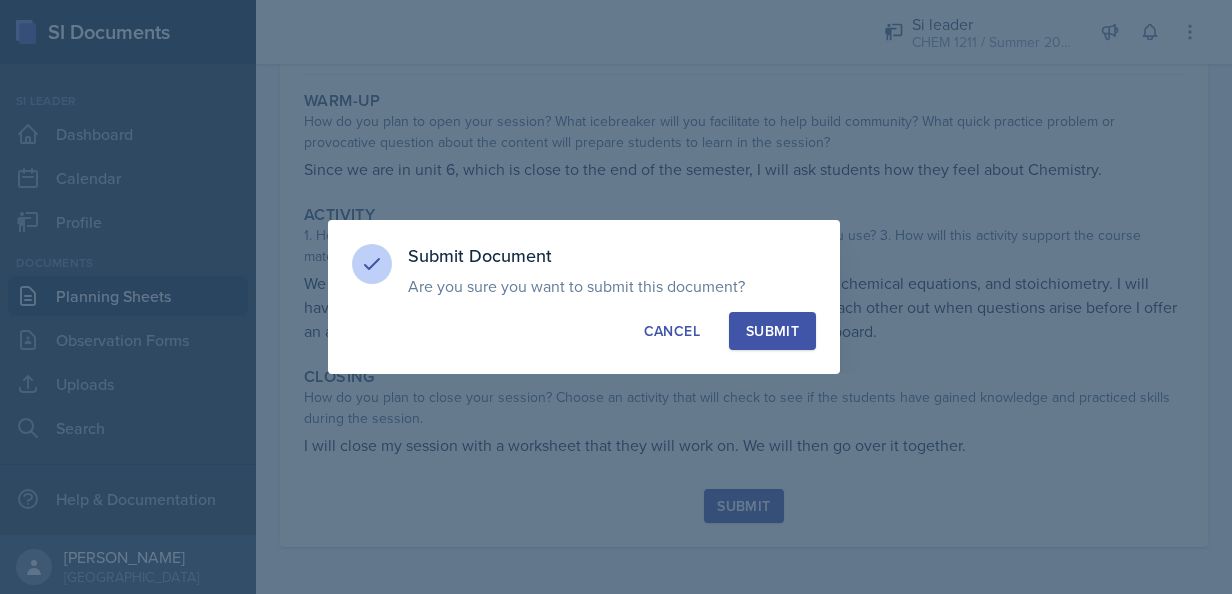 click on "Submit" at bounding box center (772, 331) 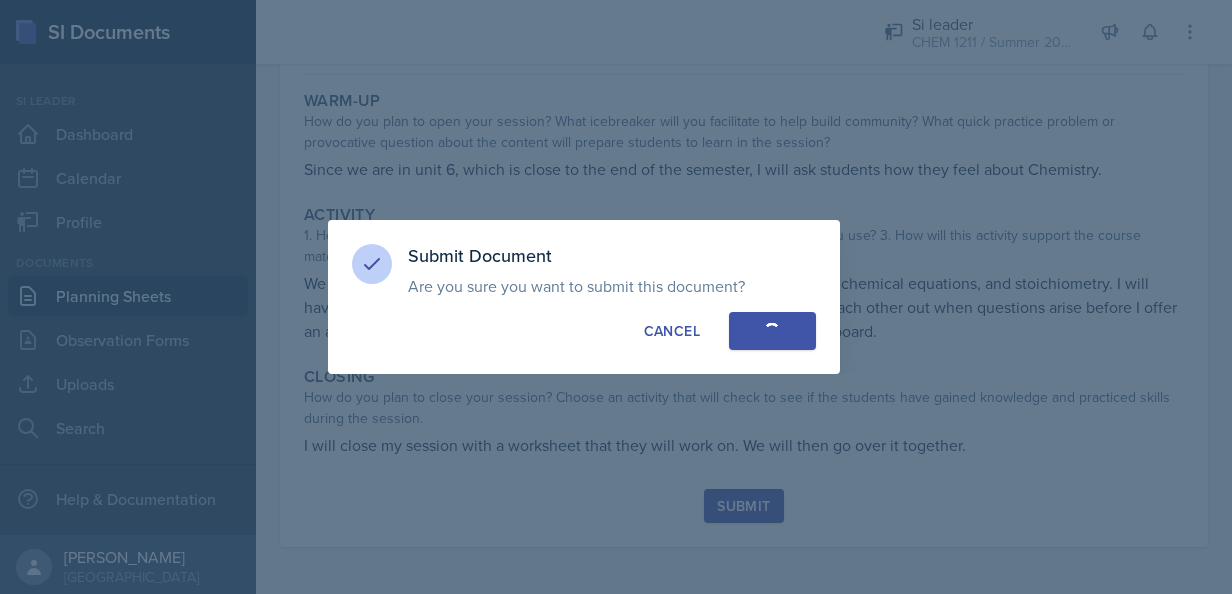scroll, scrollTop: 112, scrollLeft: 0, axis: vertical 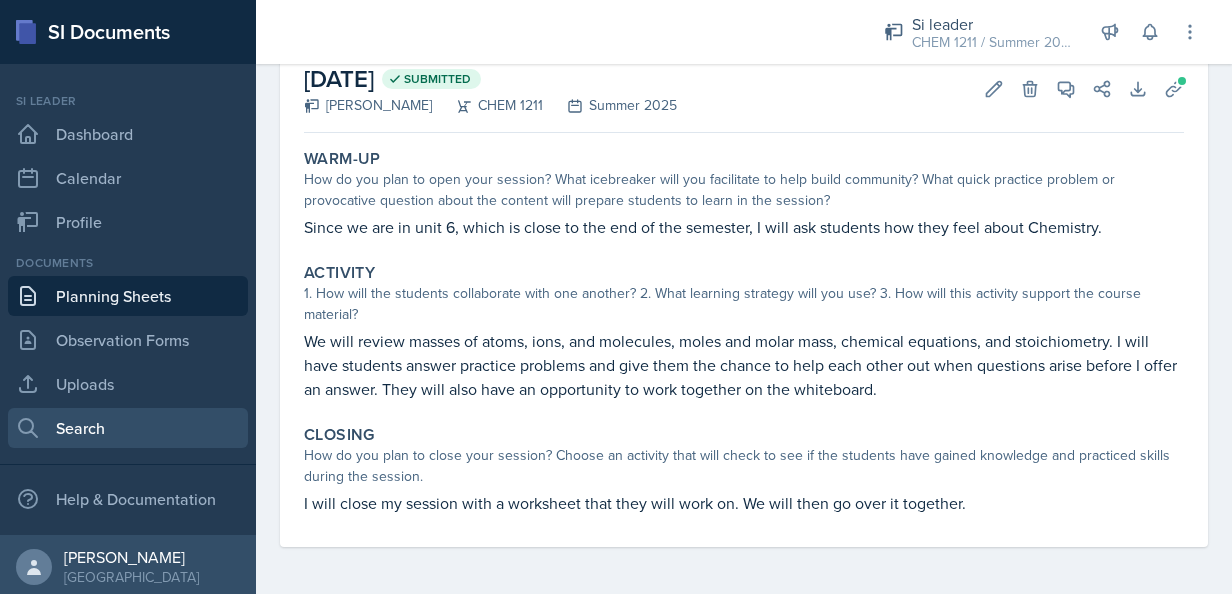 click on "Search" at bounding box center (128, 428) 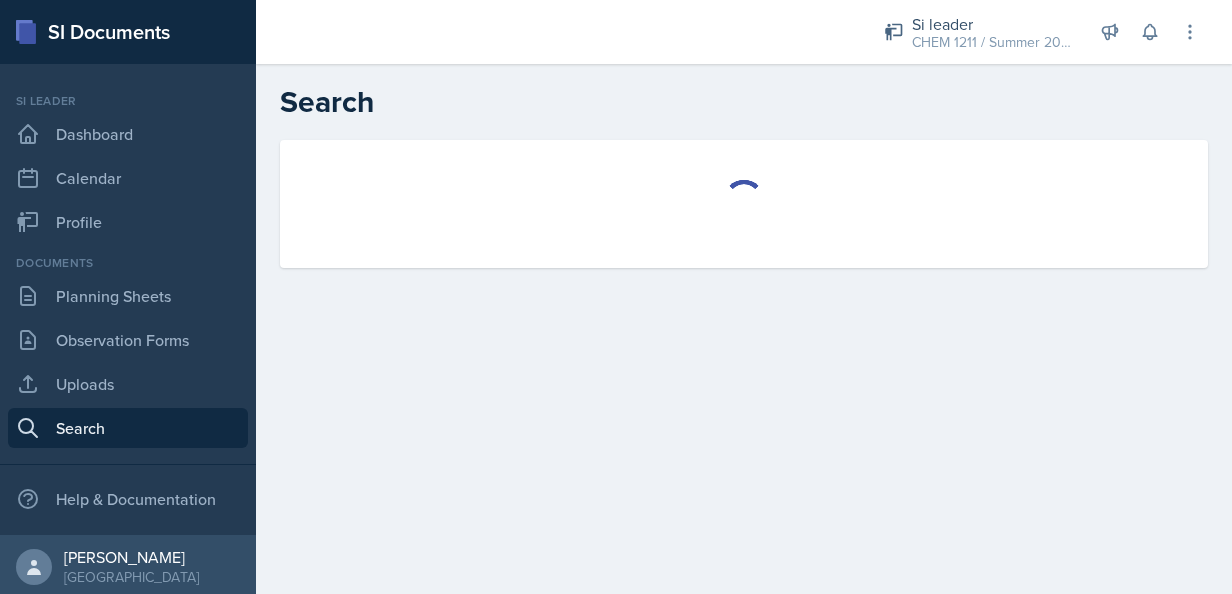 select on "all" 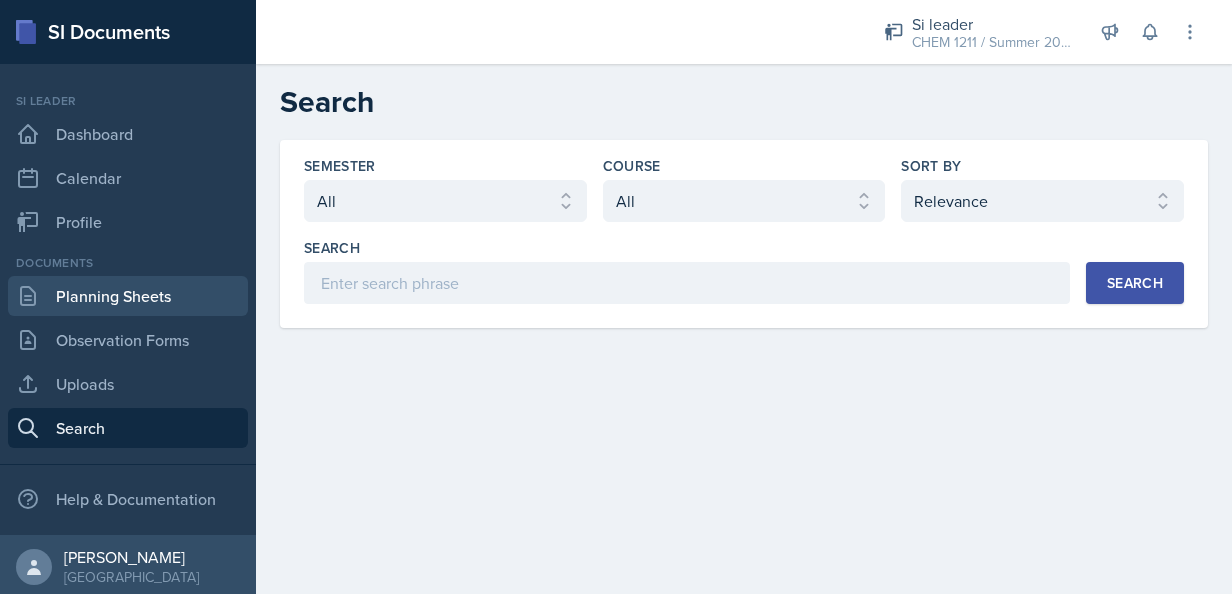click on "Planning Sheets" at bounding box center (128, 296) 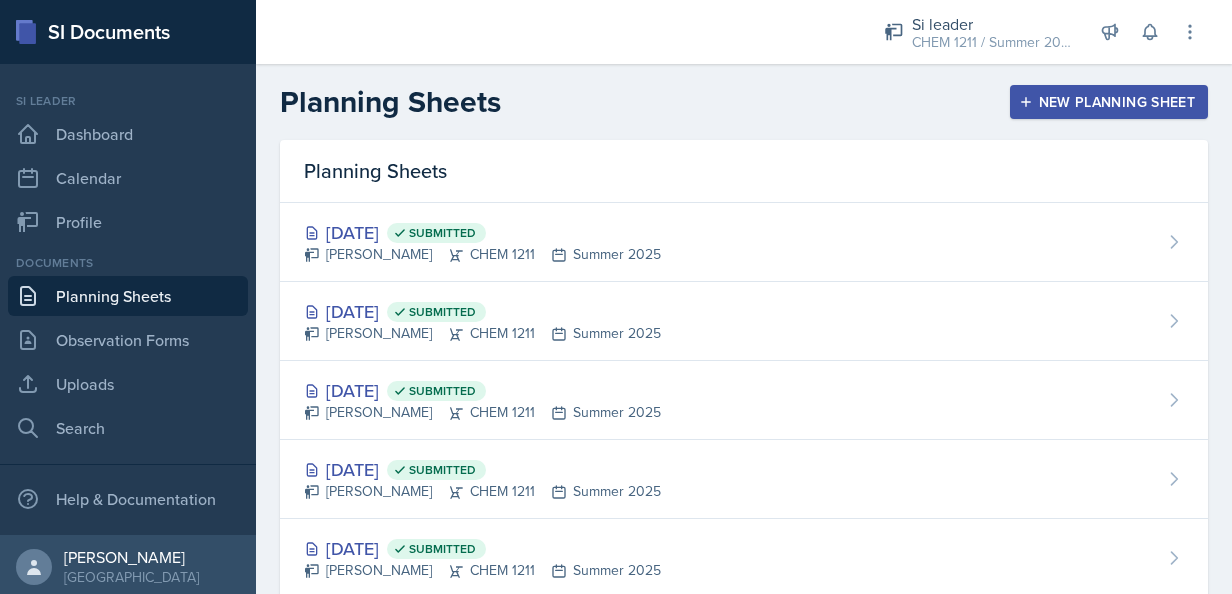 click on "New Planning Sheet" at bounding box center (1109, 102) 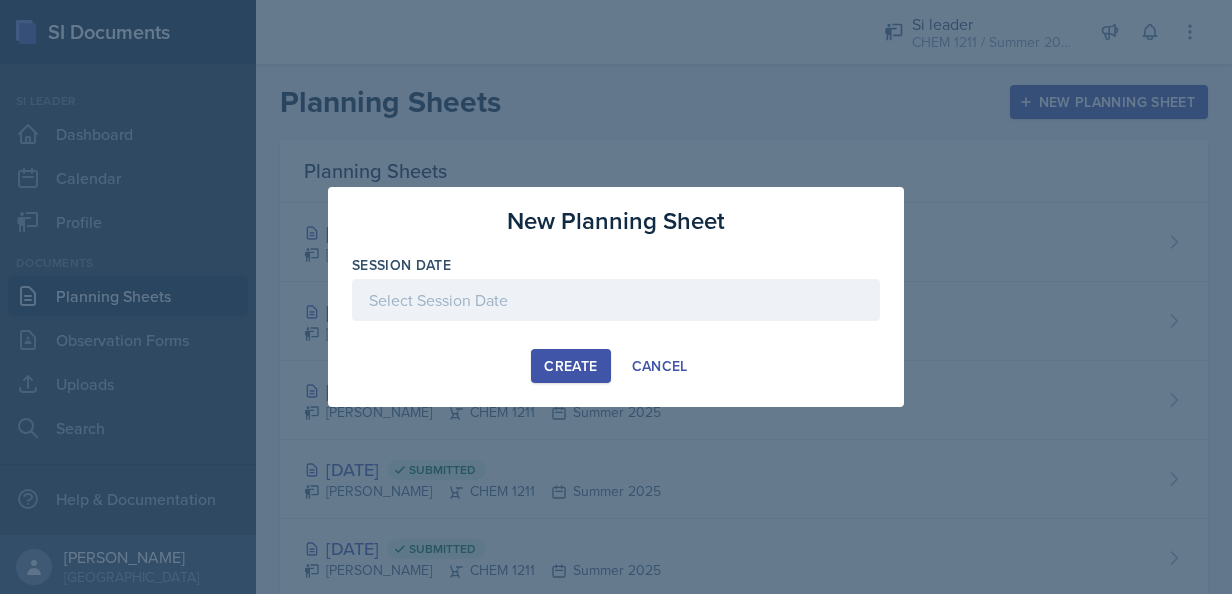 click at bounding box center (616, 300) 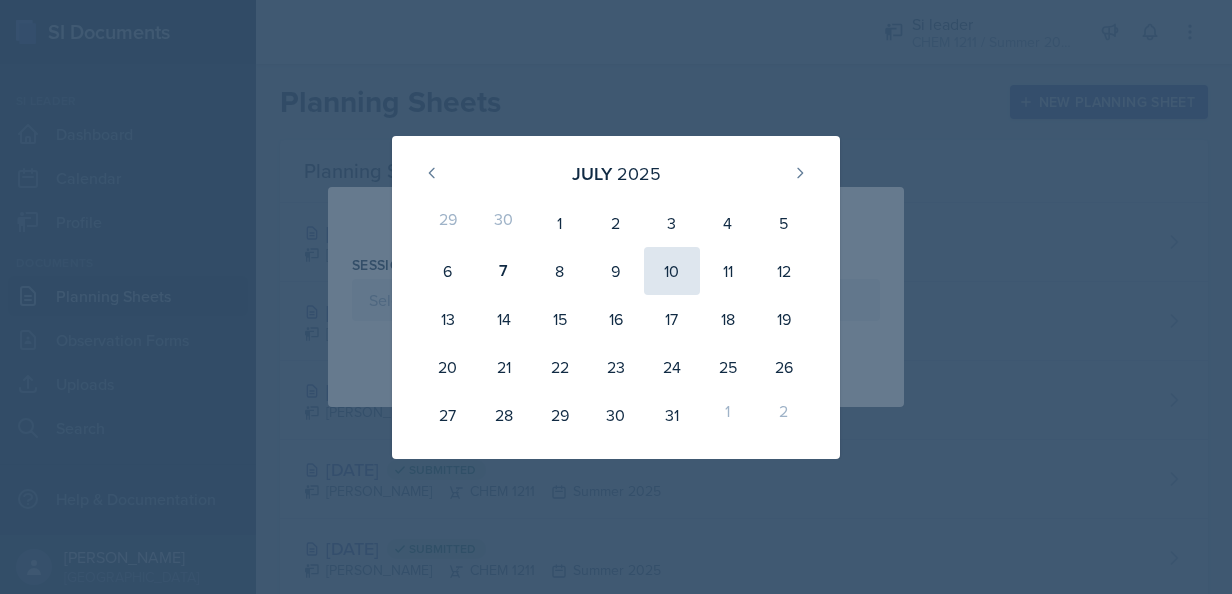 click on "10" at bounding box center (672, 271) 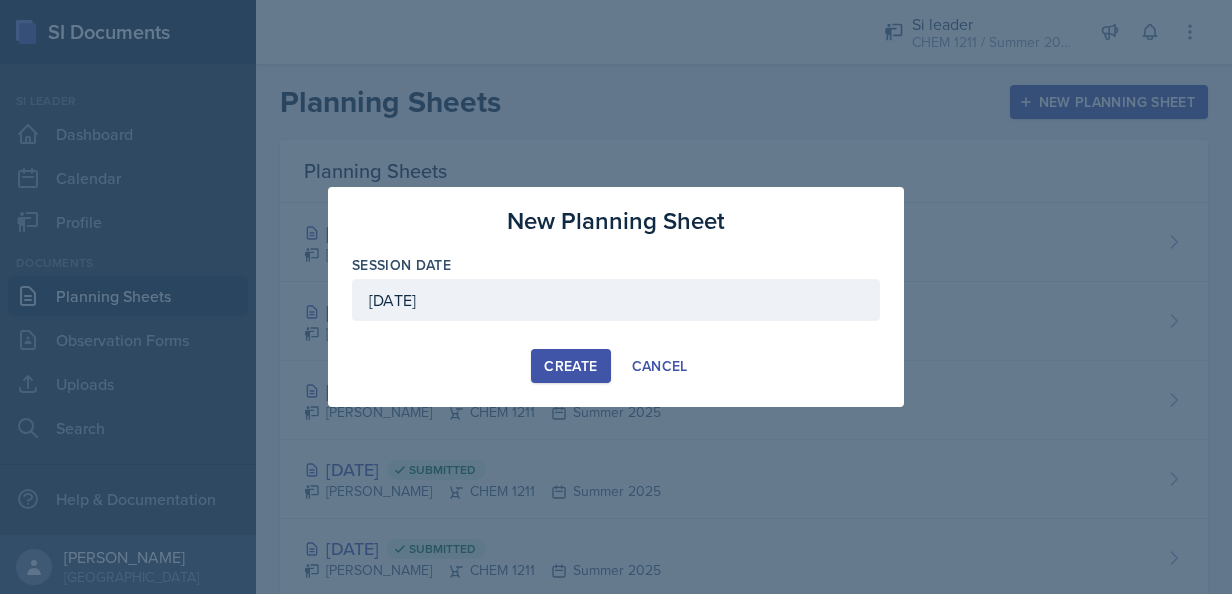 click on "Create" at bounding box center (570, 366) 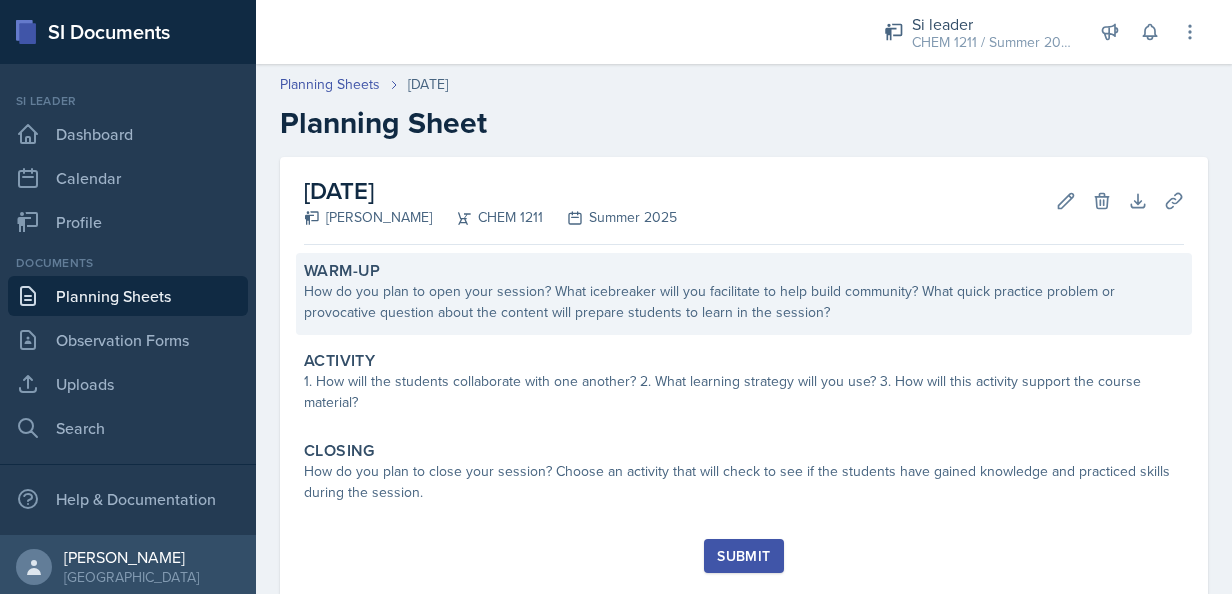 click on "How do you plan to open your session? What icebreaker will you facilitate to help build community? What quick practice problem or provocative question about the content will prepare students to learn in the session?" at bounding box center (744, 302) 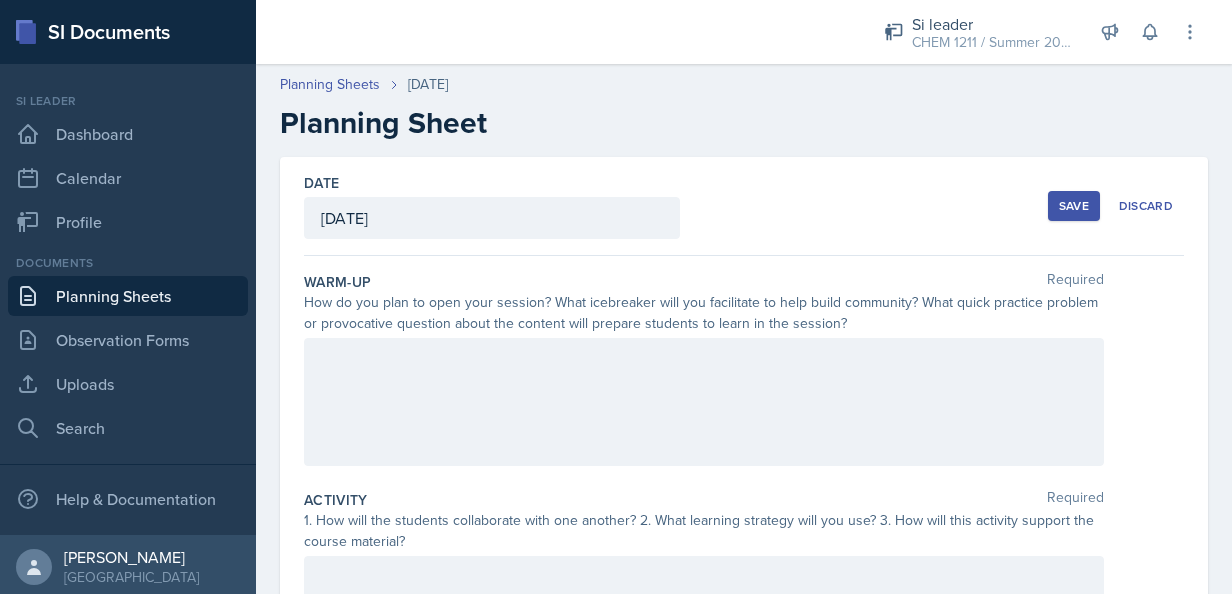 click at bounding box center (704, 402) 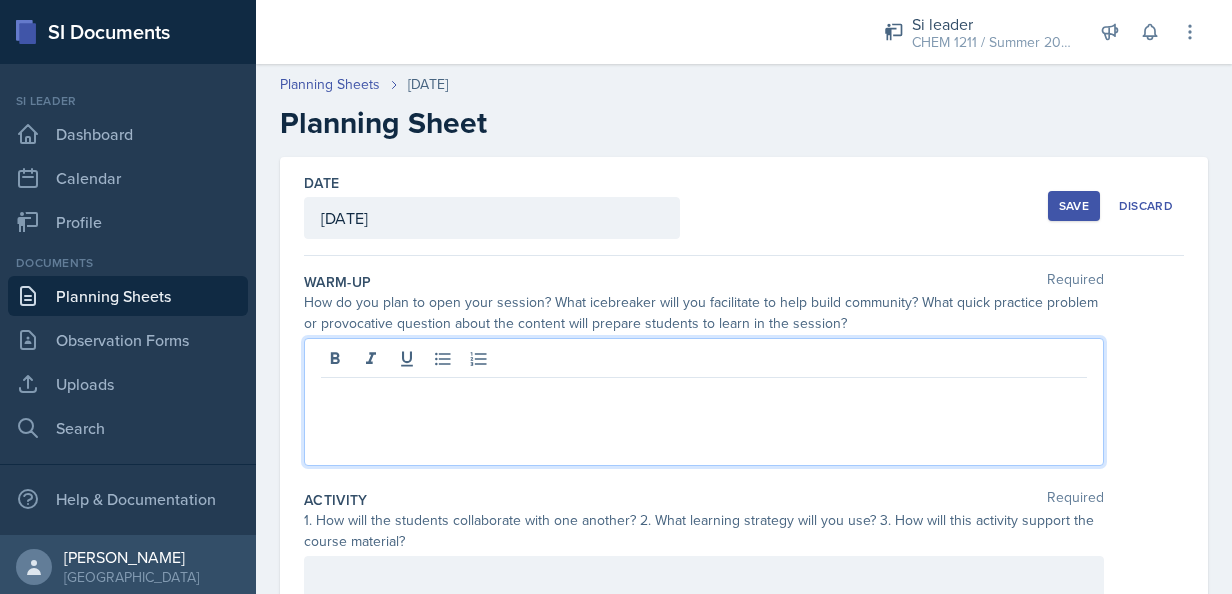 type 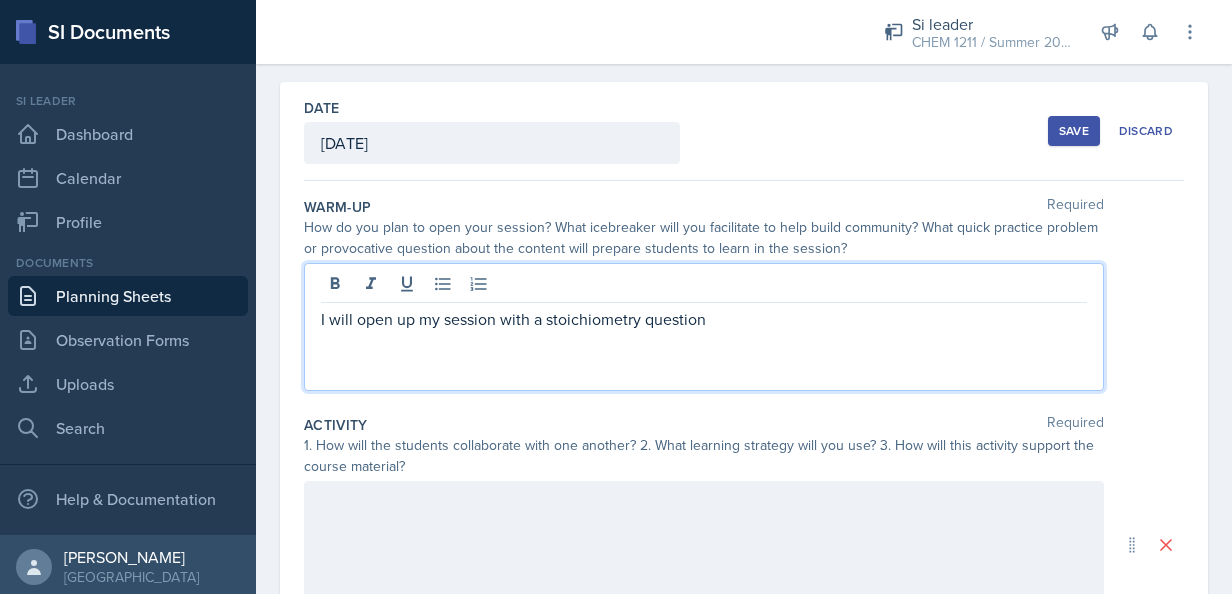 click at bounding box center [704, 545] 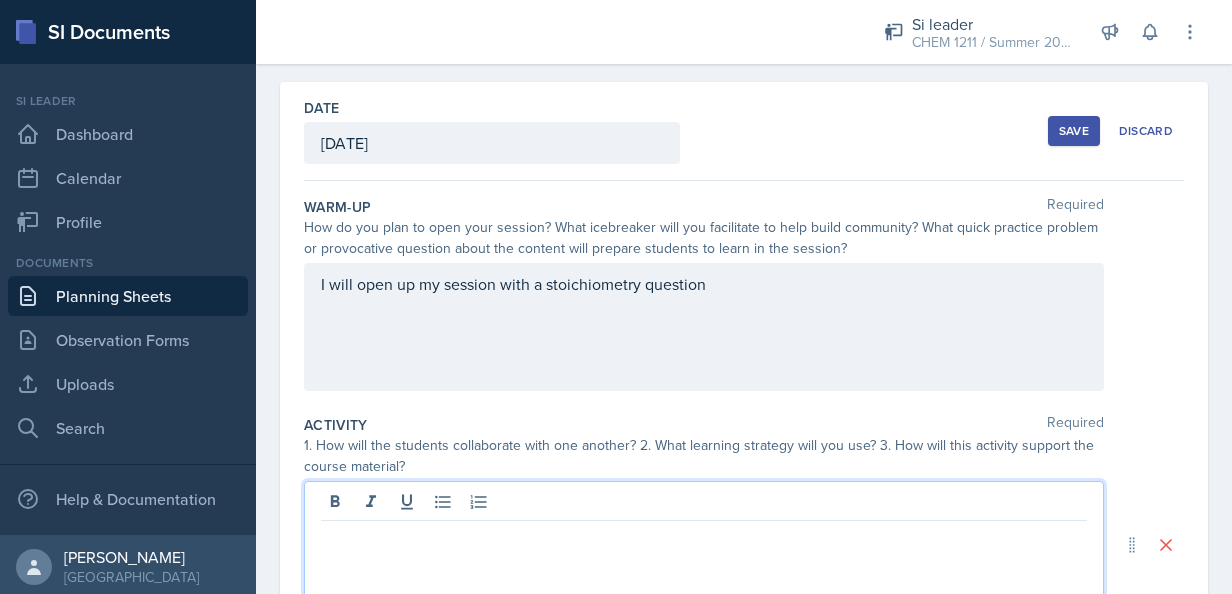 scroll, scrollTop: 110, scrollLeft: 0, axis: vertical 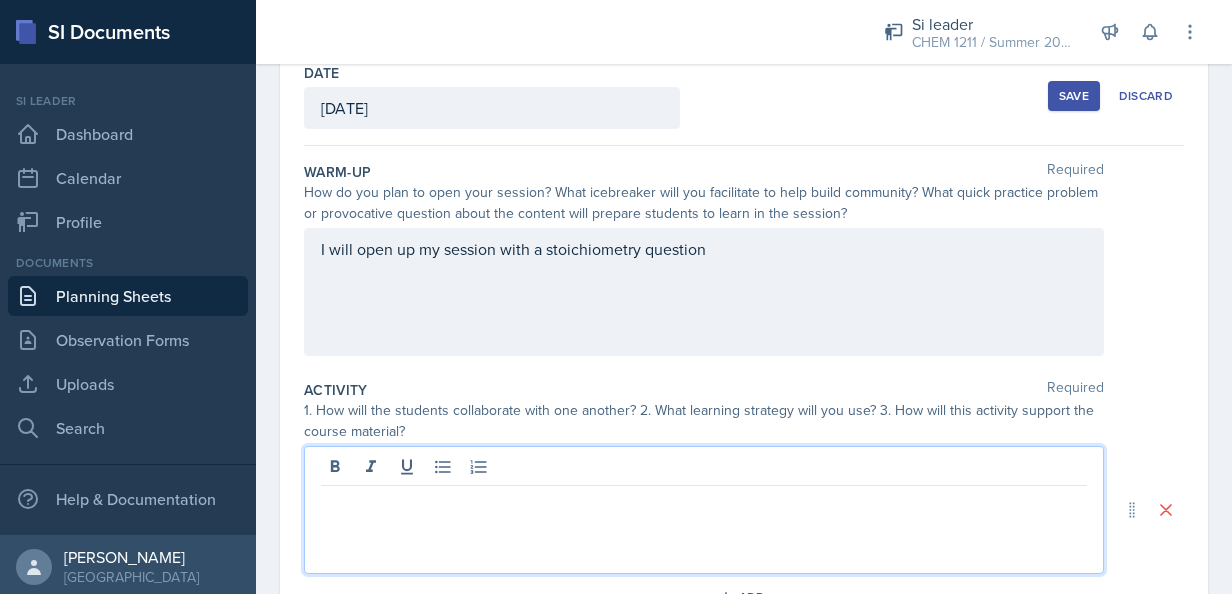 type 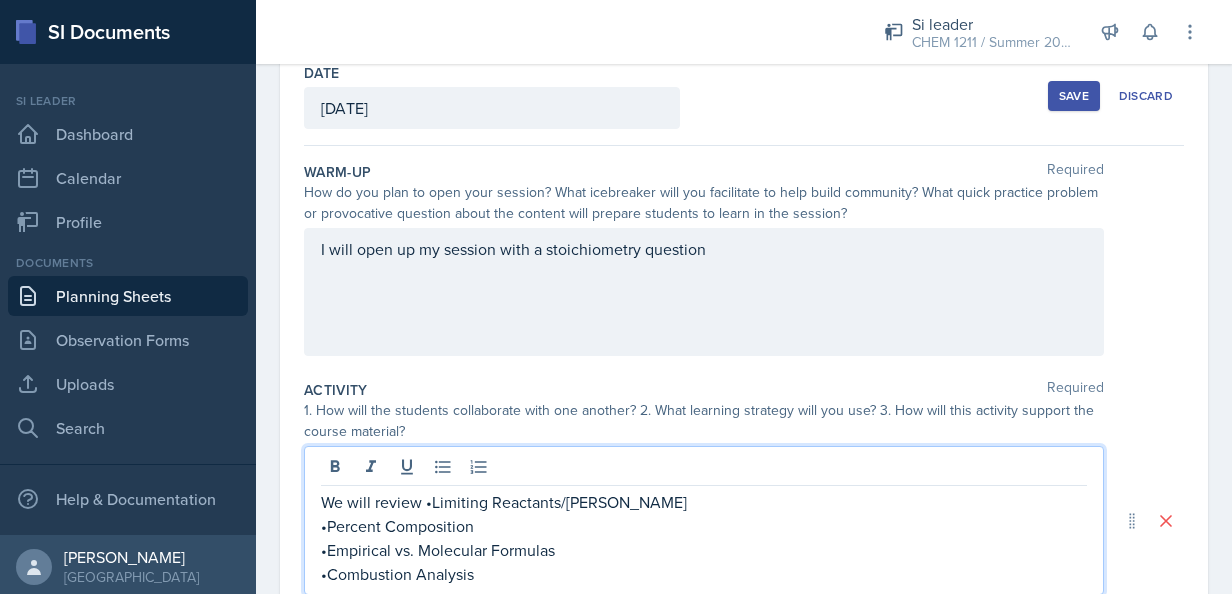 click on "We will review •Limiting Reactants/[PERSON_NAME]" at bounding box center (704, 502) 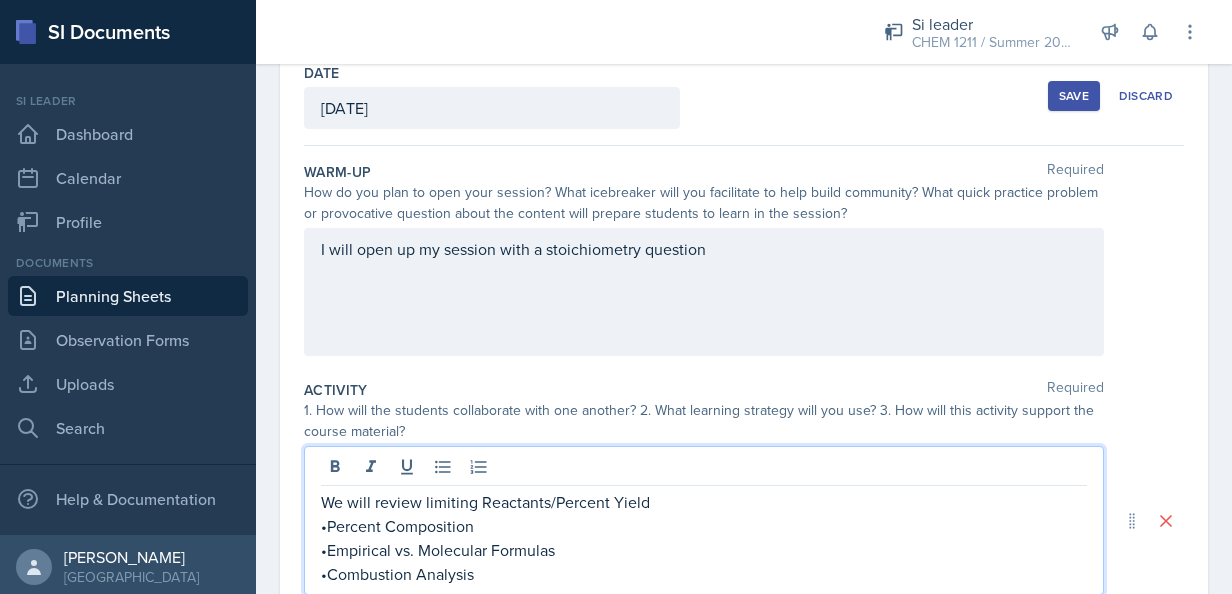 click on "We will review limiting Reactants/Percent Yield" at bounding box center [704, 502] 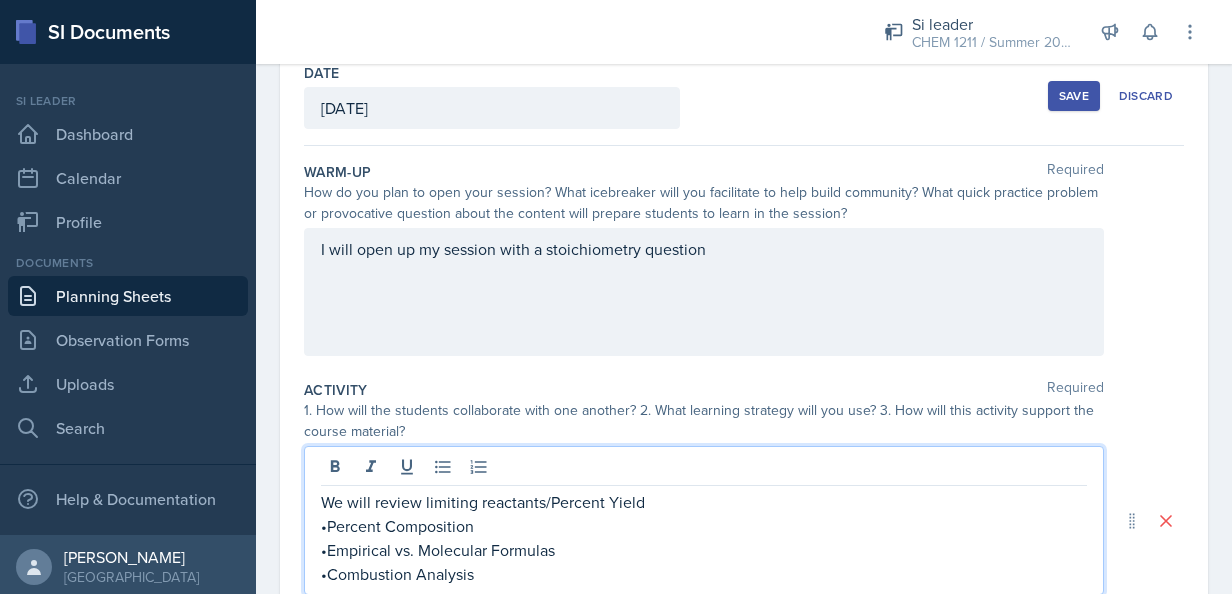 click on "We will review limiting reactants/Percent Yield" at bounding box center [704, 502] 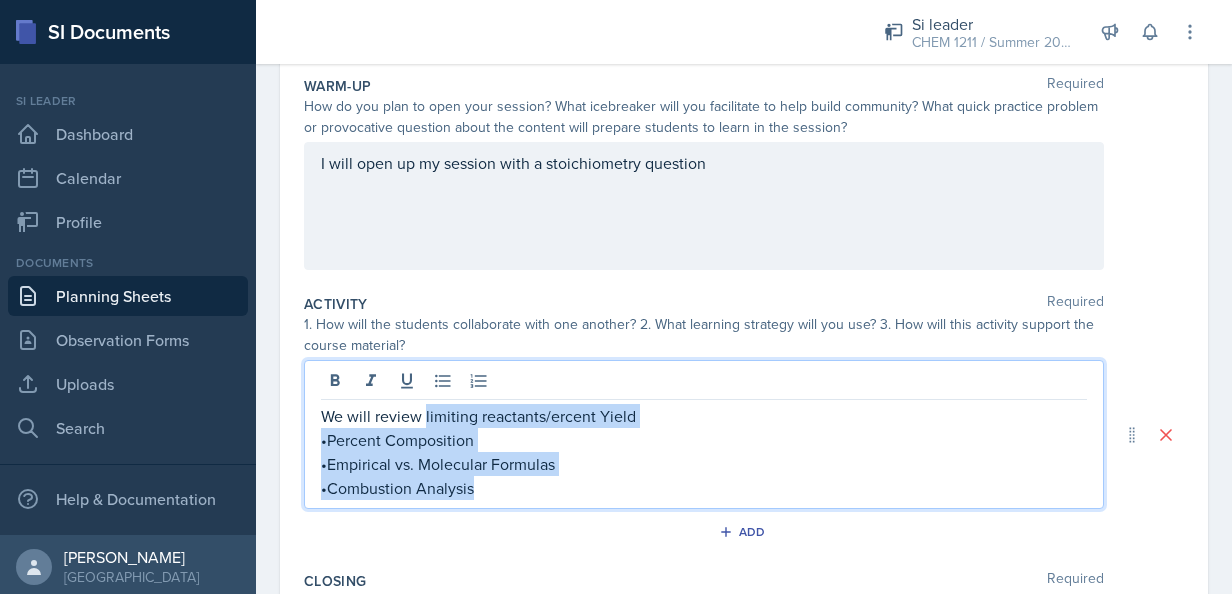 scroll, scrollTop: 202, scrollLeft: 0, axis: vertical 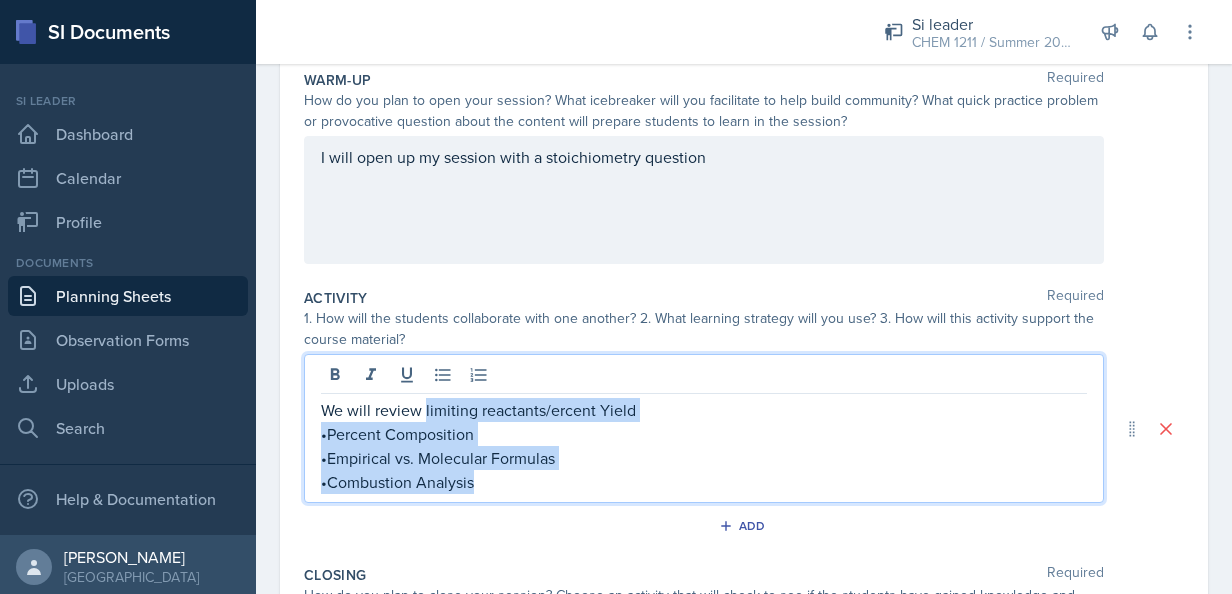 drag, startPoint x: 425, startPoint y: 499, endPoint x: 590, endPoint y: 511, distance: 165.43579 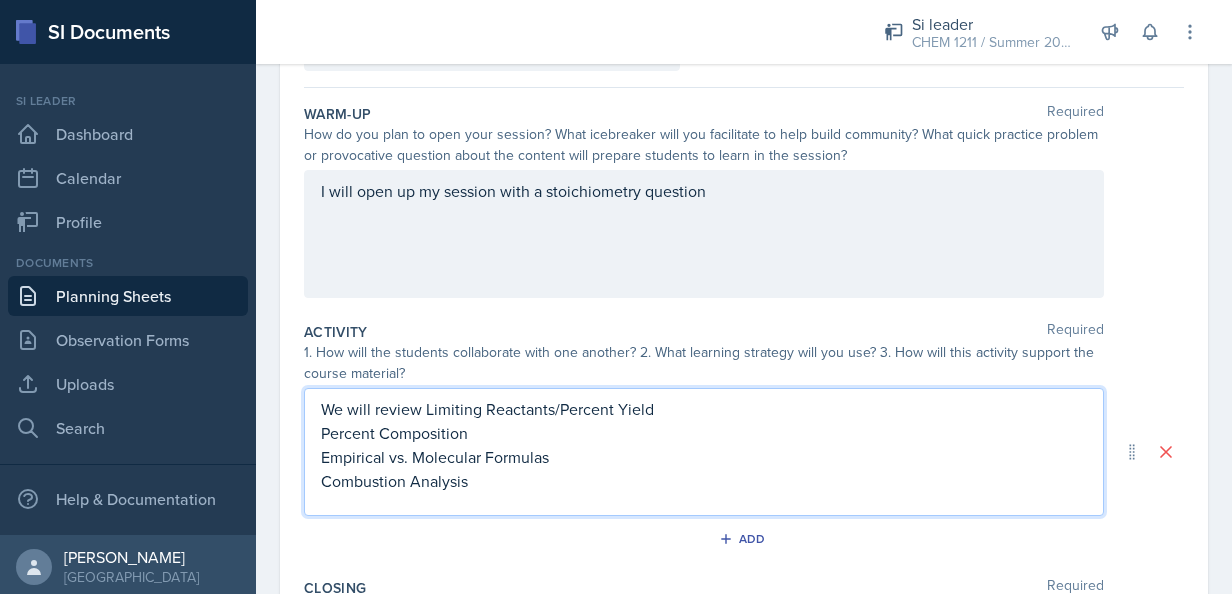 click on "We will review Limiting Reactants/Percent Yield" at bounding box center (704, 409) 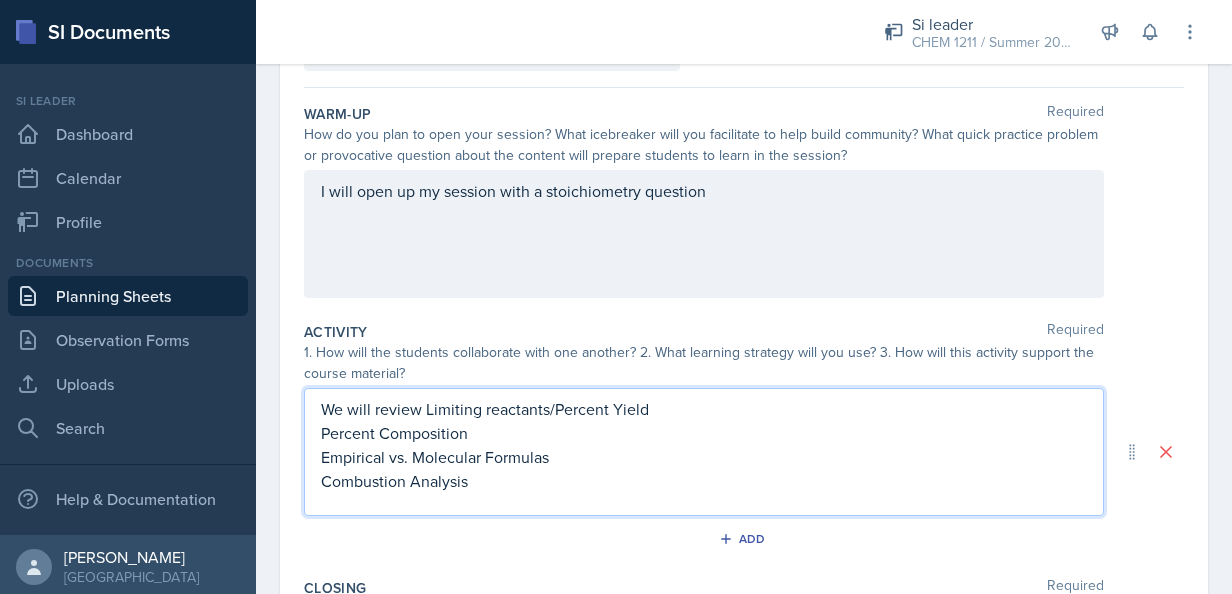 click on "We will review Limiting reactants/Percent Yield" at bounding box center (704, 409) 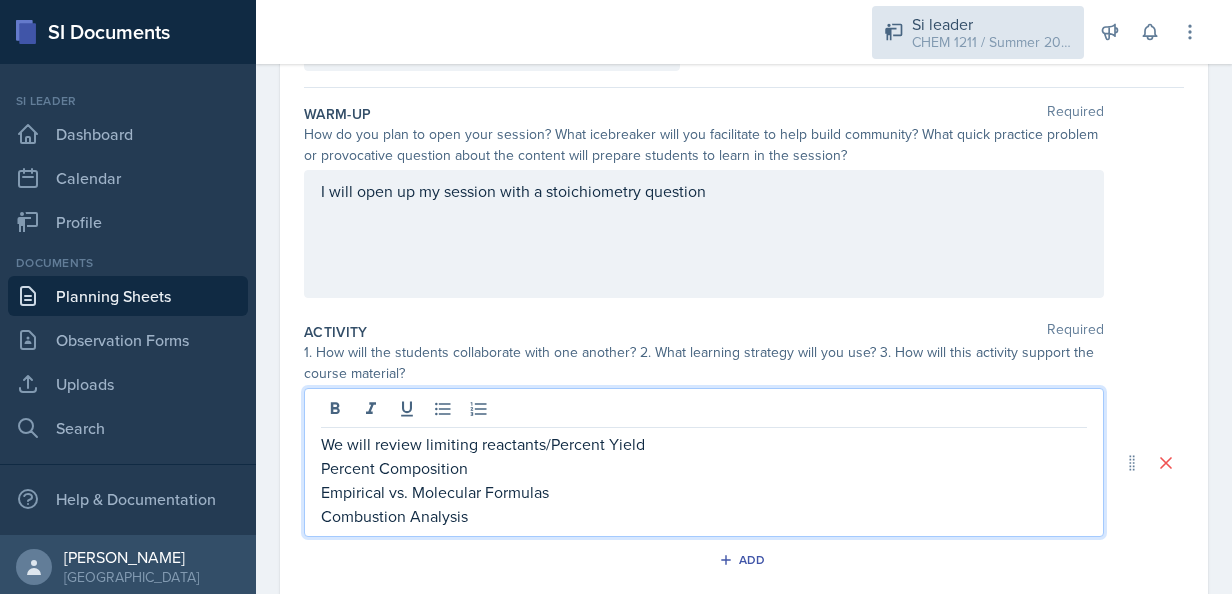 scroll, scrollTop: 202, scrollLeft: 0, axis: vertical 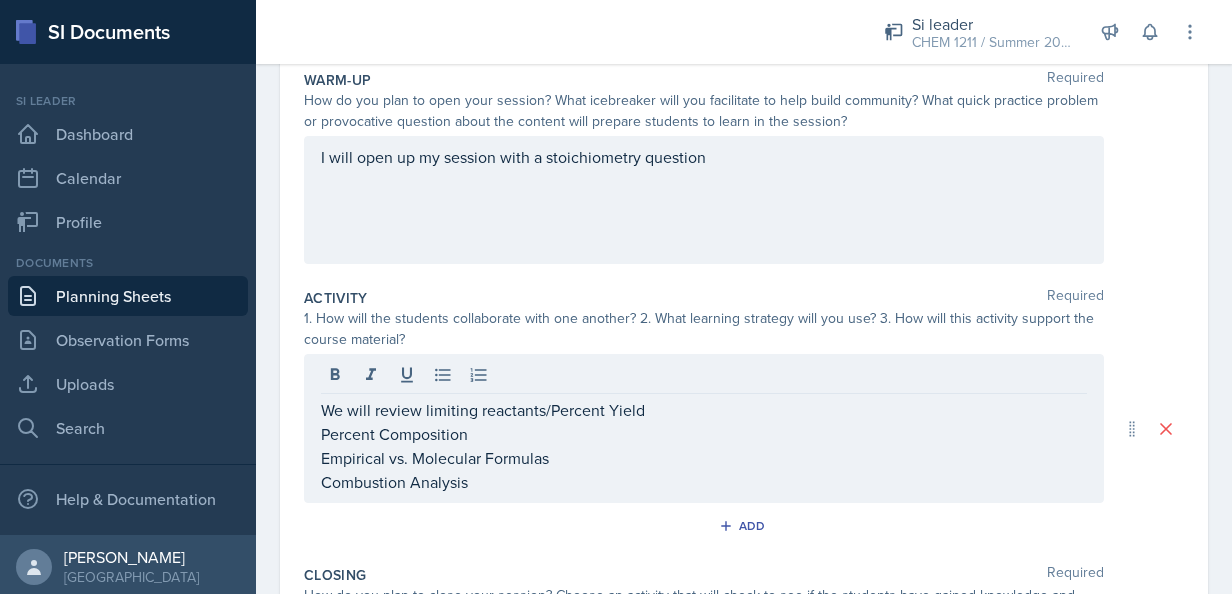 drag, startPoint x: 469, startPoint y: 492, endPoint x: 434, endPoint y: 407, distance: 91.92388 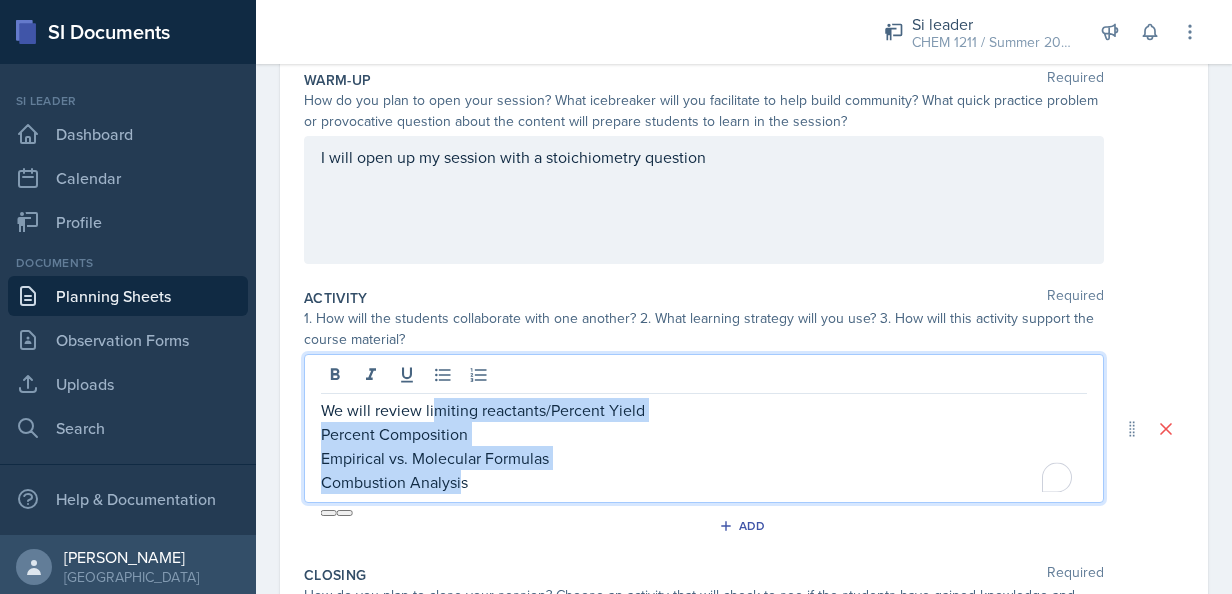 drag, startPoint x: 463, startPoint y: 483, endPoint x: 430, endPoint y: 415, distance: 75.58439 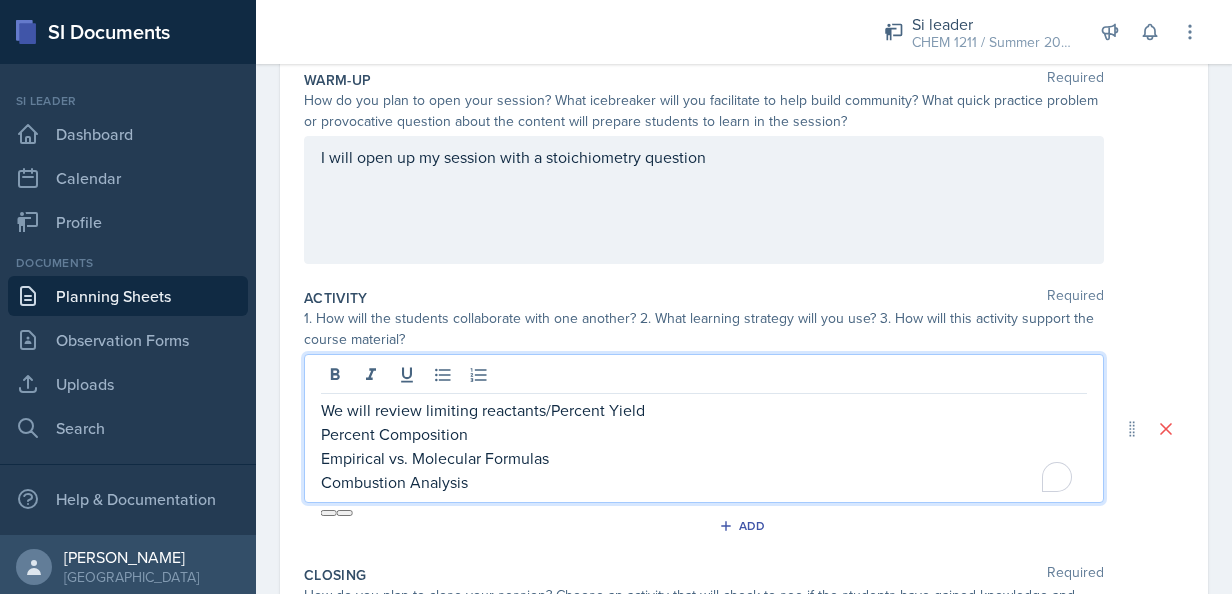 click on "Combustion Analysis" at bounding box center [704, 482] 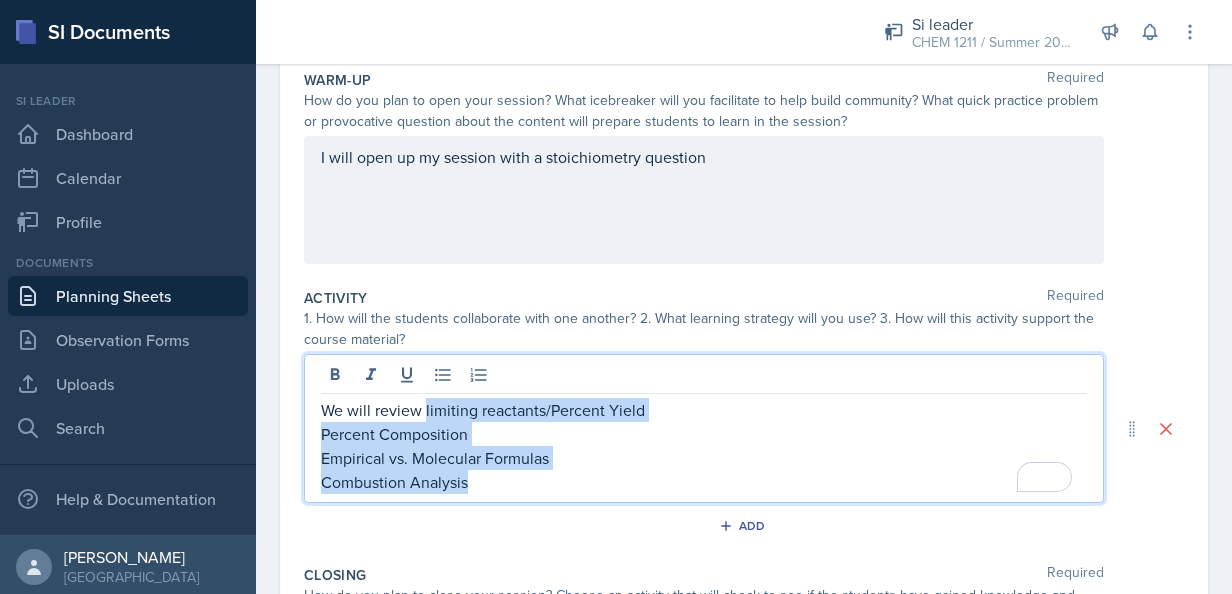 drag, startPoint x: 478, startPoint y: 486, endPoint x: 424, endPoint y: 400, distance: 101.54802 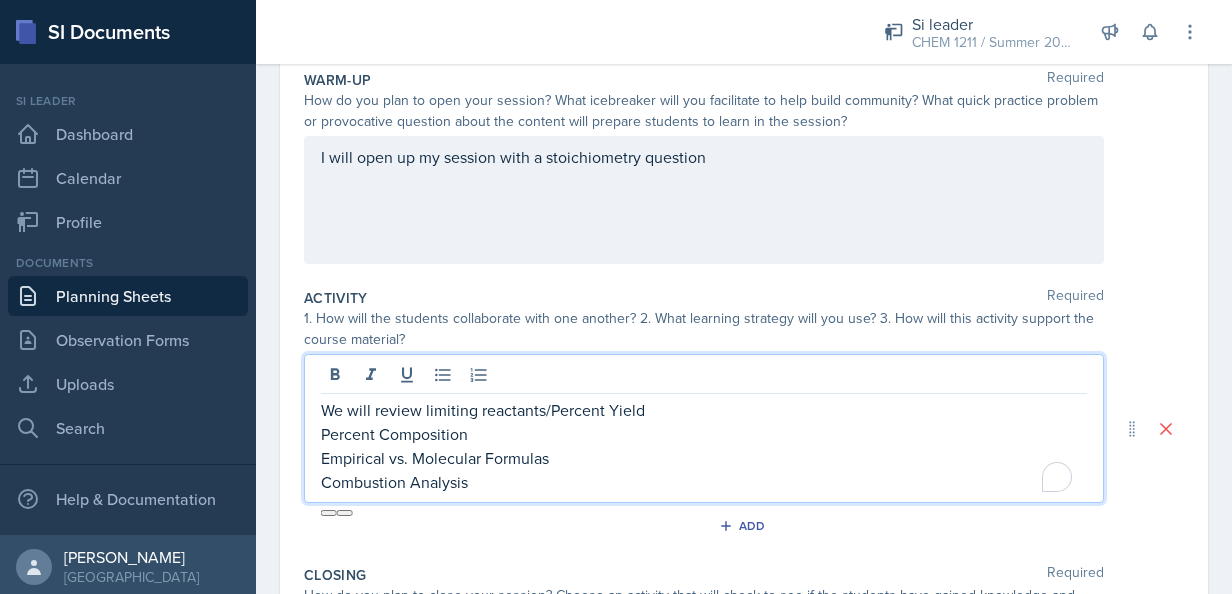 click on "We will review limiting reactants/Percent Yield" at bounding box center [704, 410] 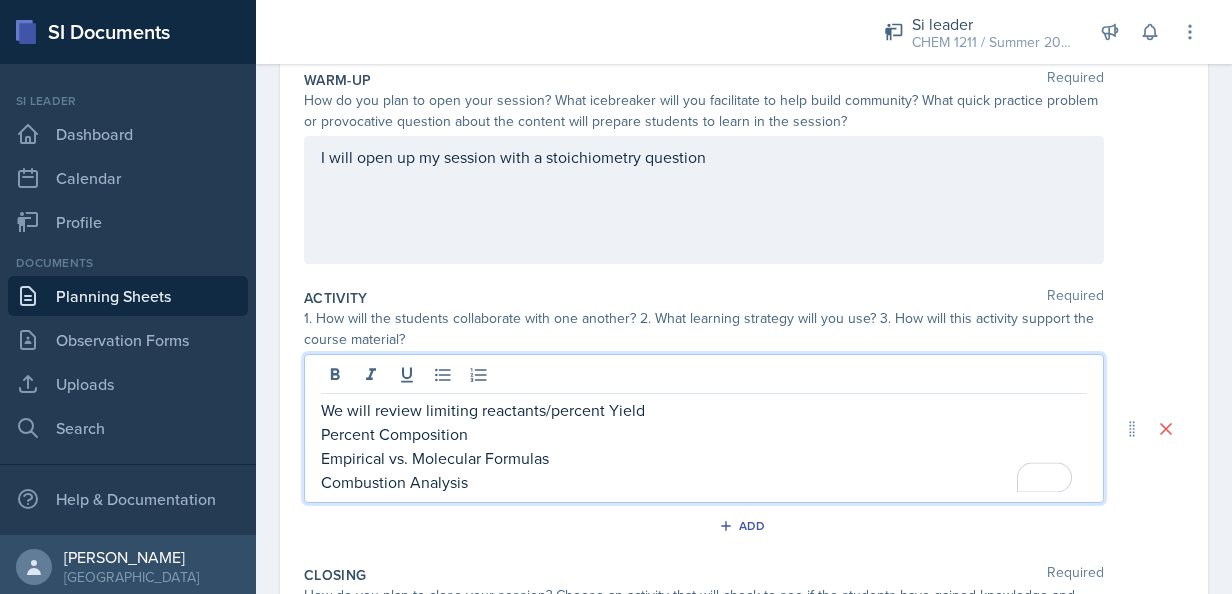 click on "We will review limiting reactants/percent Yield" at bounding box center (704, 410) 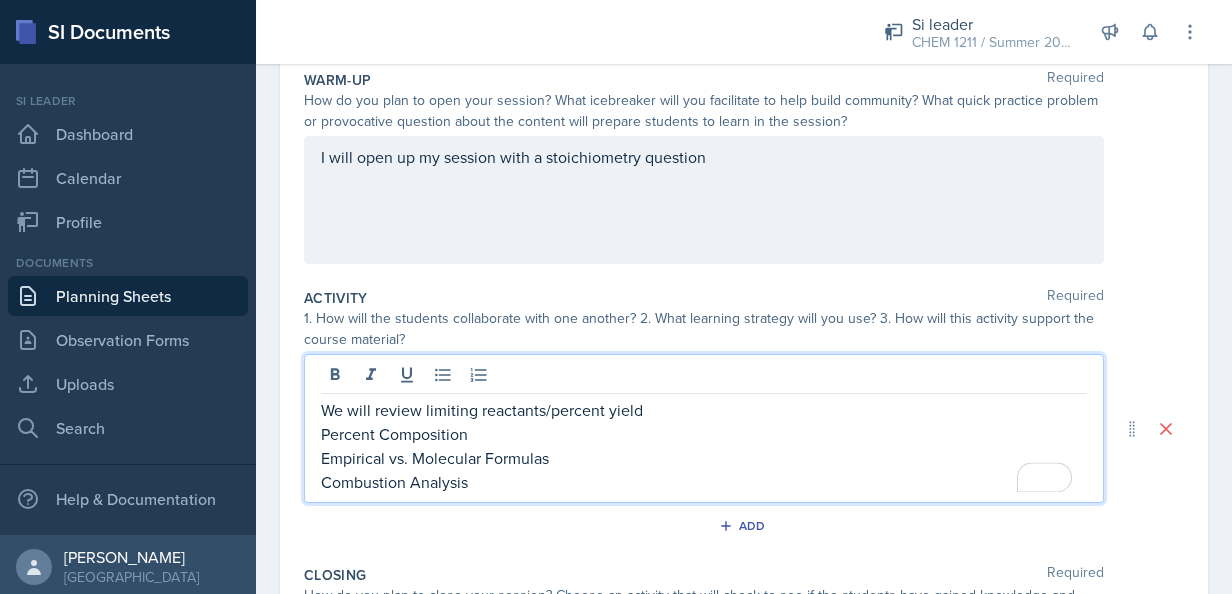 click on "Percent Composition" at bounding box center [704, 434] 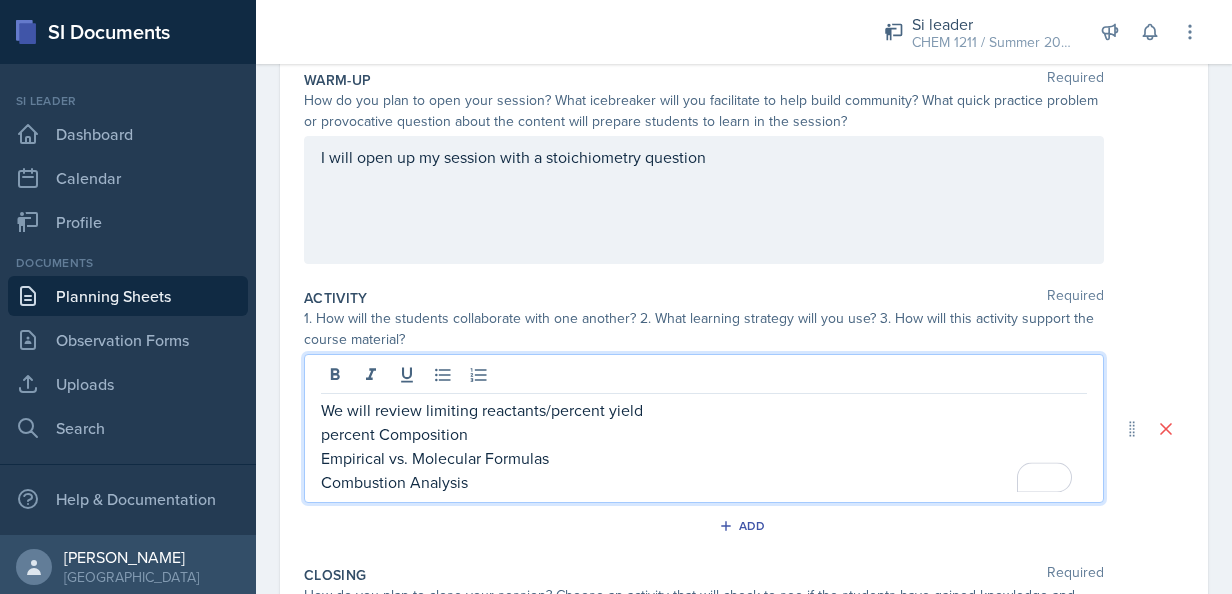 click on "percent Composition" at bounding box center [704, 434] 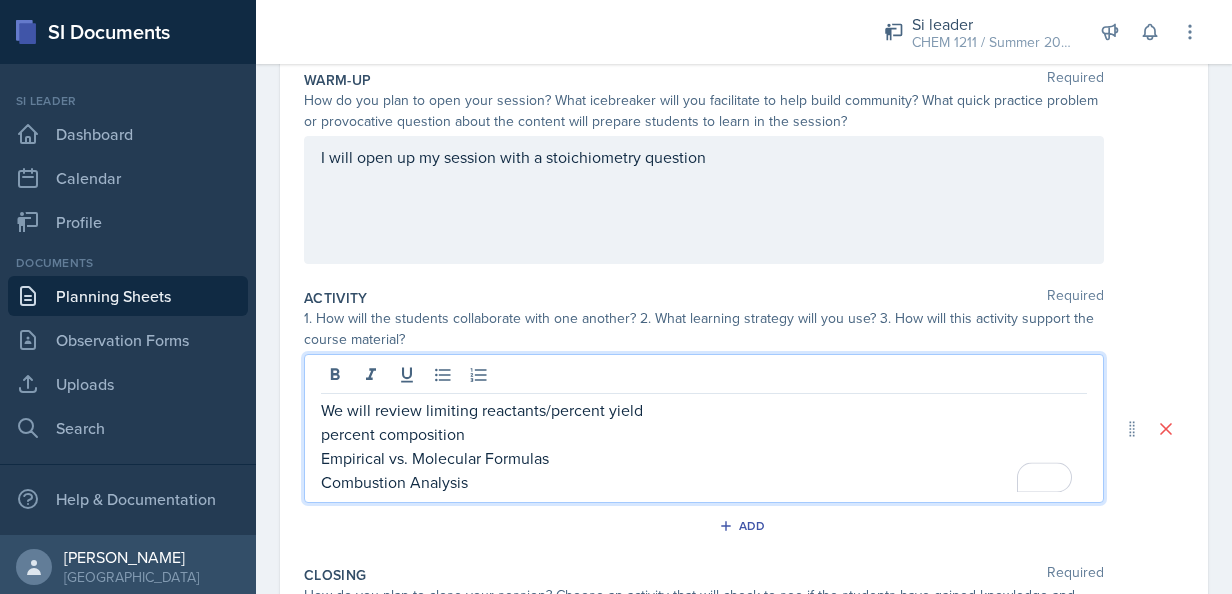 click on "Empirical vs. Molecular Formulas" at bounding box center [704, 458] 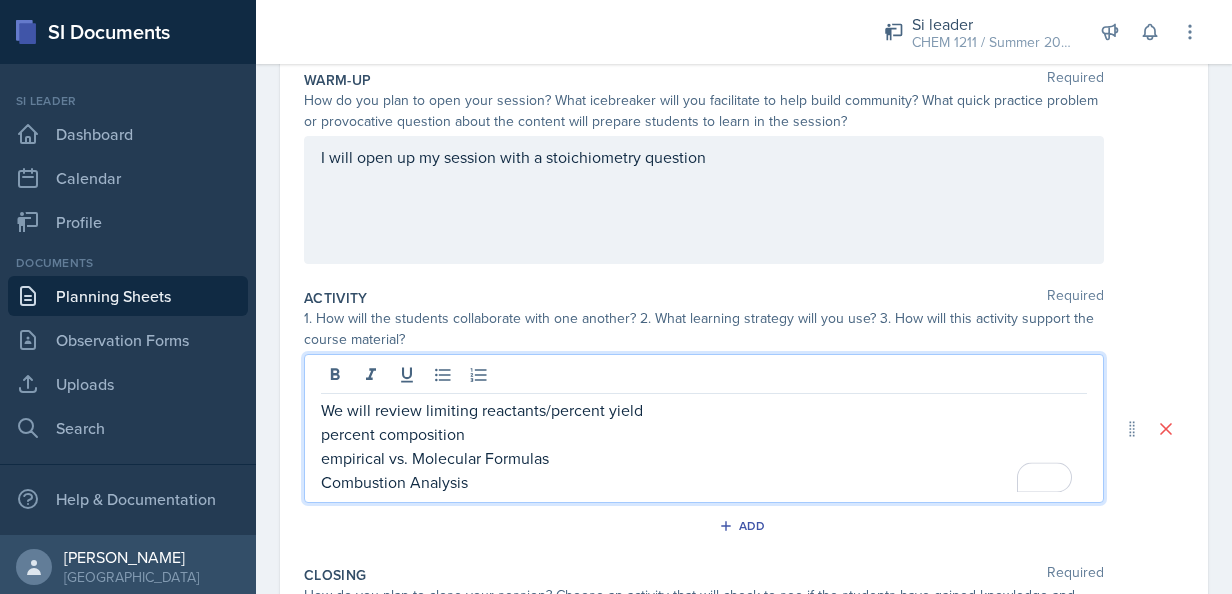 click on "empirical vs. Molecular Formulas" at bounding box center (704, 458) 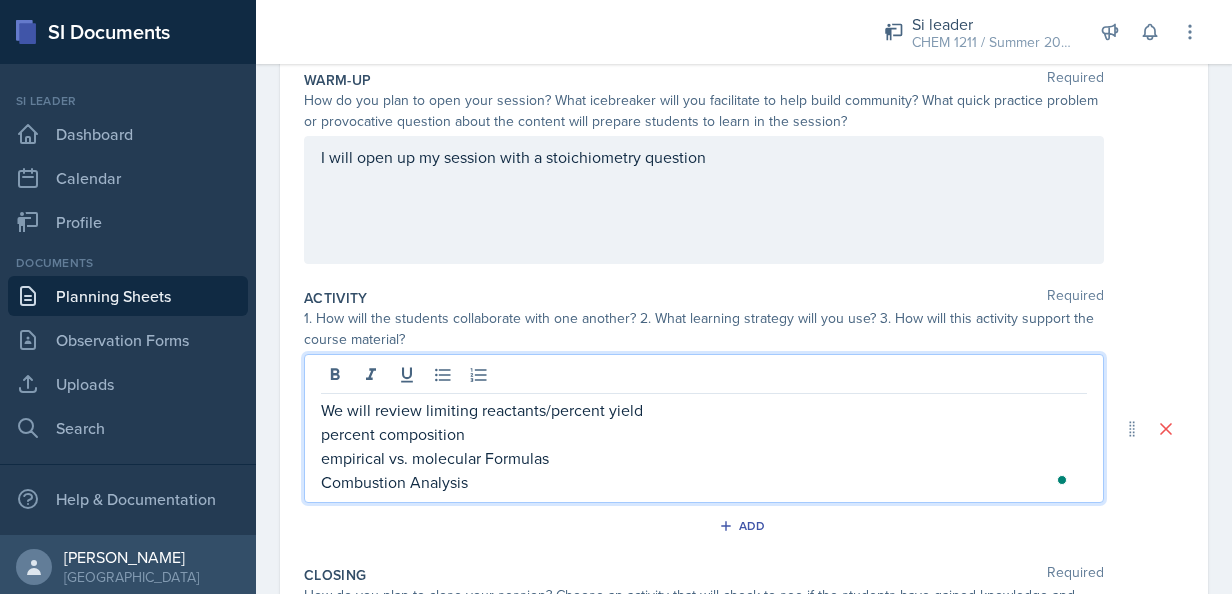 click on "empirical vs. molecular Formulas" at bounding box center [704, 458] 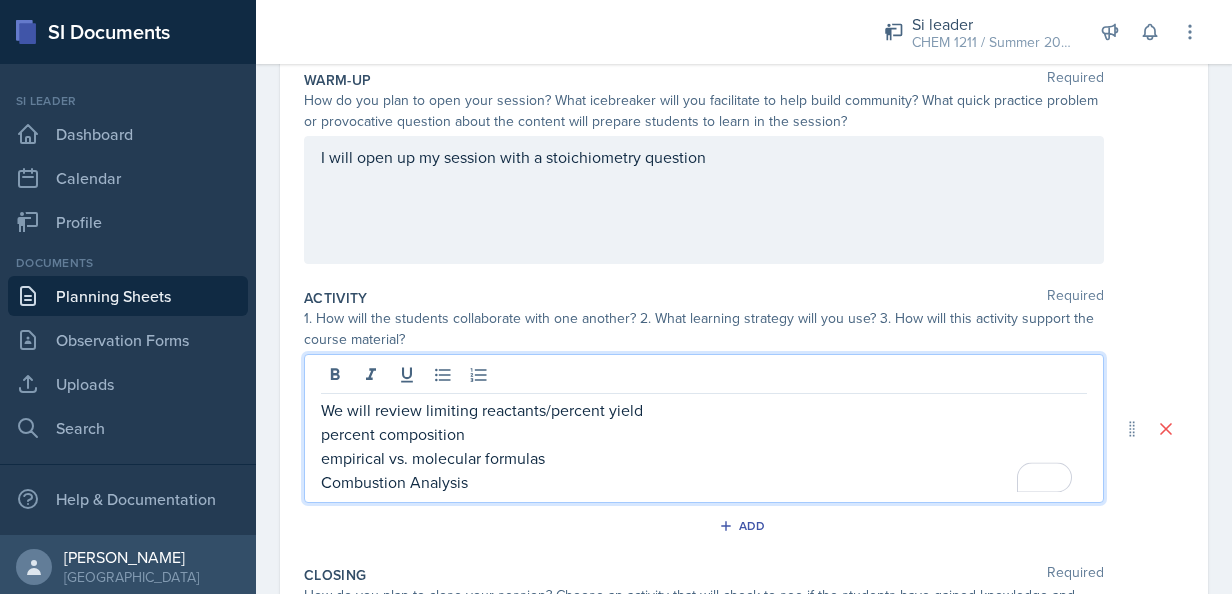 click on "Combustion Analysis" at bounding box center (704, 482) 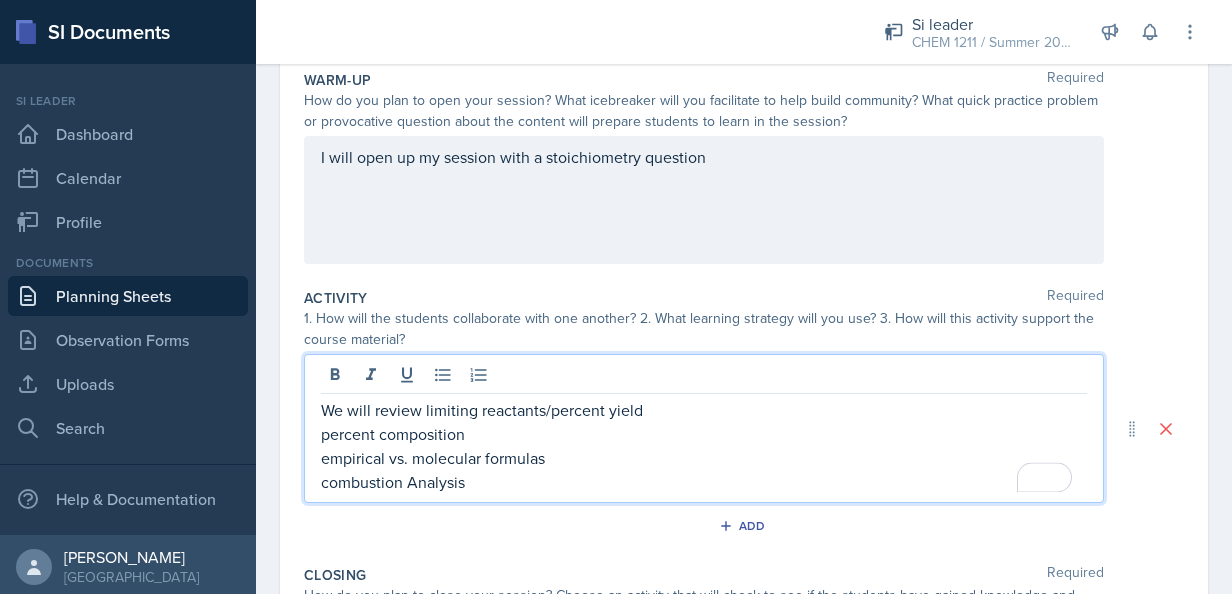 click on "combustion Analysis" at bounding box center (704, 482) 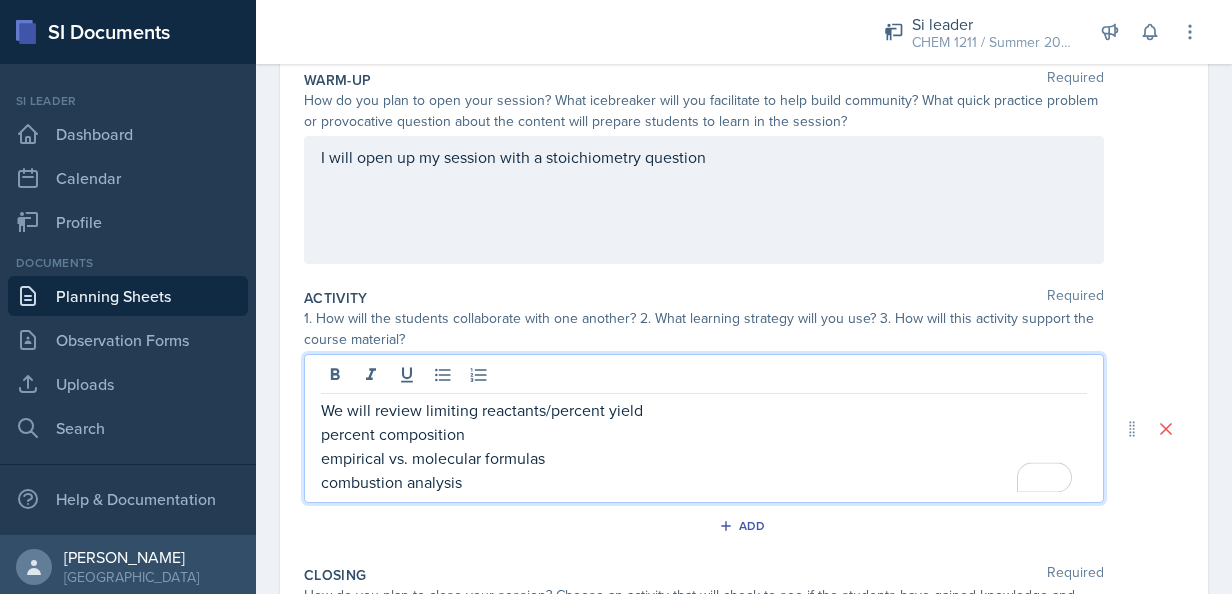 click on "combustion analysis" at bounding box center (704, 482) 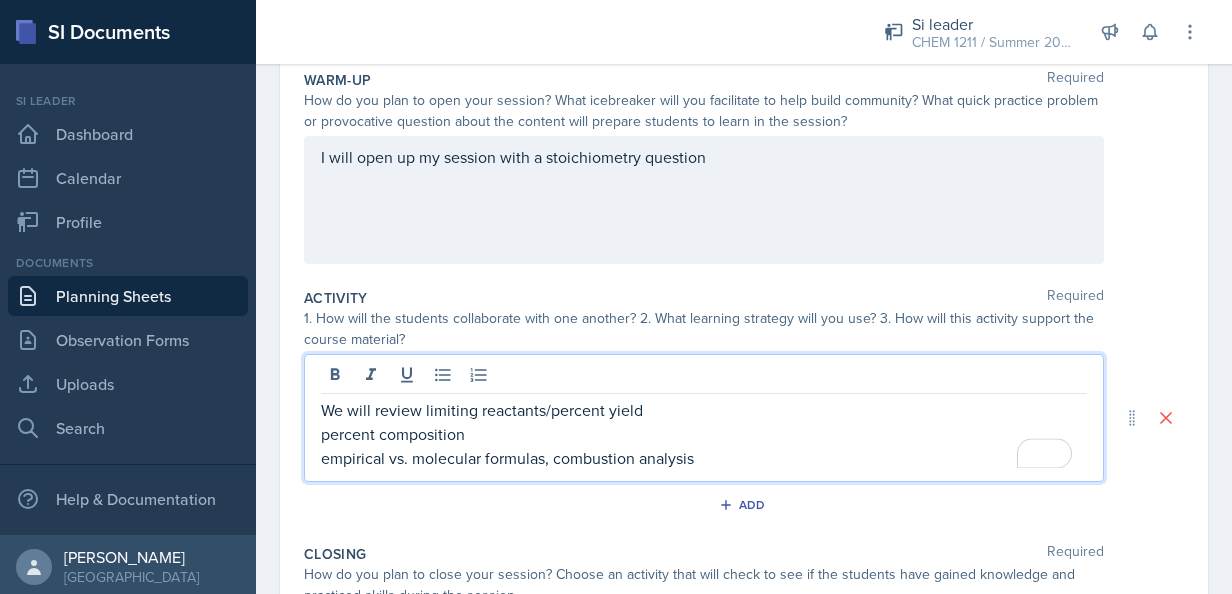 click on "We will review limiting reactants/percent yield percent composition empirical vs. molecular formulas, combustion analysis" at bounding box center [704, 418] 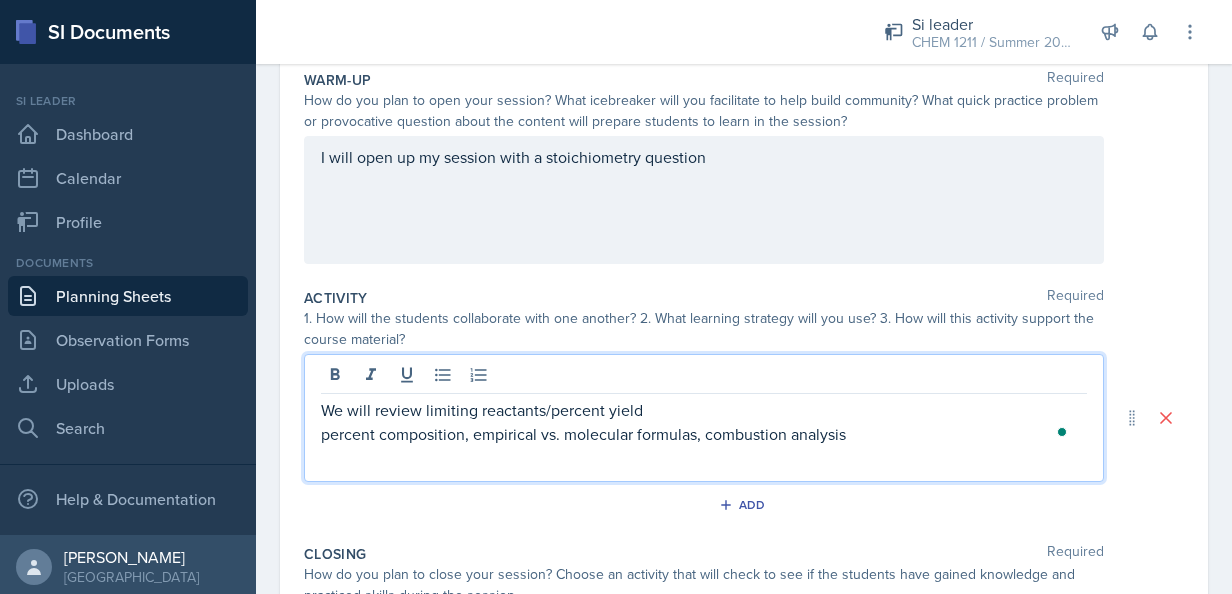 click on "percent composition, empirical vs. molecular formulas, combustion analysis" at bounding box center (704, 434) 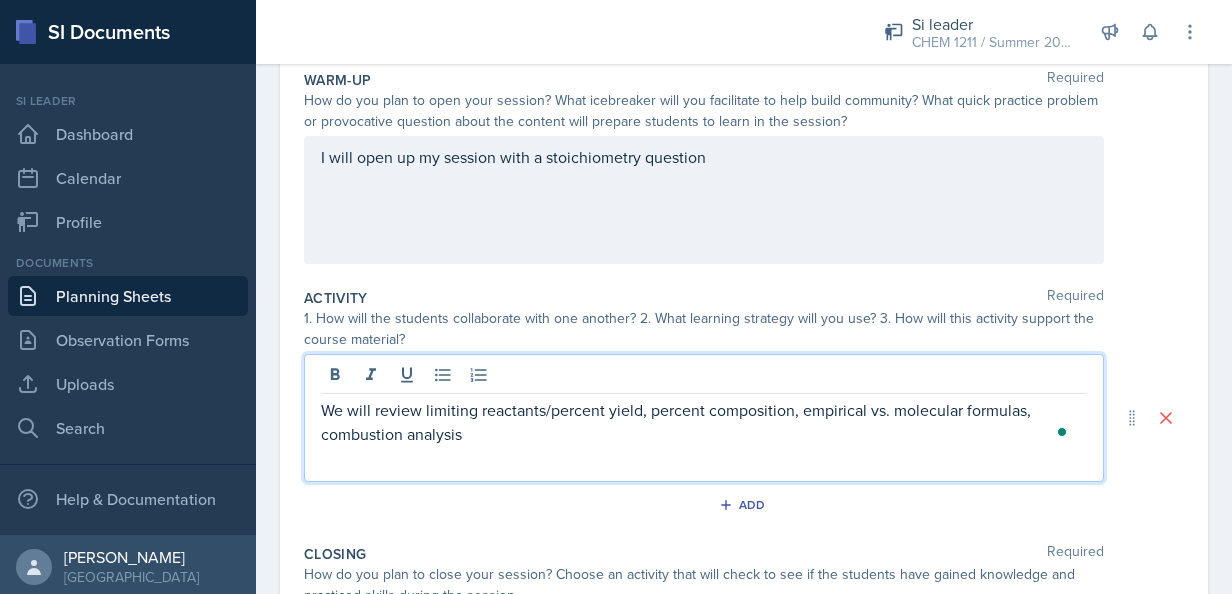 click on "We will review limiting reactants/percent yield, percent composition, empirical vs. molecular formulas, combustion analysis" at bounding box center (704, 422) 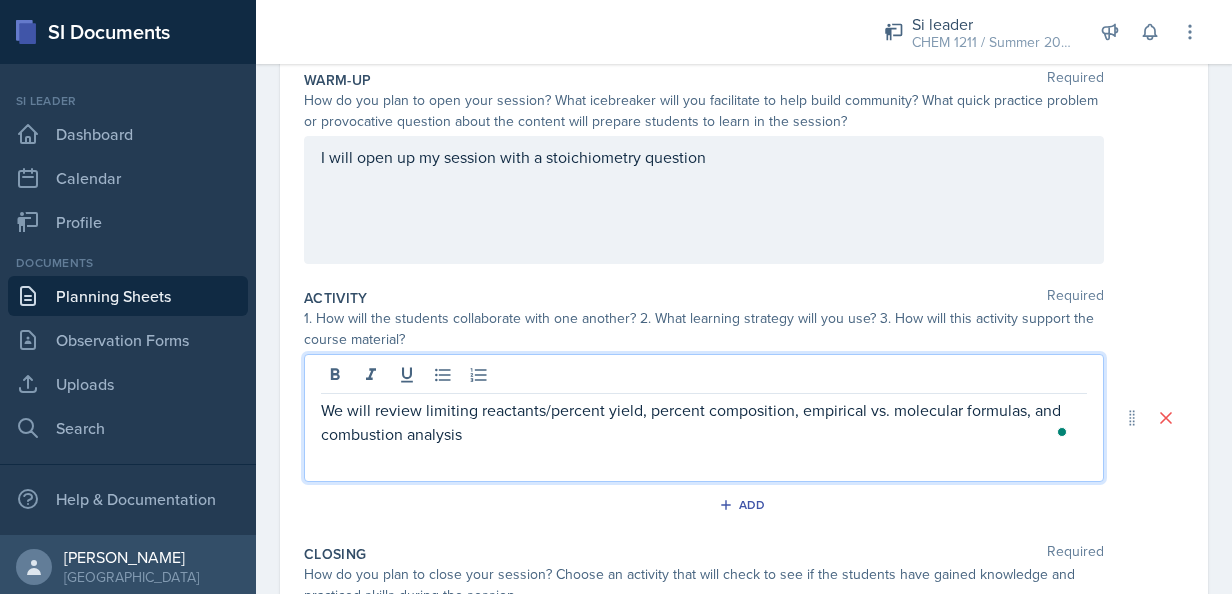 click on "We will review limiting reactants/percent yield, percent composition, empirical vs. molecular formulas, and combustion analysis" at bounding box center (704, 422) 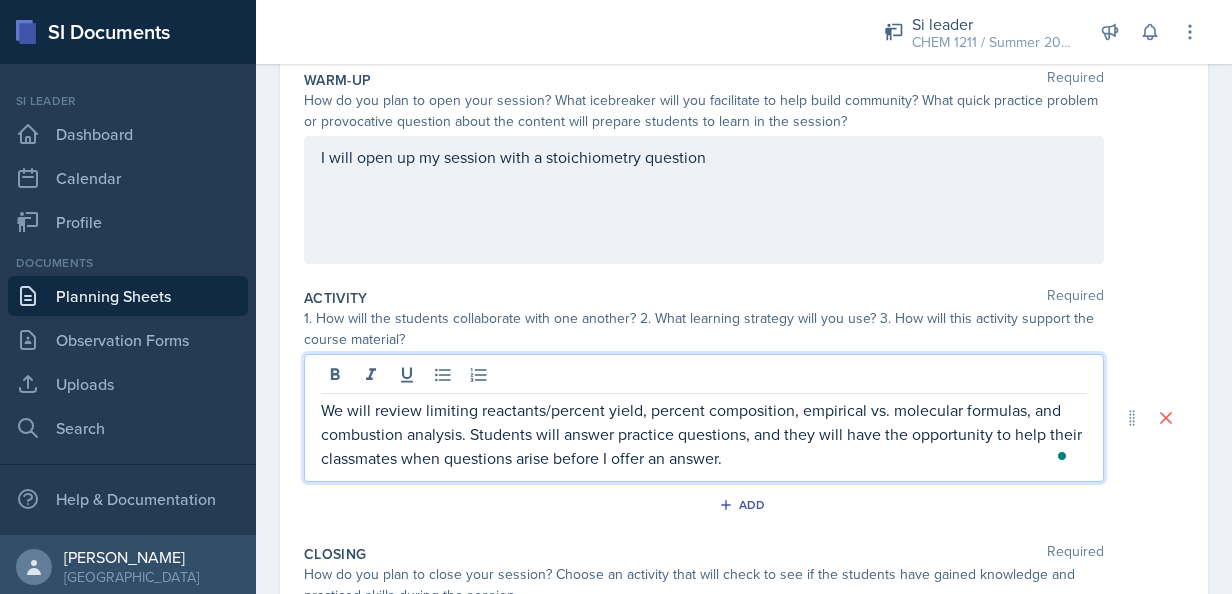 click on "We will review limiting reactants/percent yield, percent composition, empirical vs. molecular formulas, and combustion analysis. Students will answer practice questions, and they will have the opportunity to help their classmates when questions arise before I offer an answer." at bounding box center (704, 434) 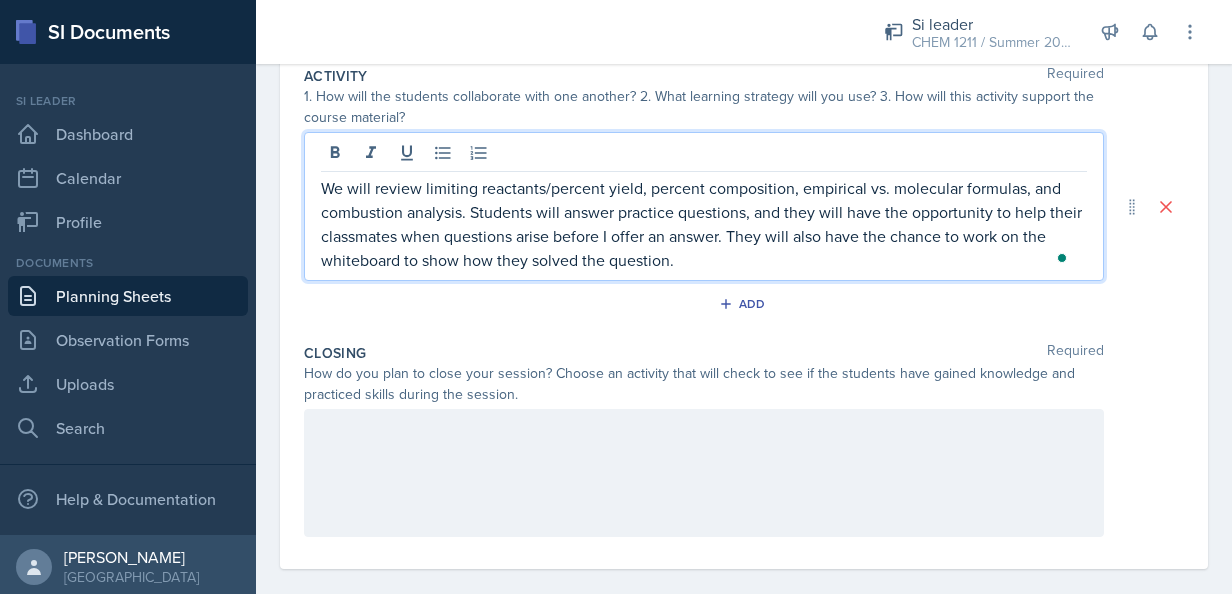 scroll, scrollTop: 424, scrollLeft: 0, axis: vertical 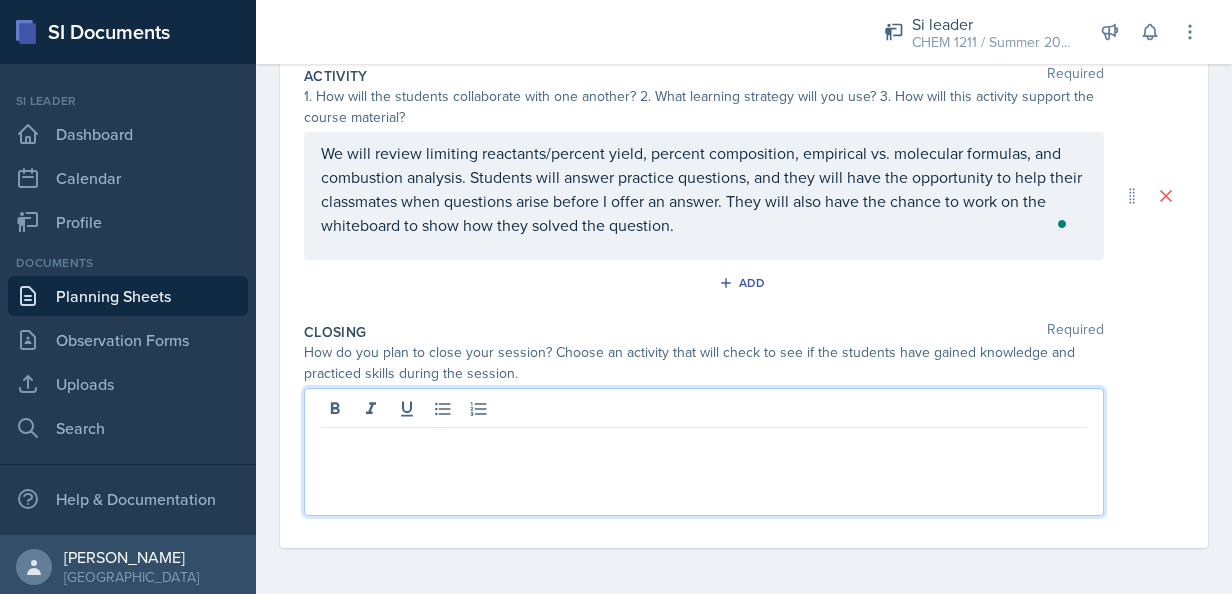 type 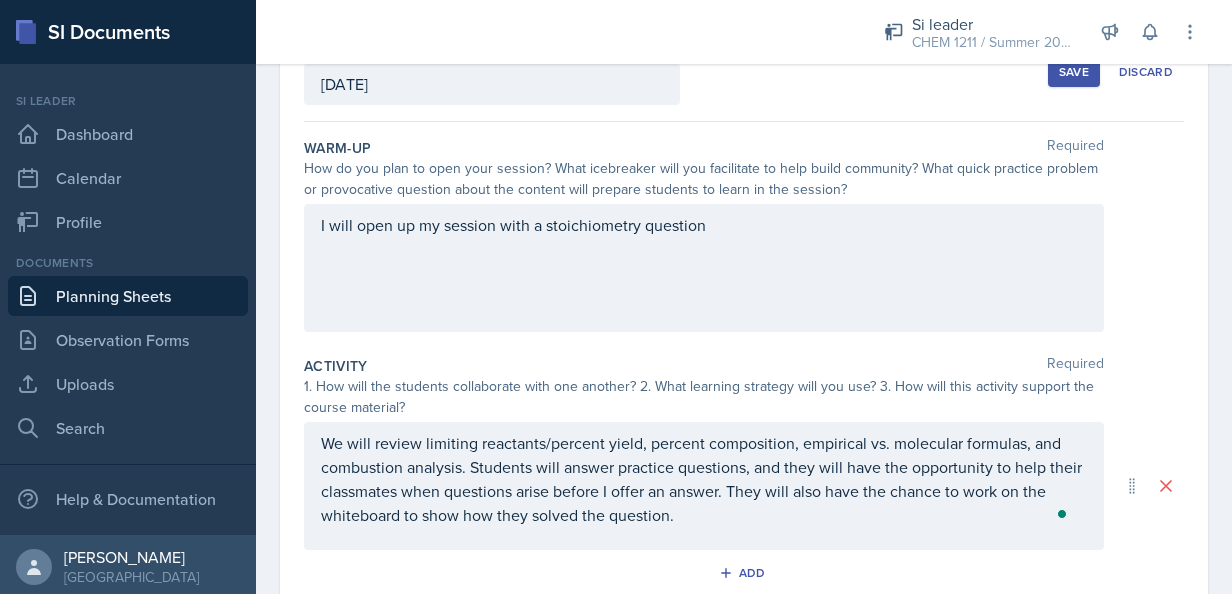 scroll, scrollTop: 0, scrollLeft: 0, axis: both 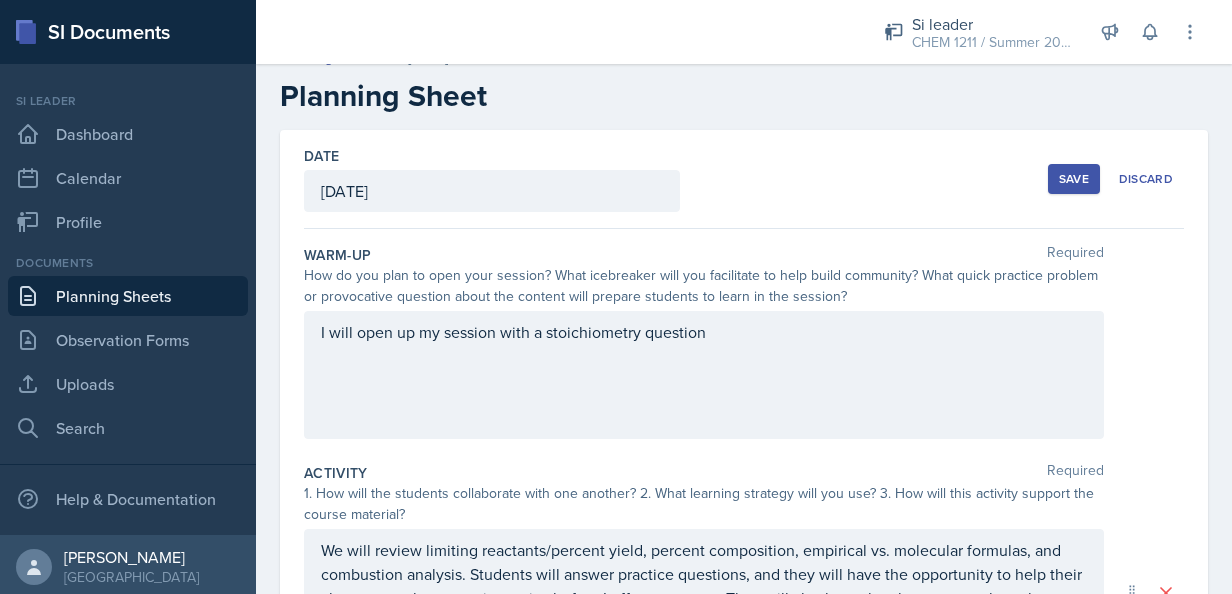 click on "Save" at bounding box center (1074, 179) 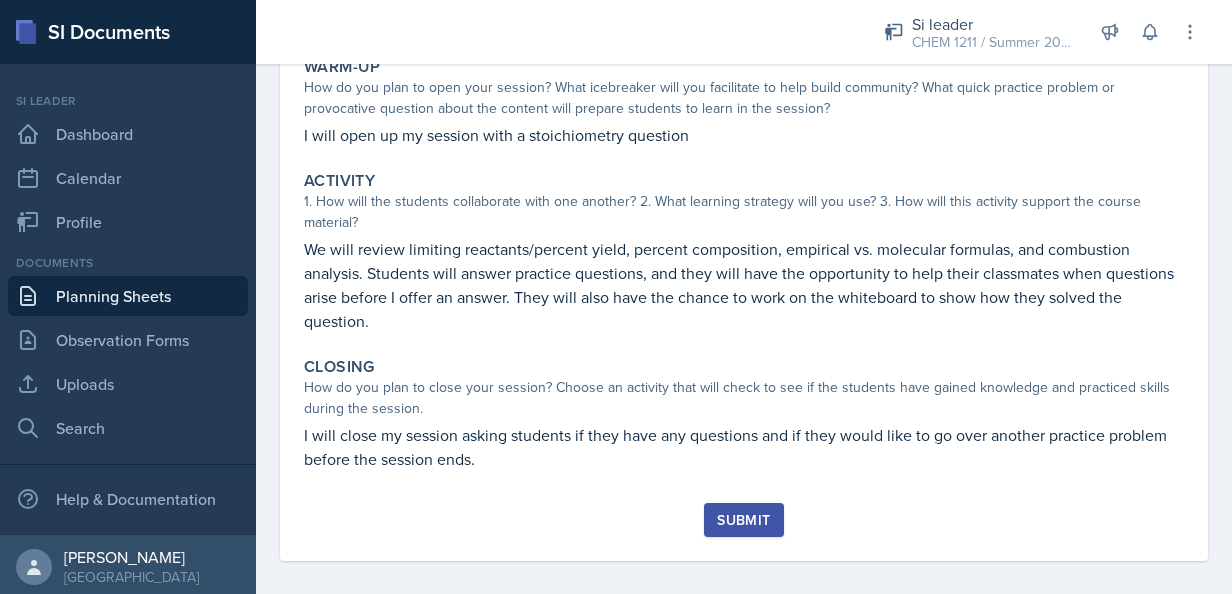 scroll, scrollTop: 218, scrollLeft: 0, axis: vertical 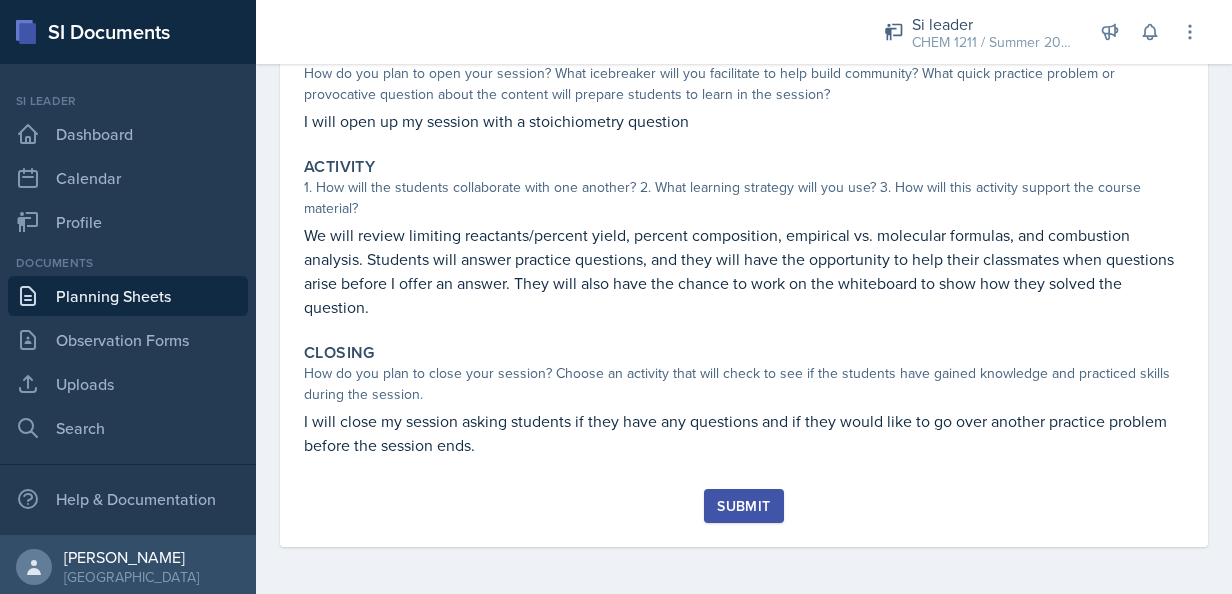 click on "Submit" at bounding box center [743, 506] 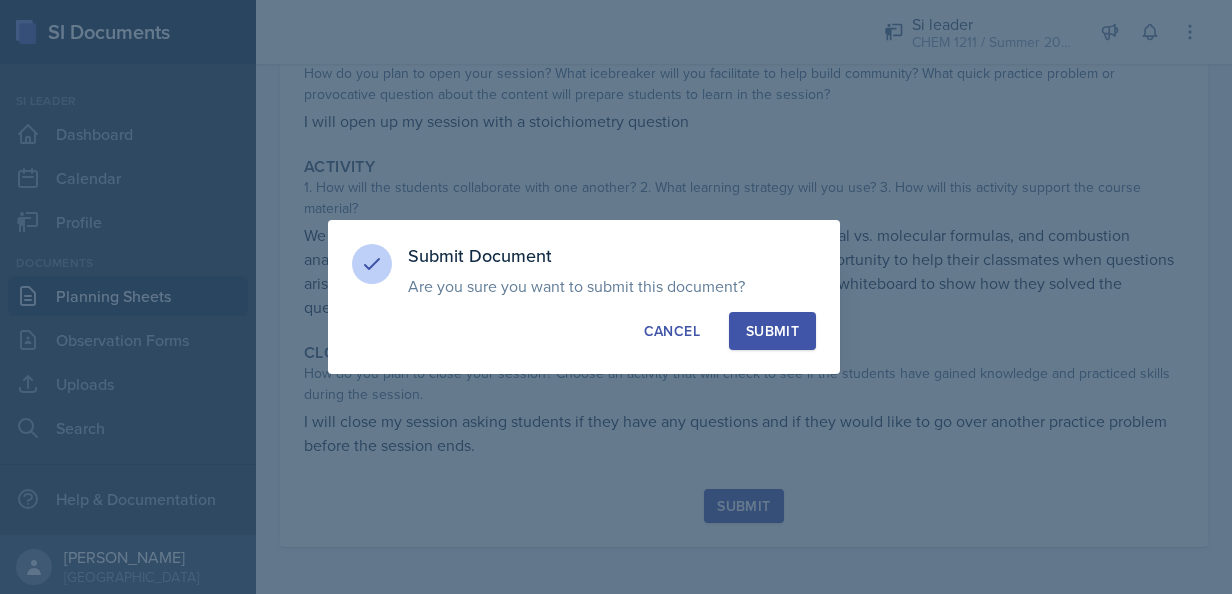 click on "Submit" at bounding box center [772, 331] 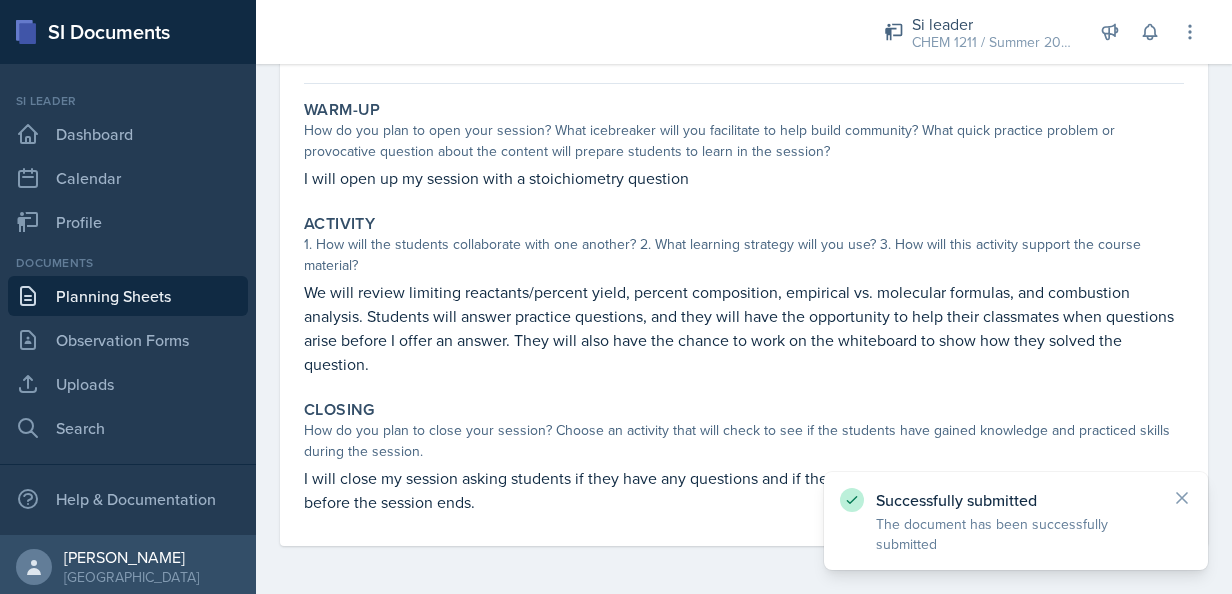 scroll, scrollTop: 160, scrollLeft: 0, axis: vertical 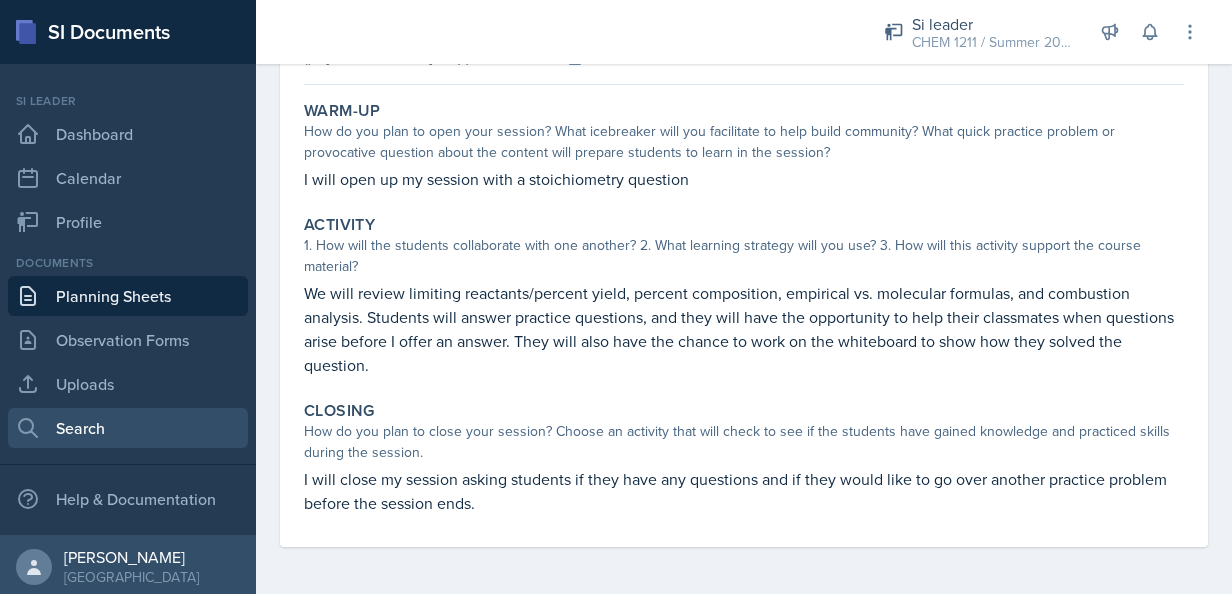 click on "Search" at bounding box center (128, 428) 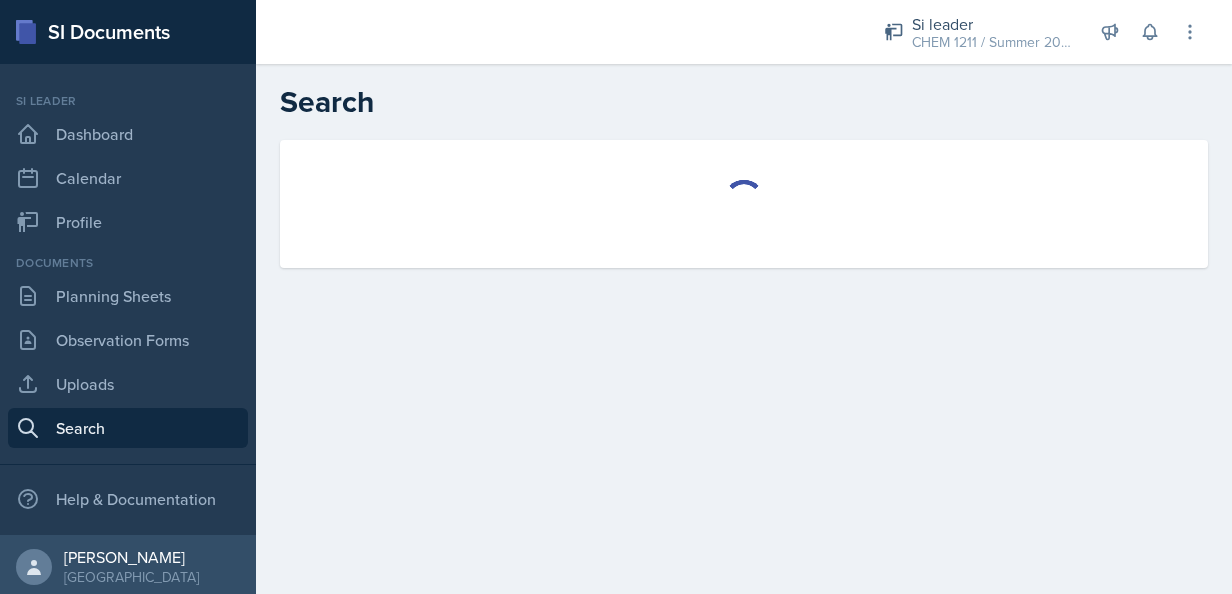 scroll, scrollTop: 0, scrollLeft: 0, axis: both 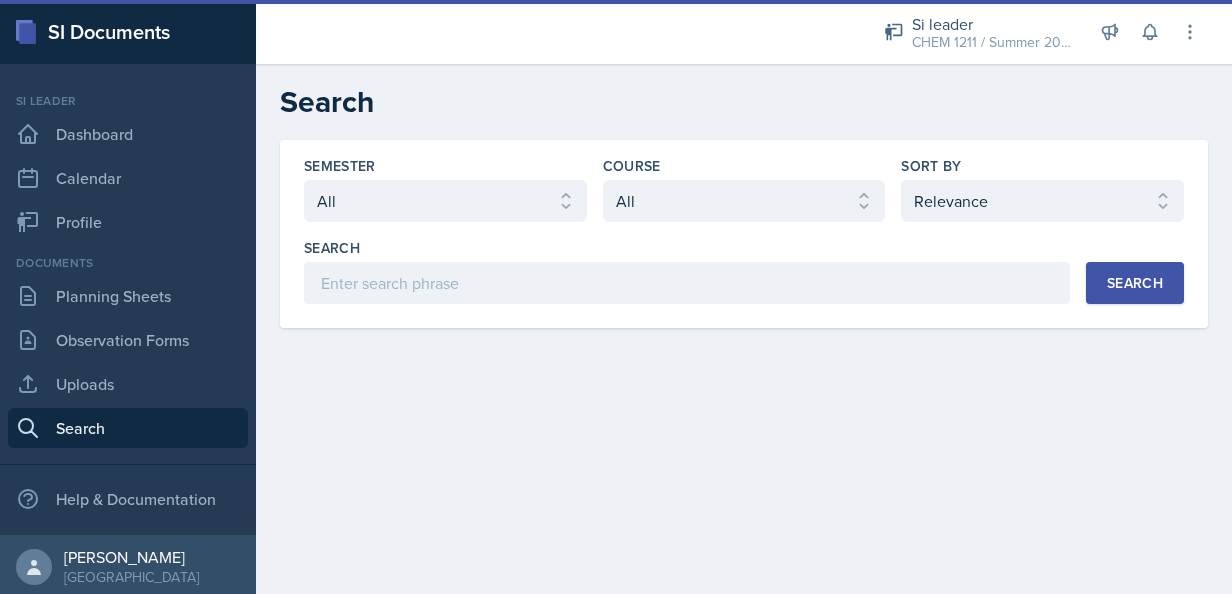click on "Documents
Planning Sheets
Observation Forms
Uploads
Search" at bounding box center (128, 351) 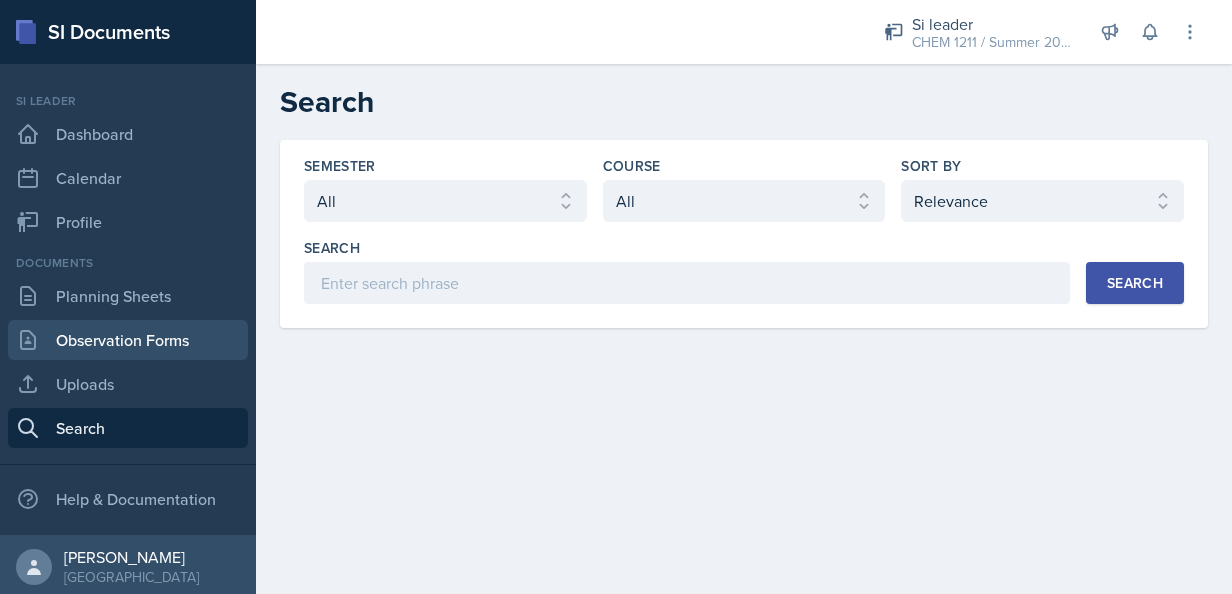 click on "Observation Forms" at bounding box center (128, 340) 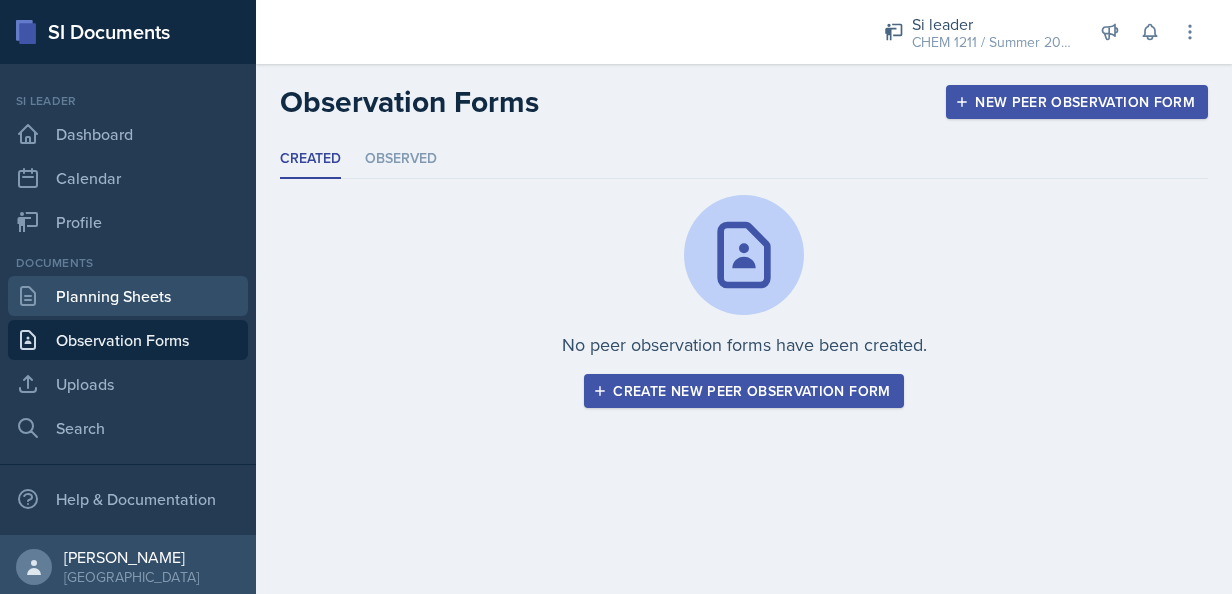 click on "Planning Sheets" at bounding box center (128, 296) 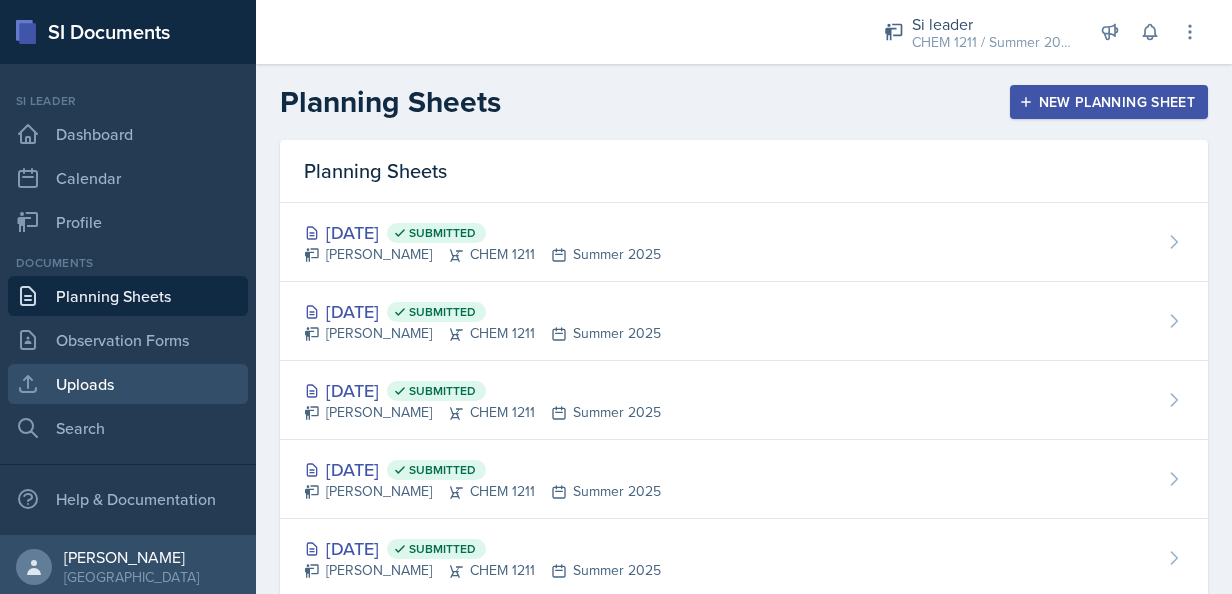 click on "Uploads" at bounding box center (128, 384) 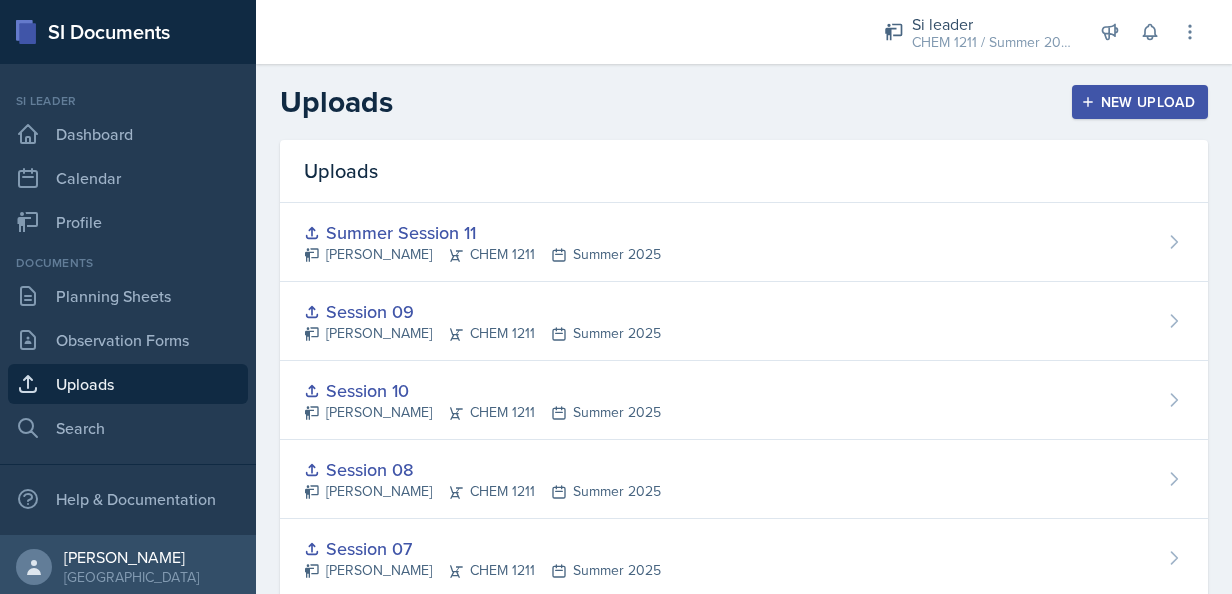 click on "New Upload" at bounding box center [1140, 102] 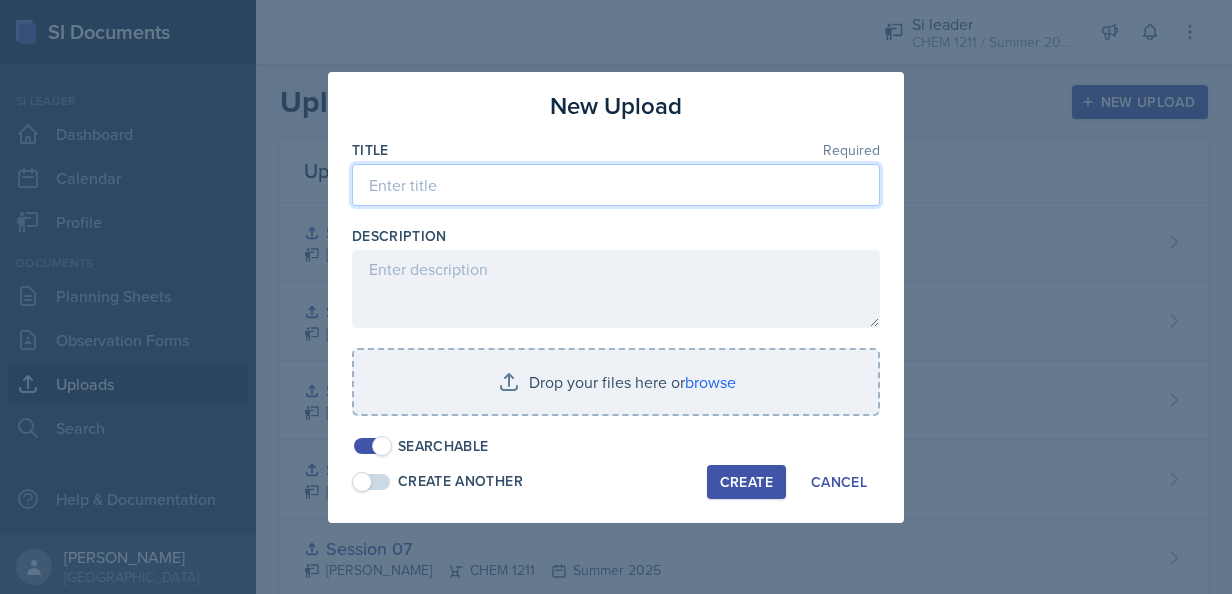 click at bounding box center (616, 185) 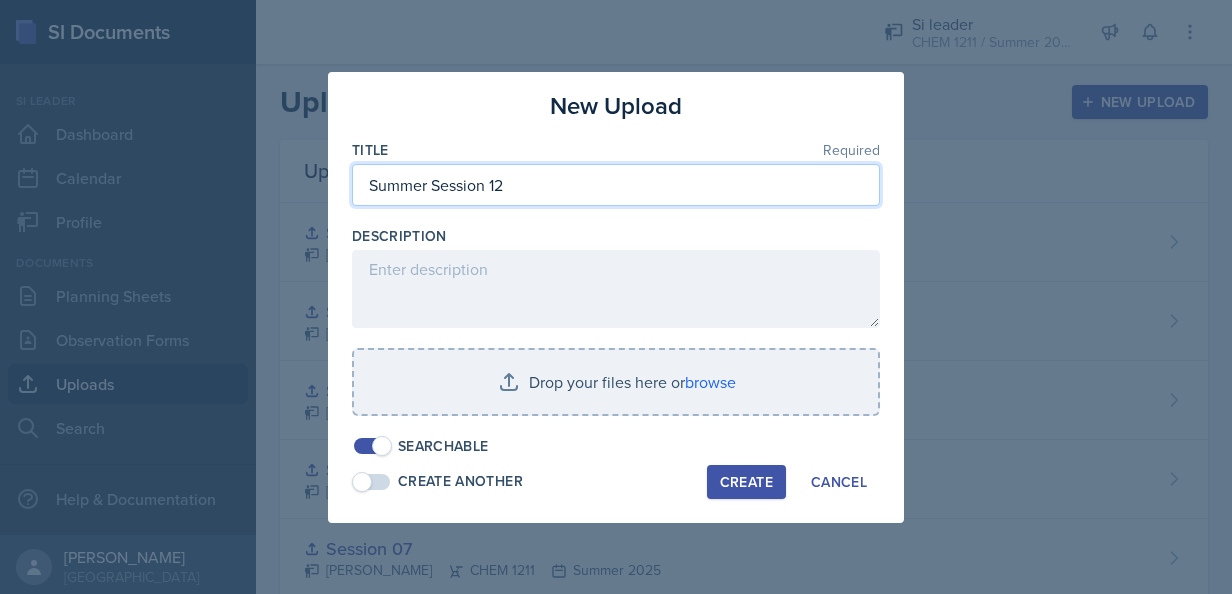type on "Summer Session 12" 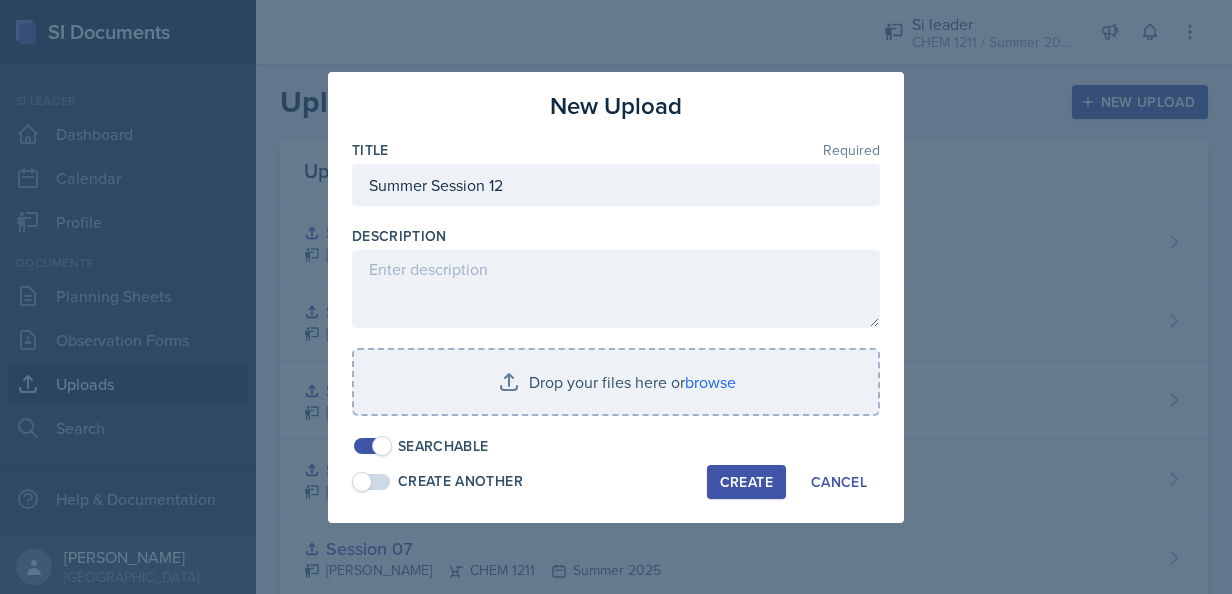 click on "Create" at bounding box center (746, 482) 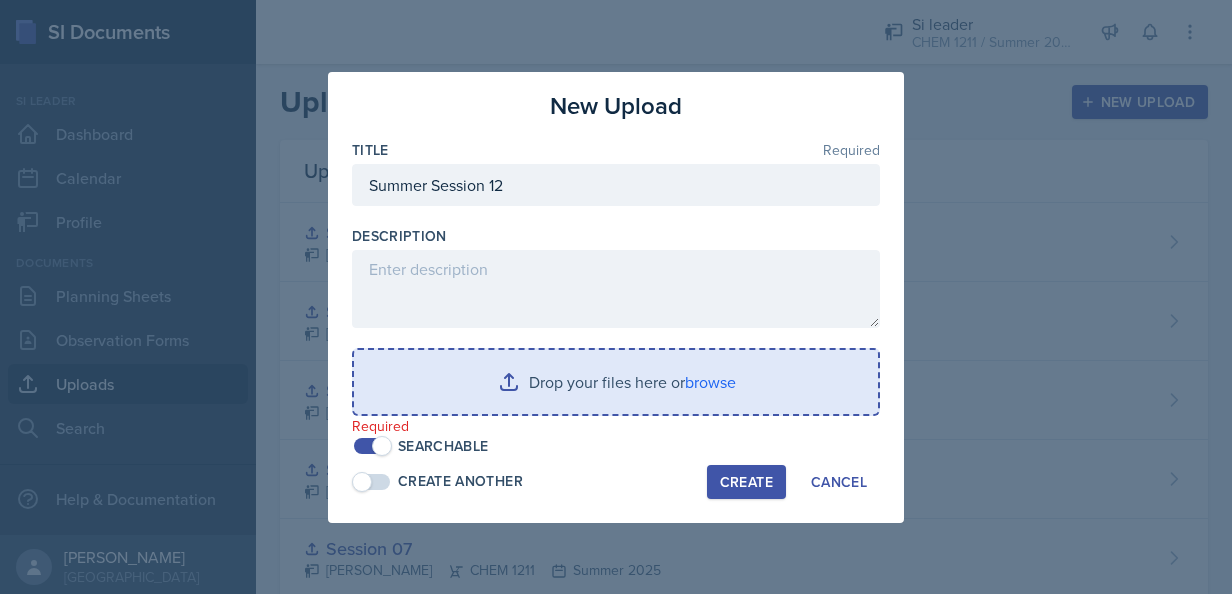 click at bounding box center (616, 382) 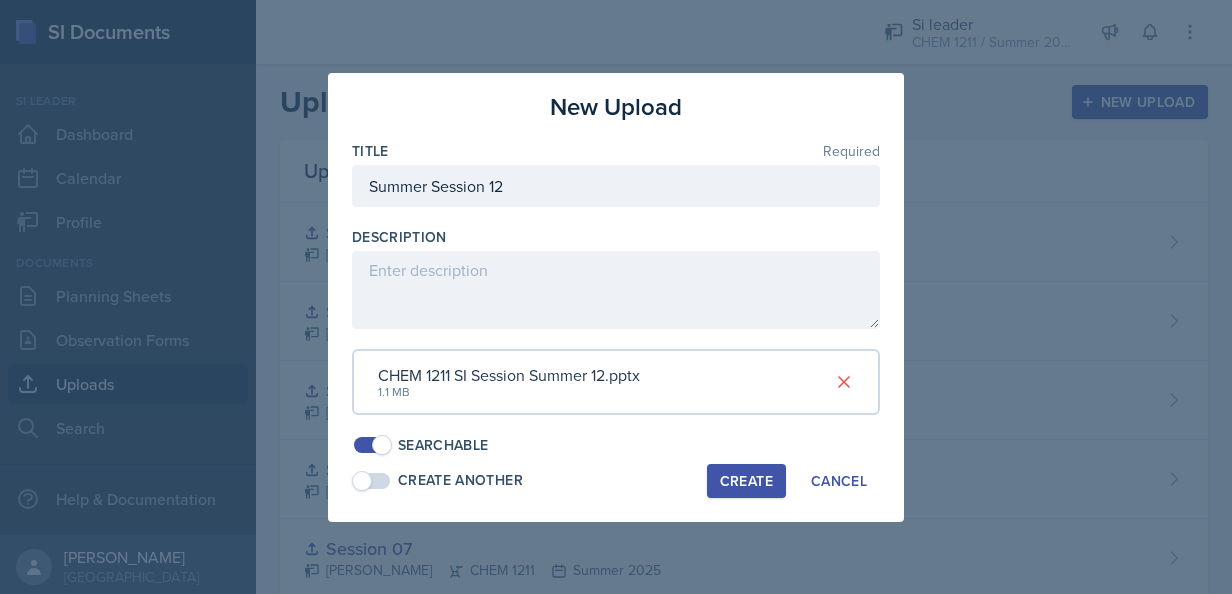 click on "Create" at bounding box center [746, 481] 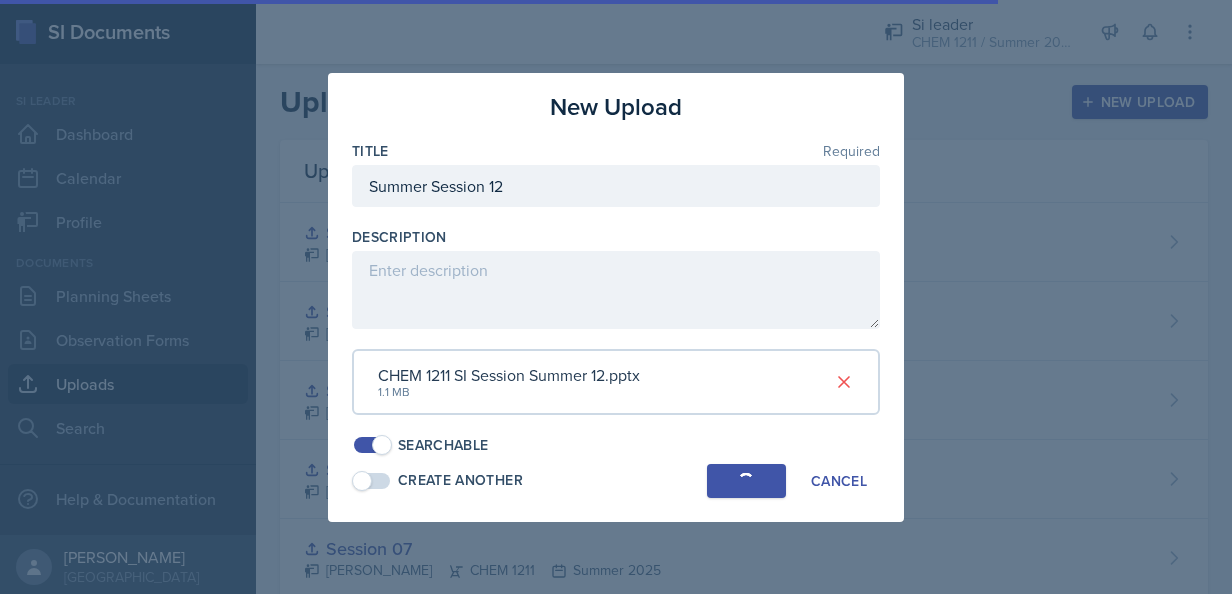 type 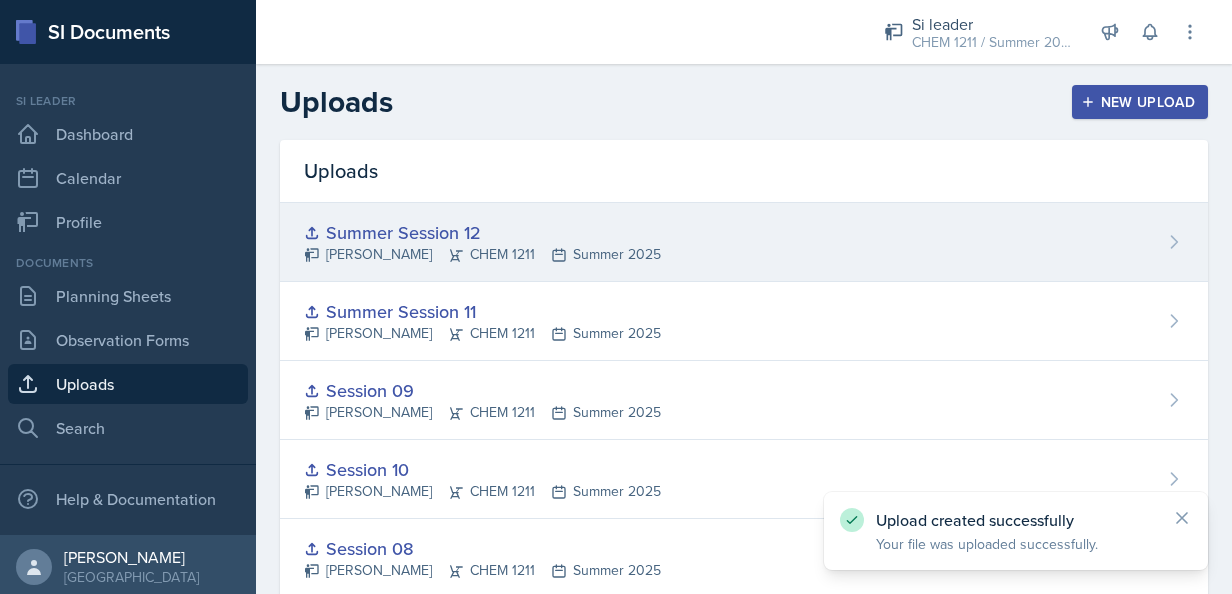 click on "Summer Session 12
[PERSON_NAME]
CHEM 1211
Summer 2025" at bounding box center (744, 242) 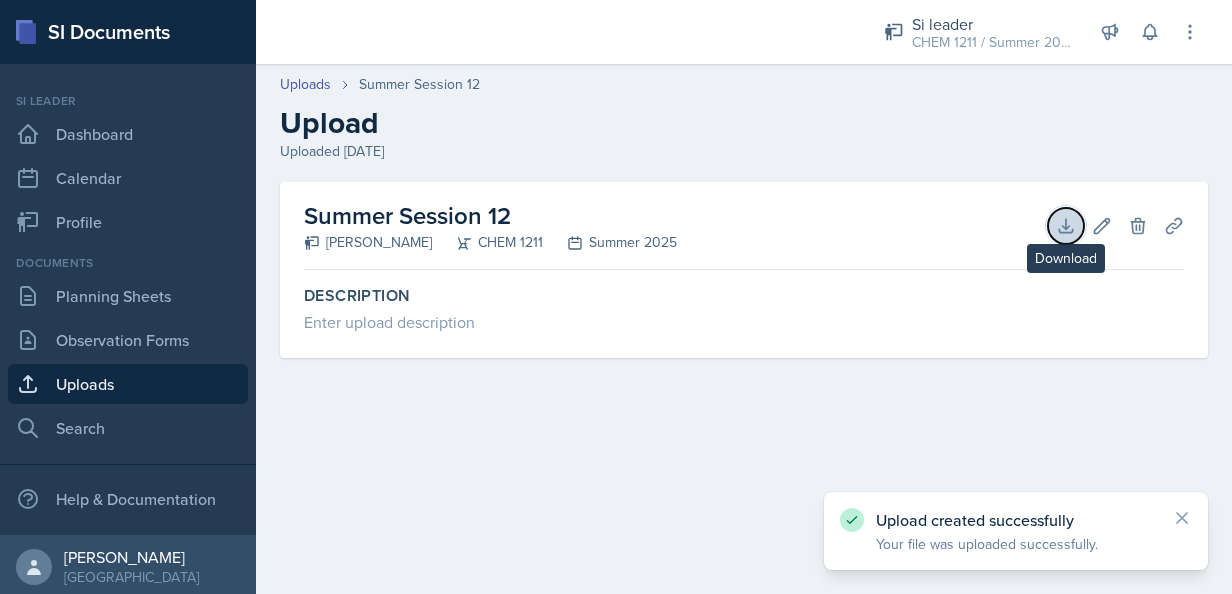 click 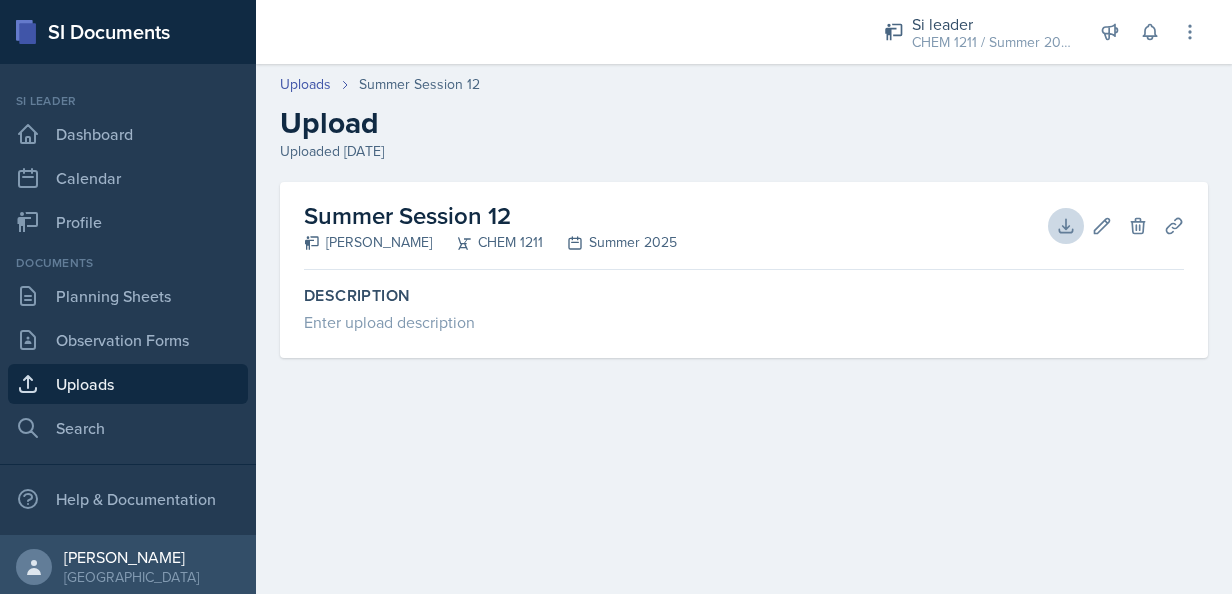 click on "Description   Enter upload description" at bounding box center [744, 318] 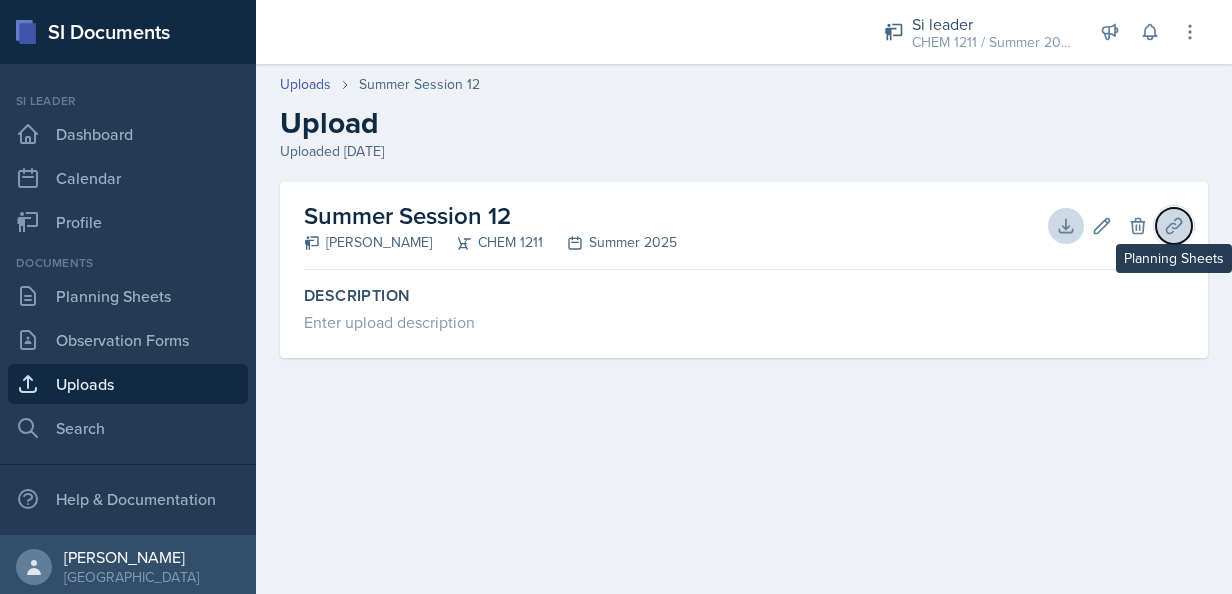 click 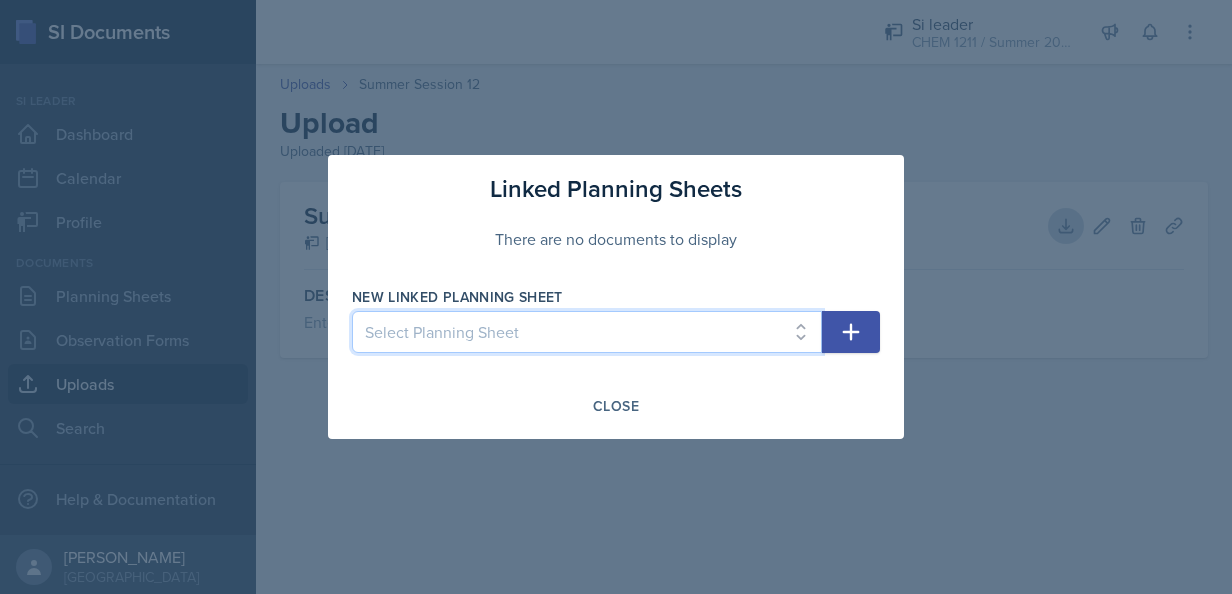 click on "Select Planning Sheet   [DATE] [DATE] [DATE] [DATE] [DATE] [DATE] [DATE] [DATE] [DATE] [DATE] [DATE] [DATE] [DATE]" at bounding box center [587, 332] 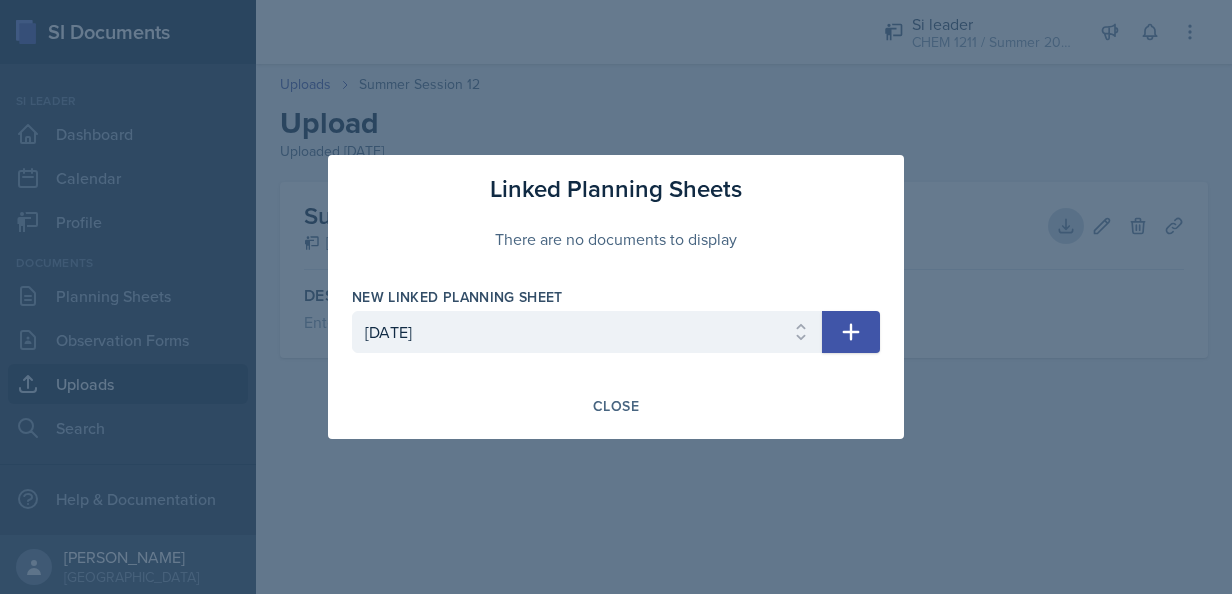 click at bounding box center [851, 332] 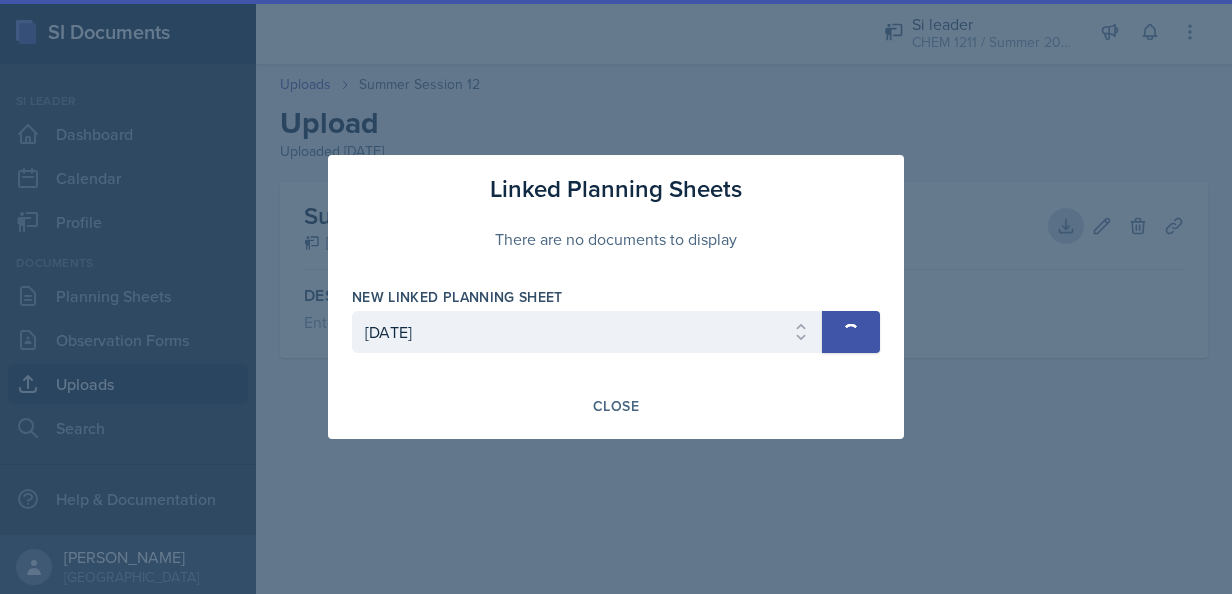 select 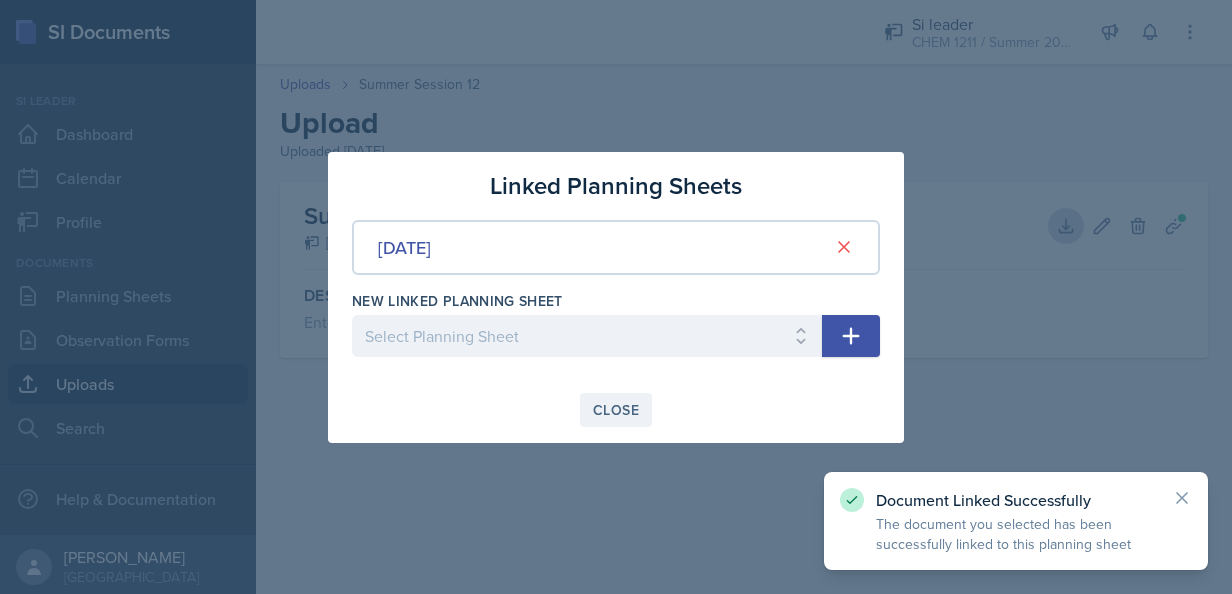 click on "Close" at bounding box center (616, 410) 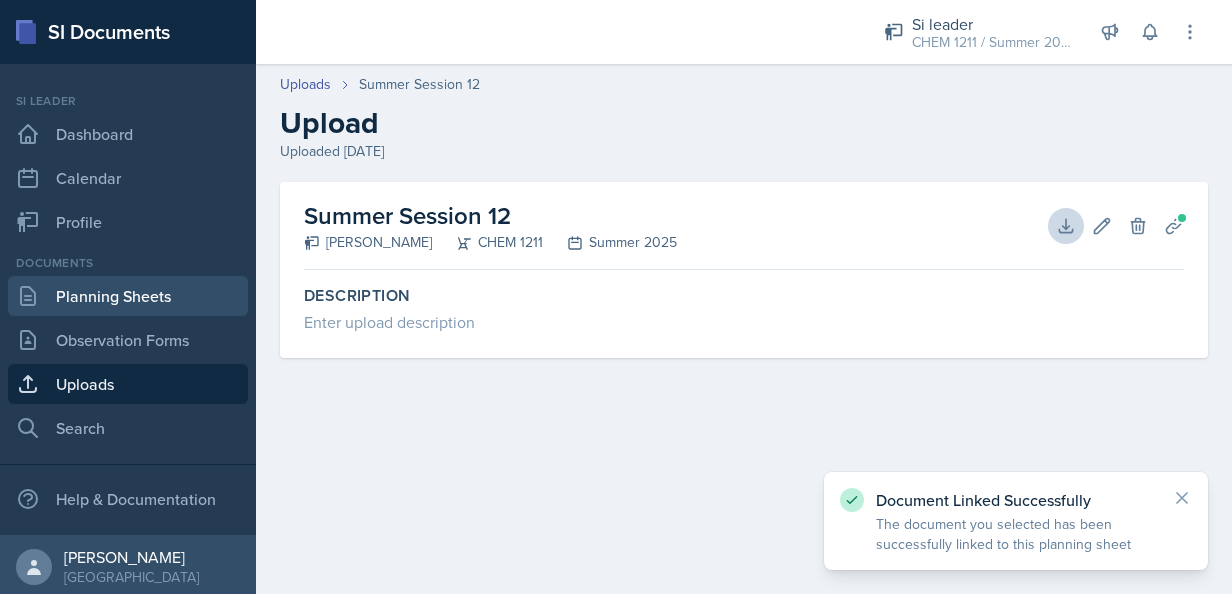 click on "Planning Sheets" at bounding box center [128, 296] 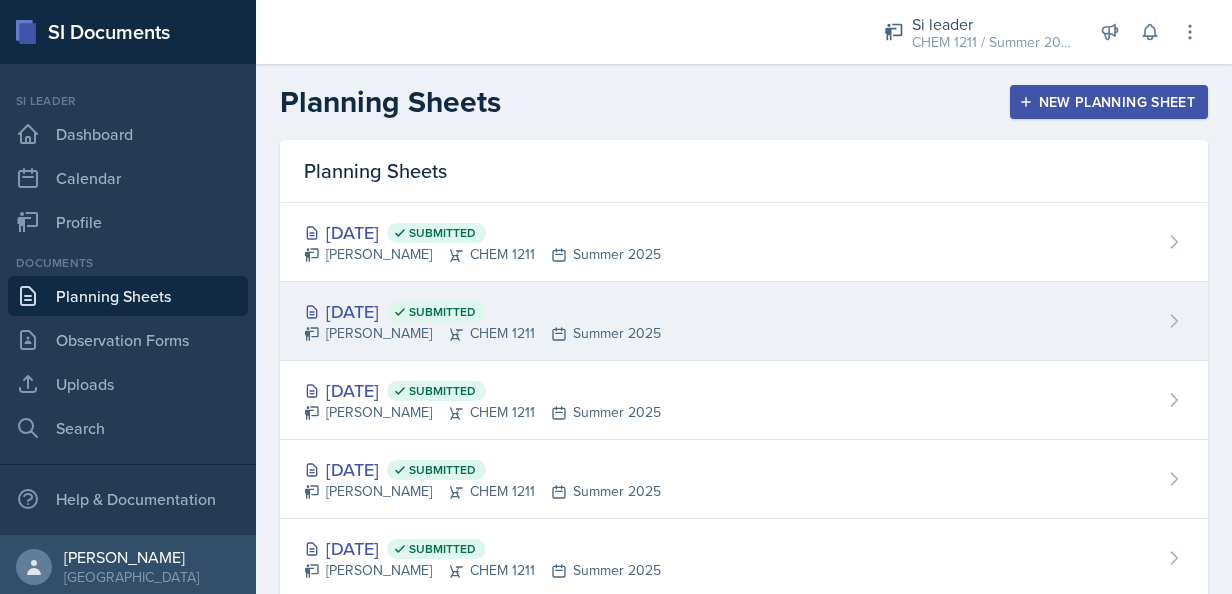 click on "[DATE]
Submitted
[PERSON_NAME]
CHEM 1211
Summer 2025" at bounding box center (744, 321) 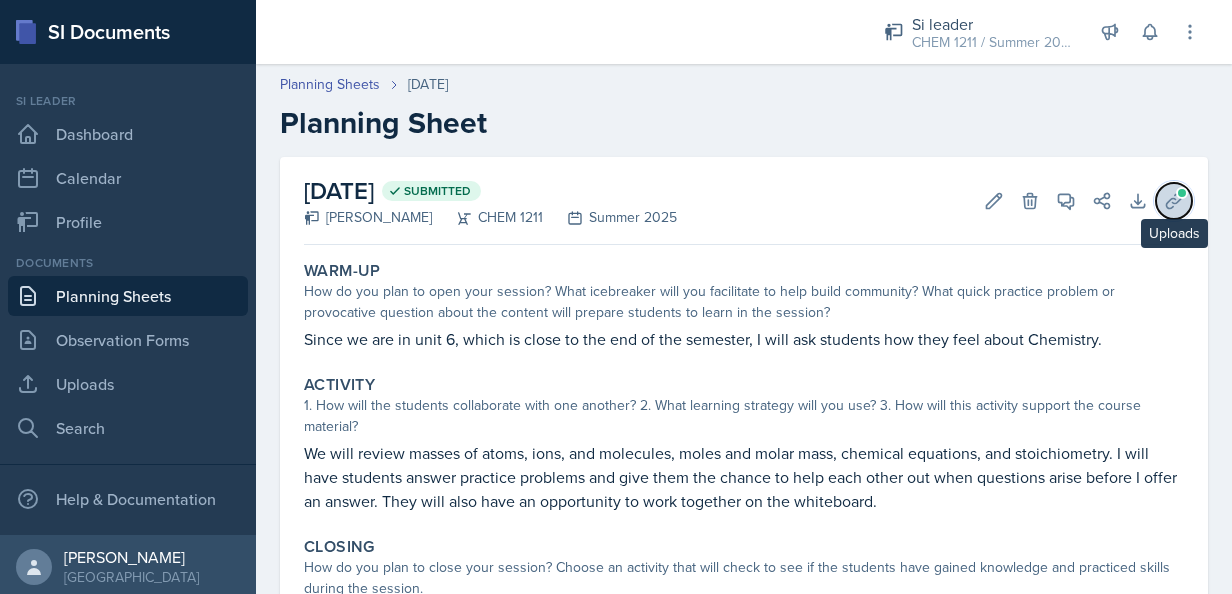 click 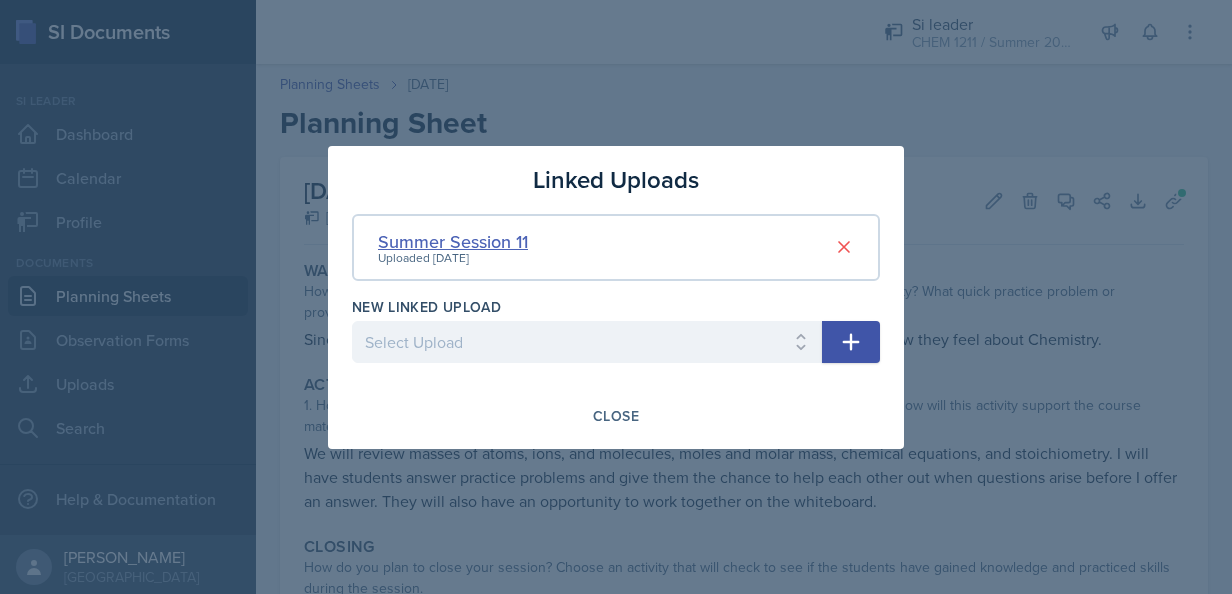 click on "Summer Session 11" at bounding box center (453, 241) 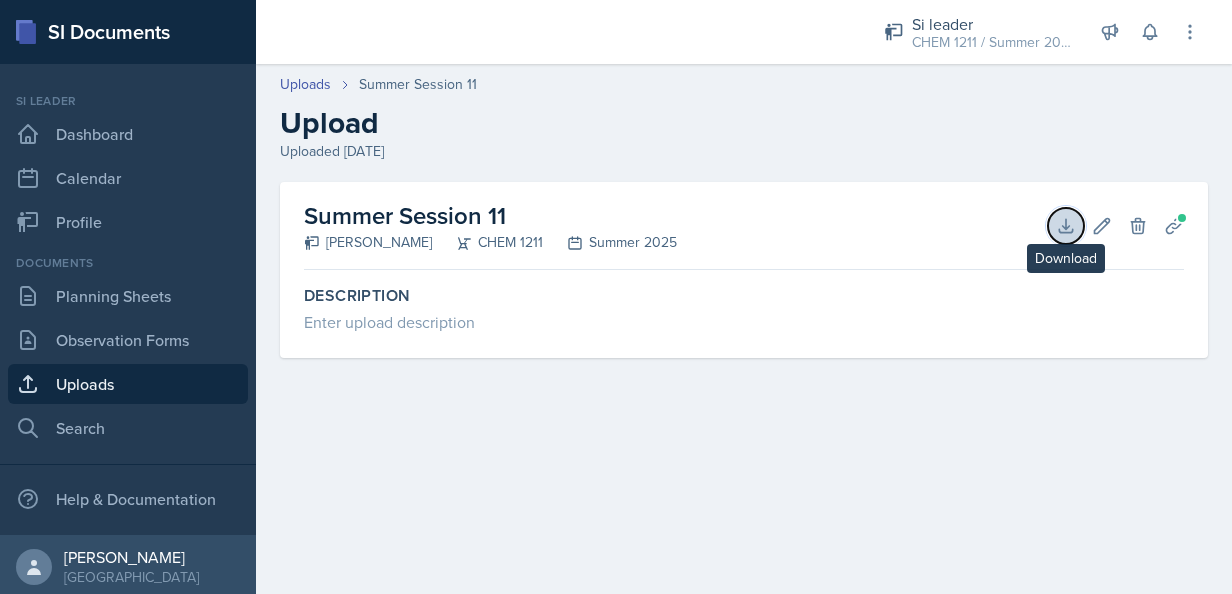 click on "Download" at bounding box center (1066, 226) 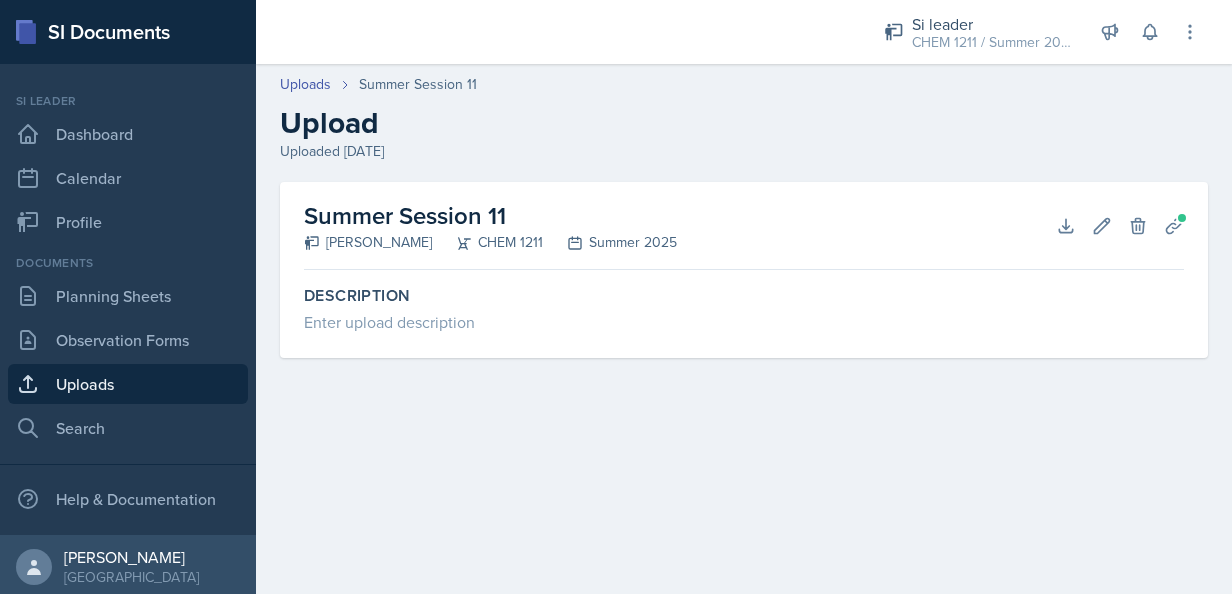 click at bounding box center (552, 32) 